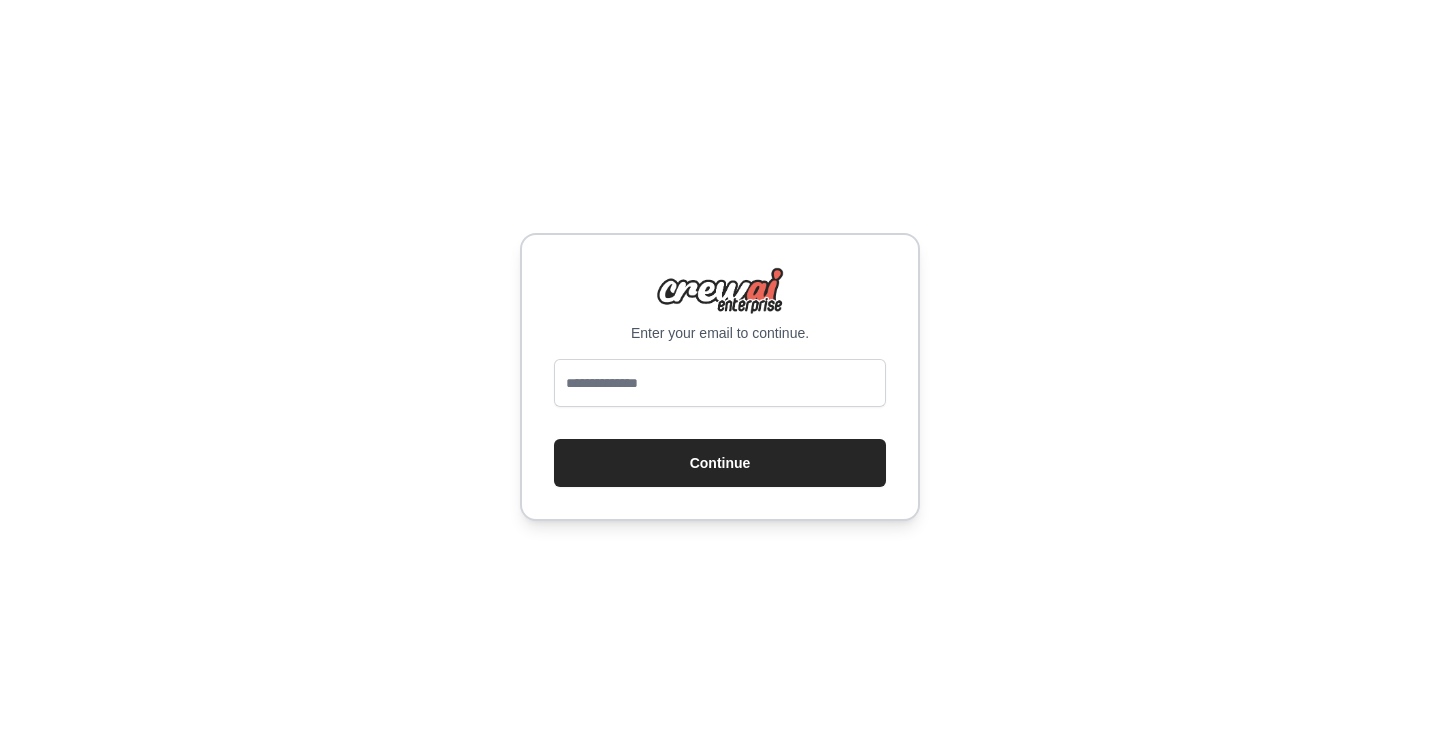 scroll, scrollTop: 0, scrollLeft: 0, axis: both 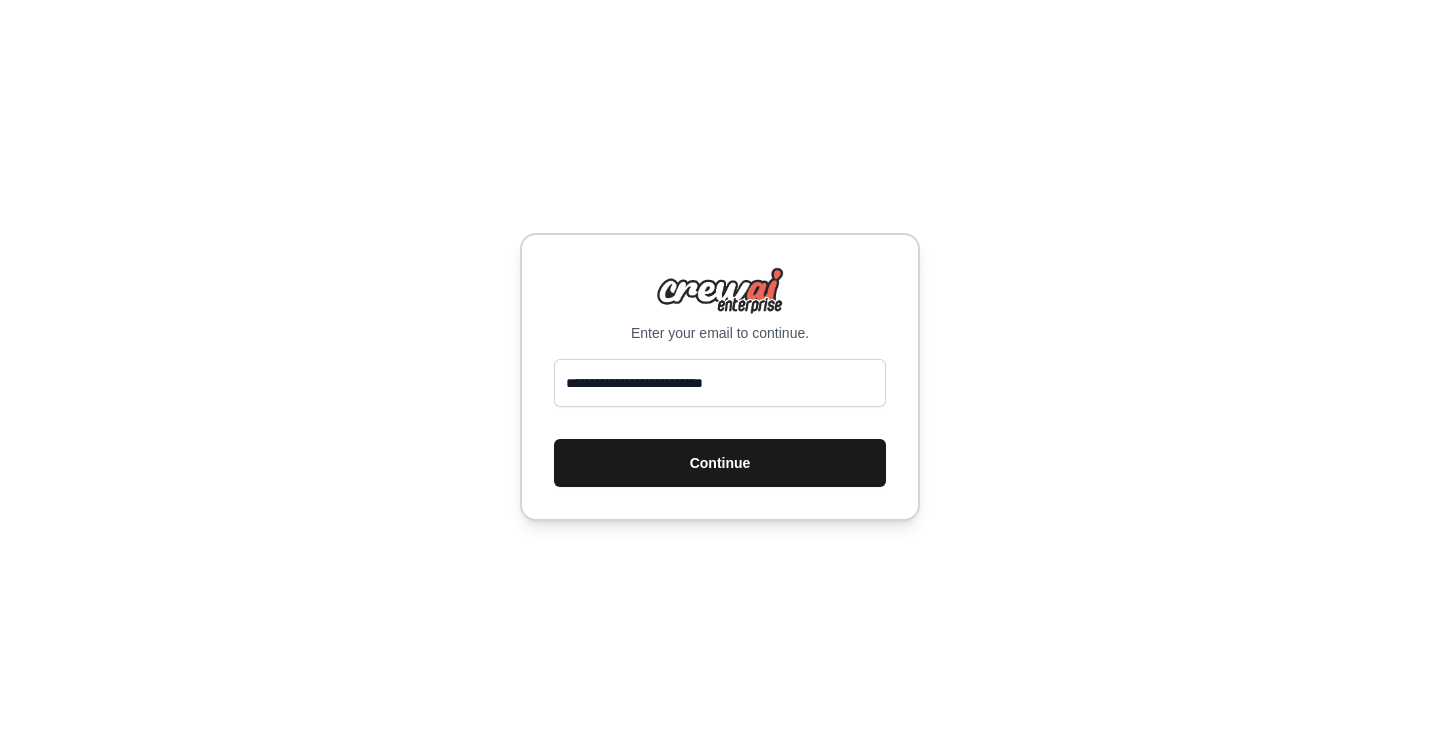 click on "Continue" at bounding box center [720, 463] 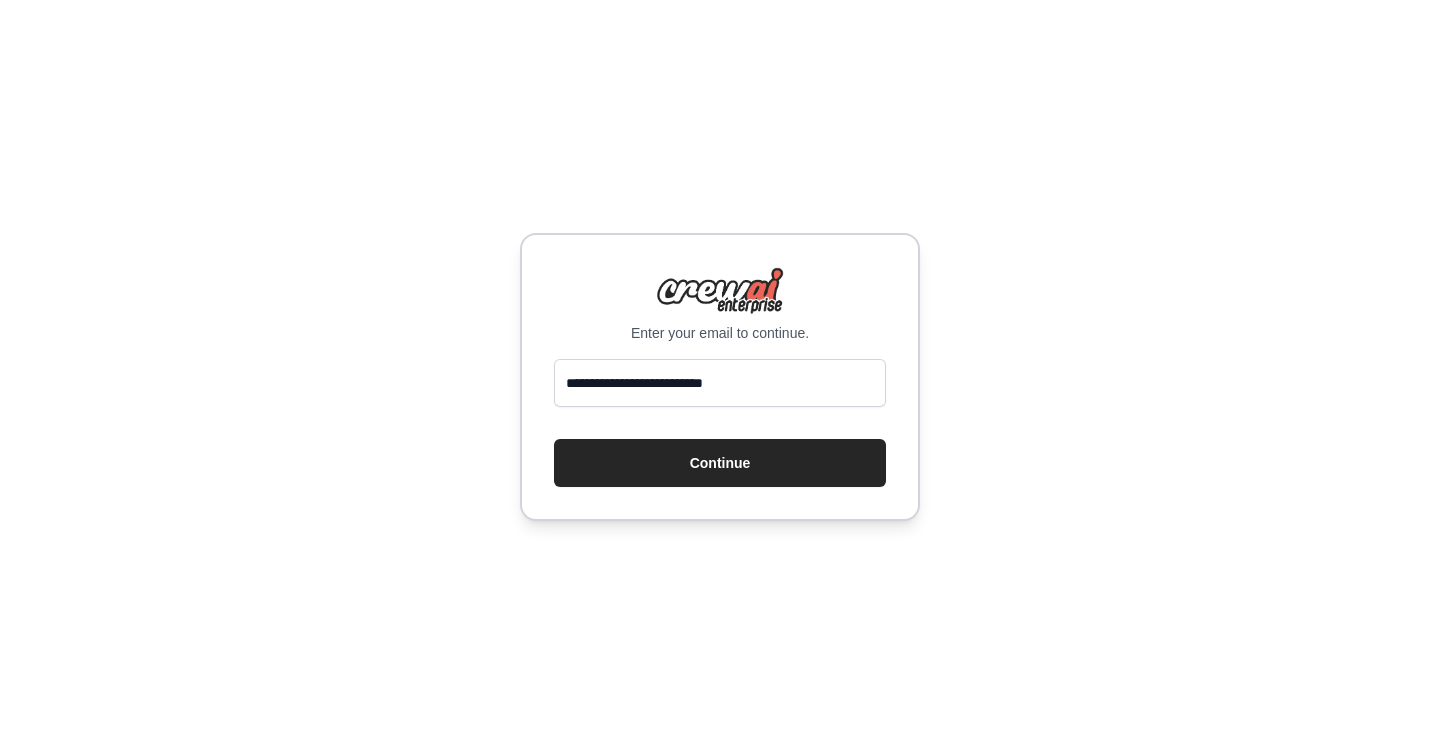 type 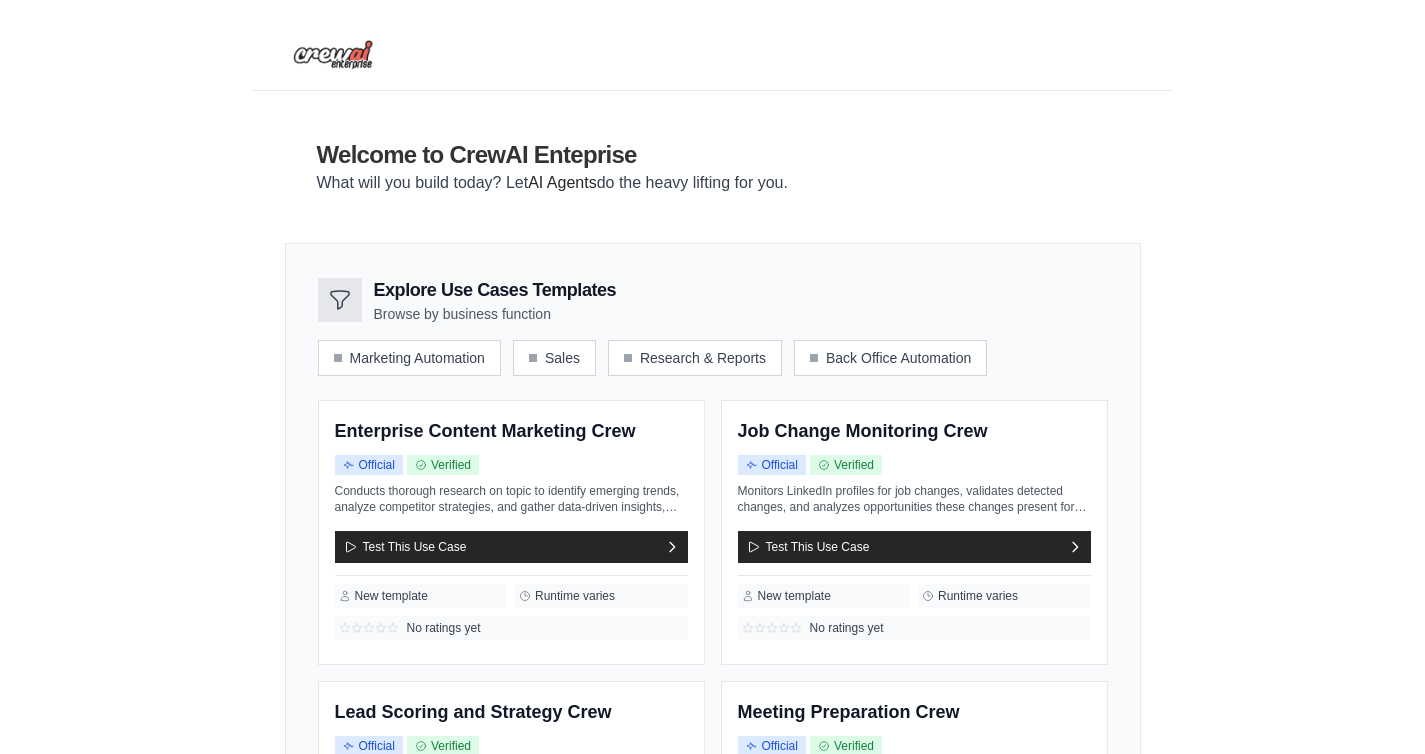 scroll, scrollTop: 0, scrollLeft: 0, axis: both 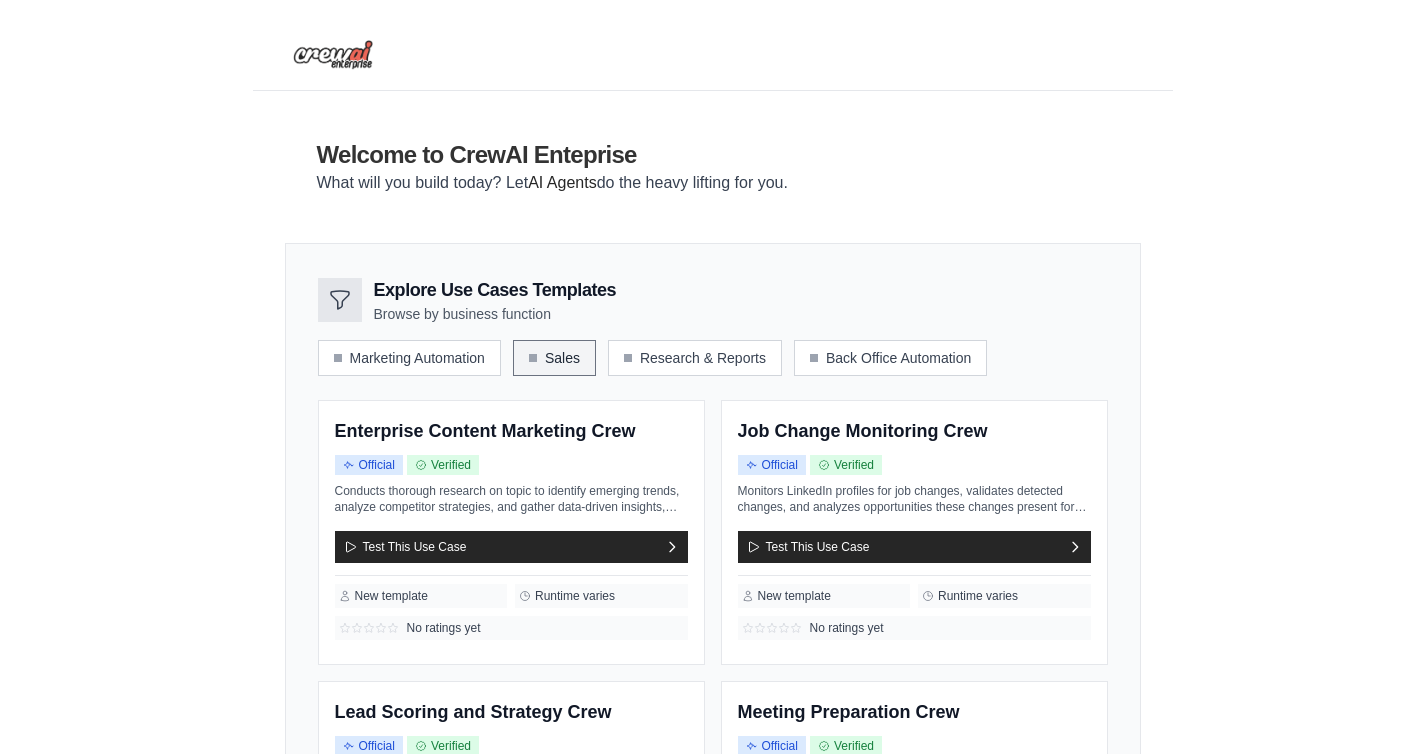 click on "Sales" at bounding box center [554, 358] 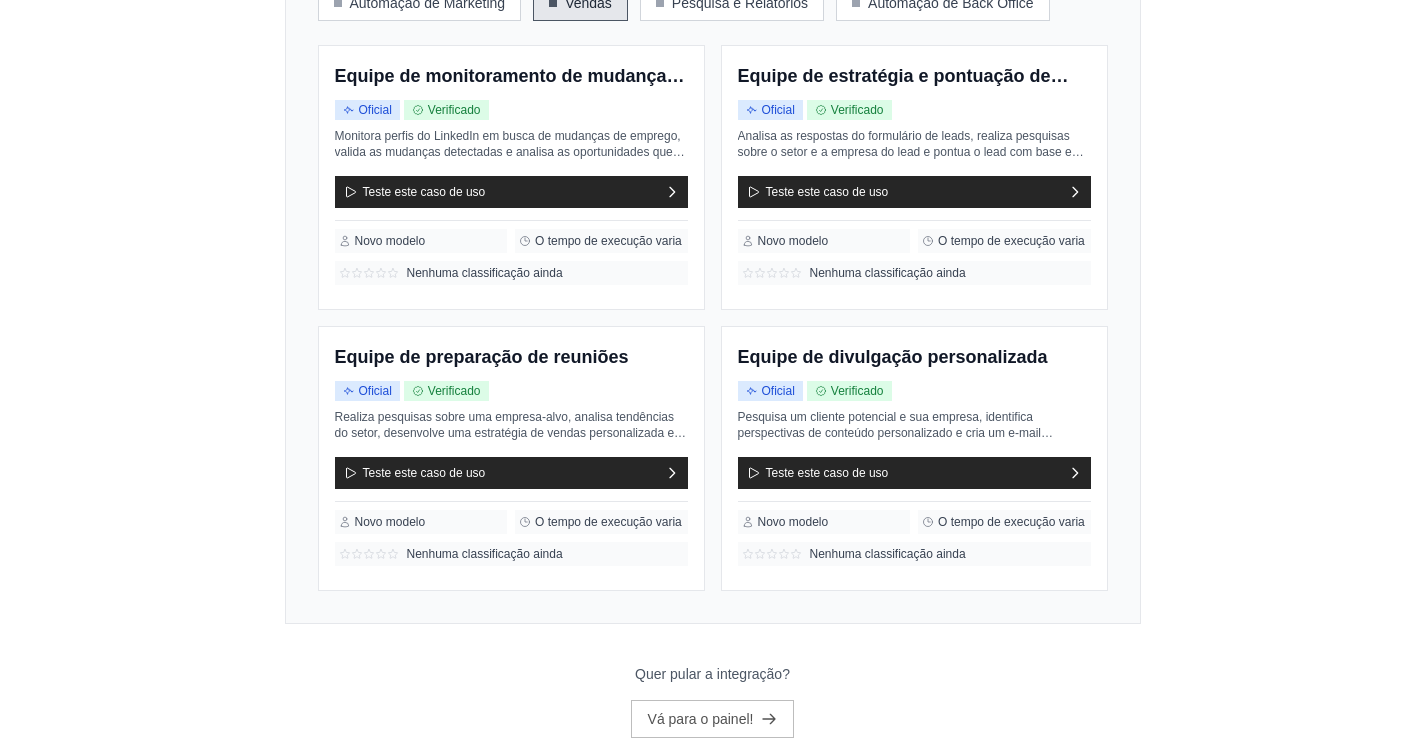 scroll, scrollTop: 367, scrollLeft: 0, axis: vertical 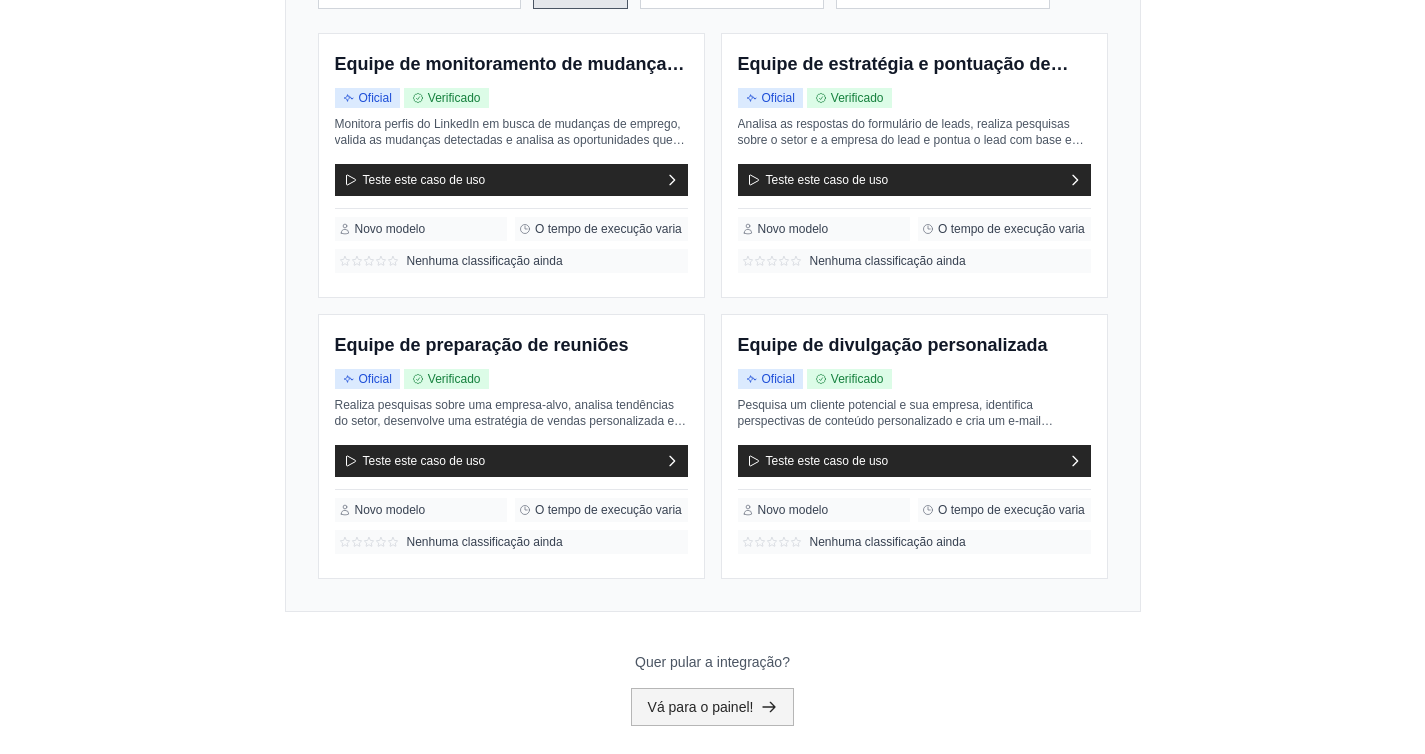 click on "Vá para o painel!" at bounding box center (701, 707) 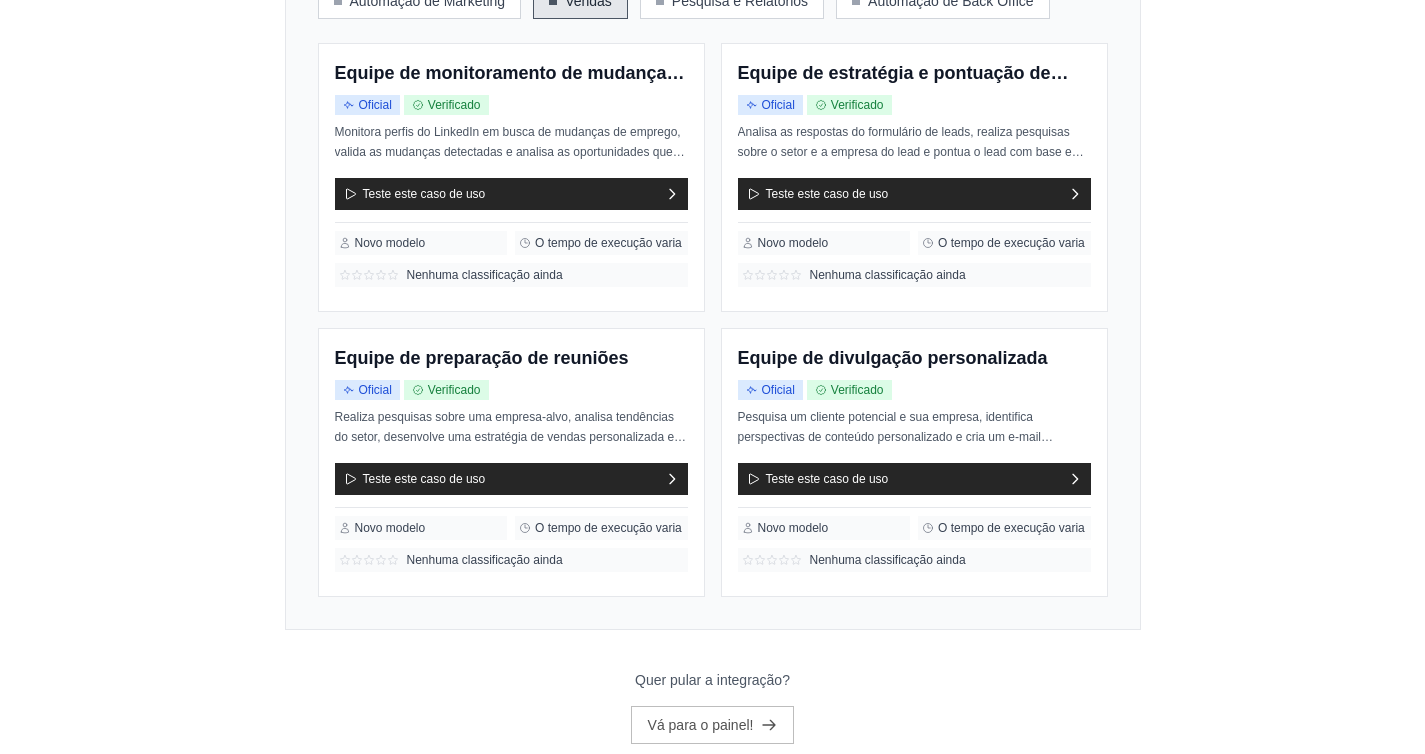 scroll, scrollTop: 0, scrollLeft: 0, axis: both 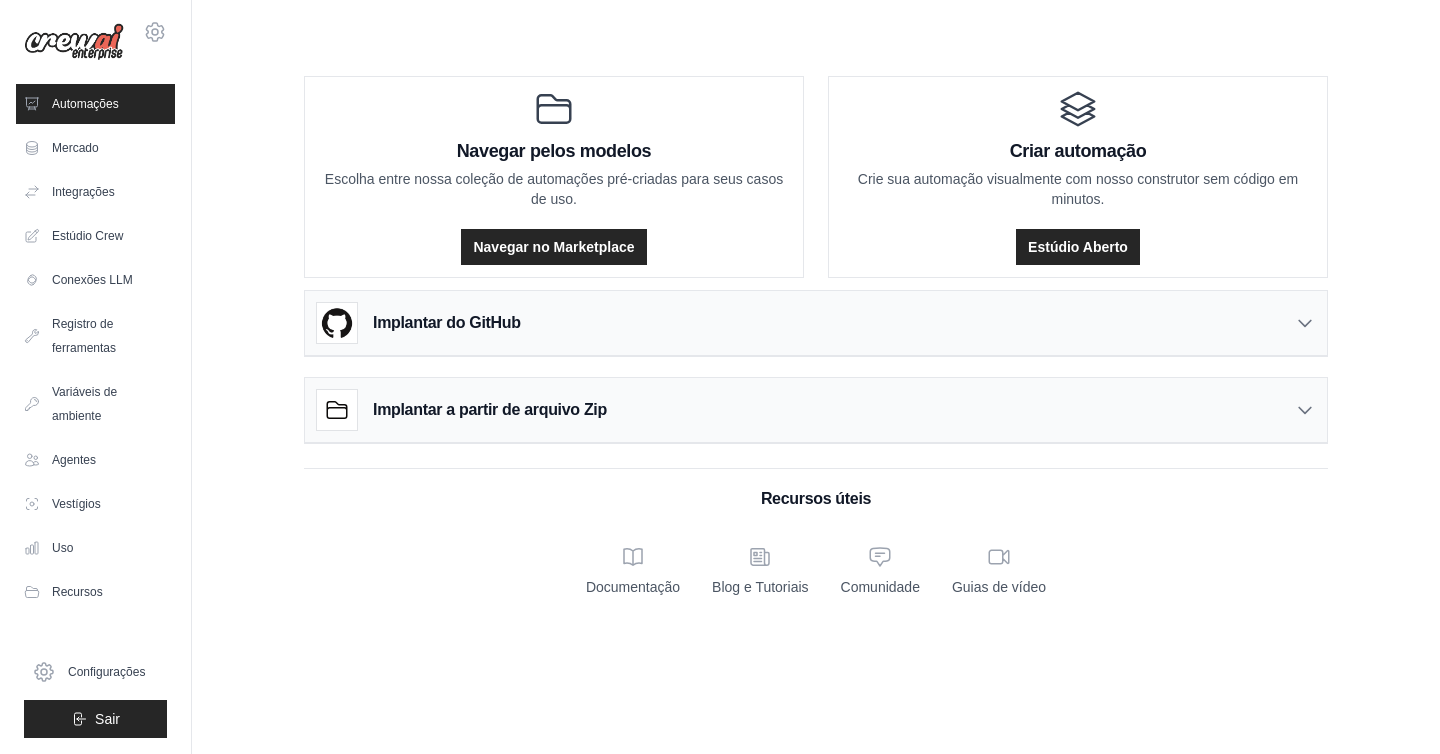 click on "Implantar do GitHub
Implante seu projeto diretamente do GitHub. Selecione um repositório e uma ramificação para começar.
As alterações serão sincronizadas automaticamente com sua implantação.
Configurar o GitHub" at bounding box center [816, 309] 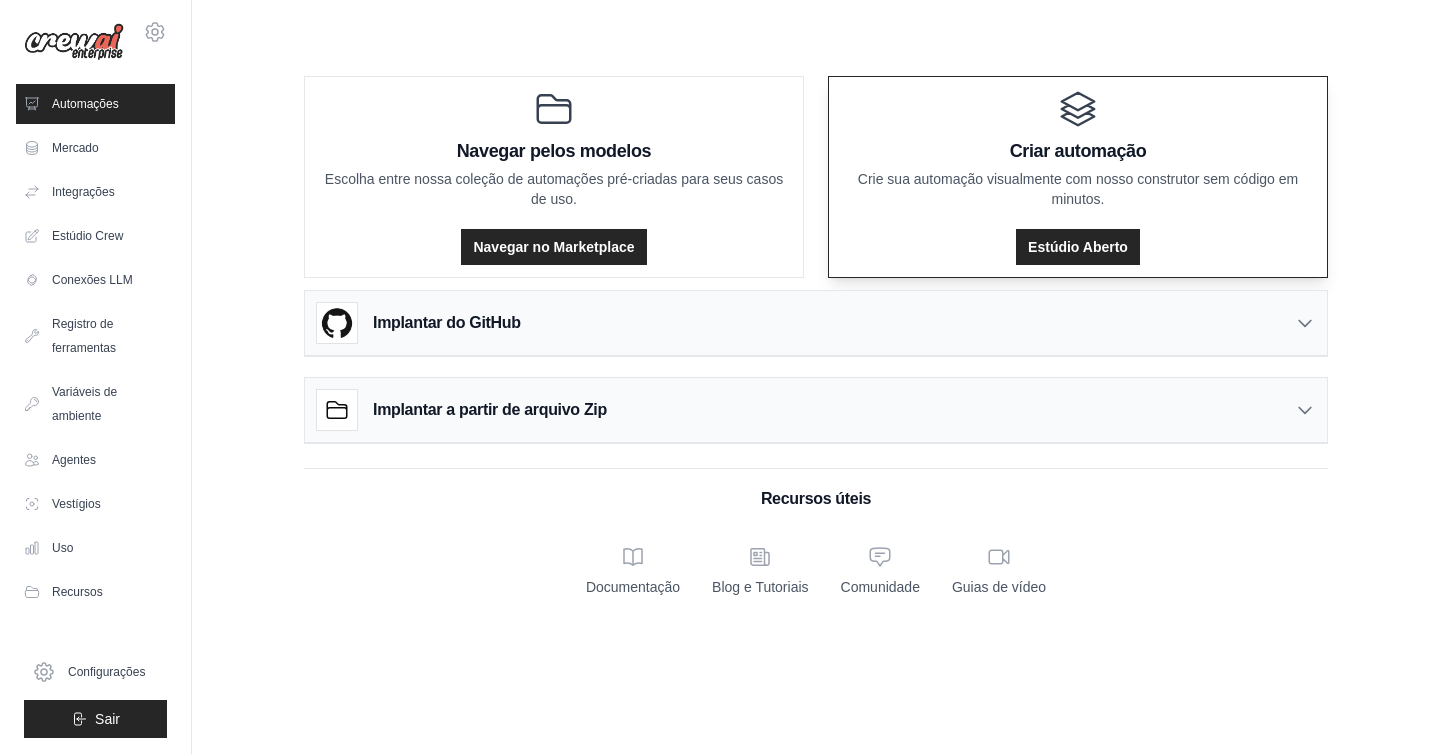 click on "Criar automação
Crie sua automação visualmente com nosso construtor sem código em minutos.
Estúdio Aberto" at bounding box center (1078, 177) 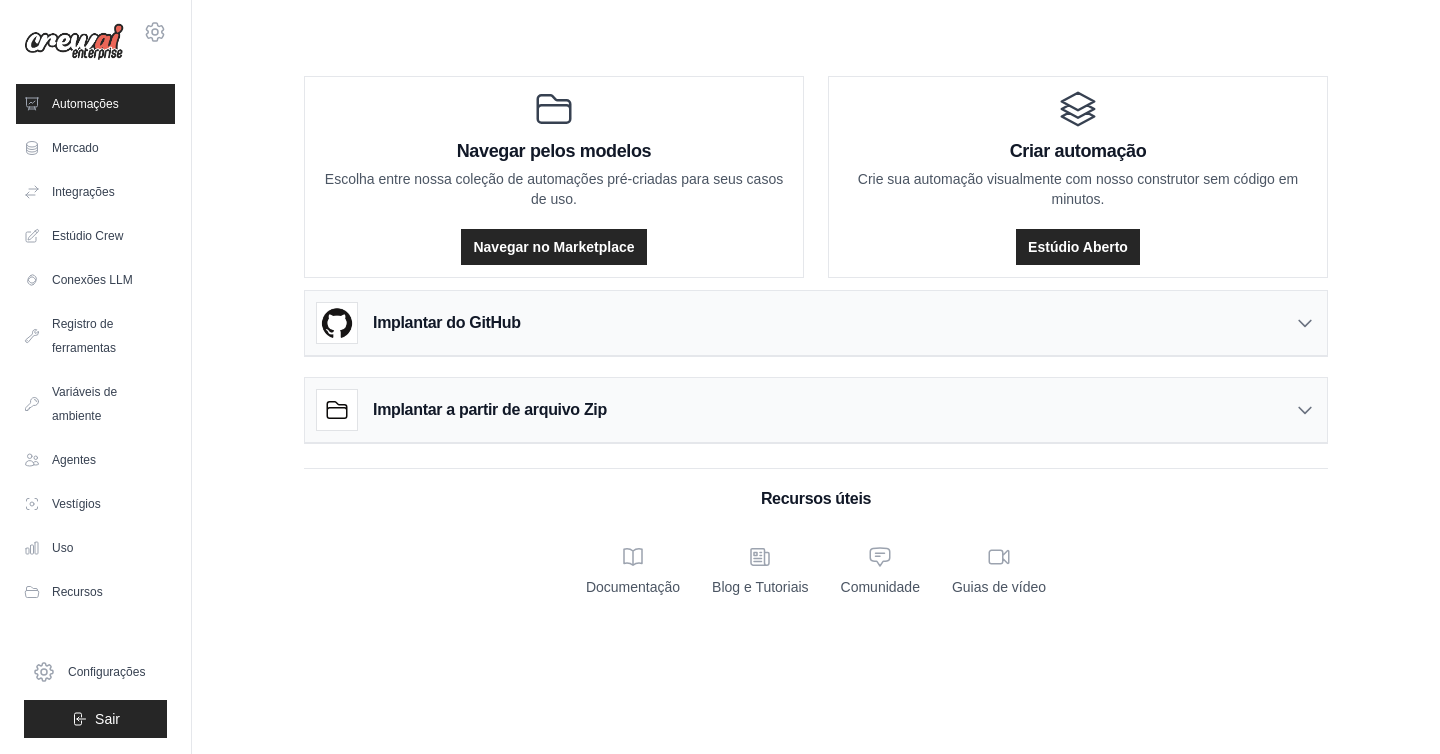 click on "Implantar do GitHub" at bounding box center (816, 323) 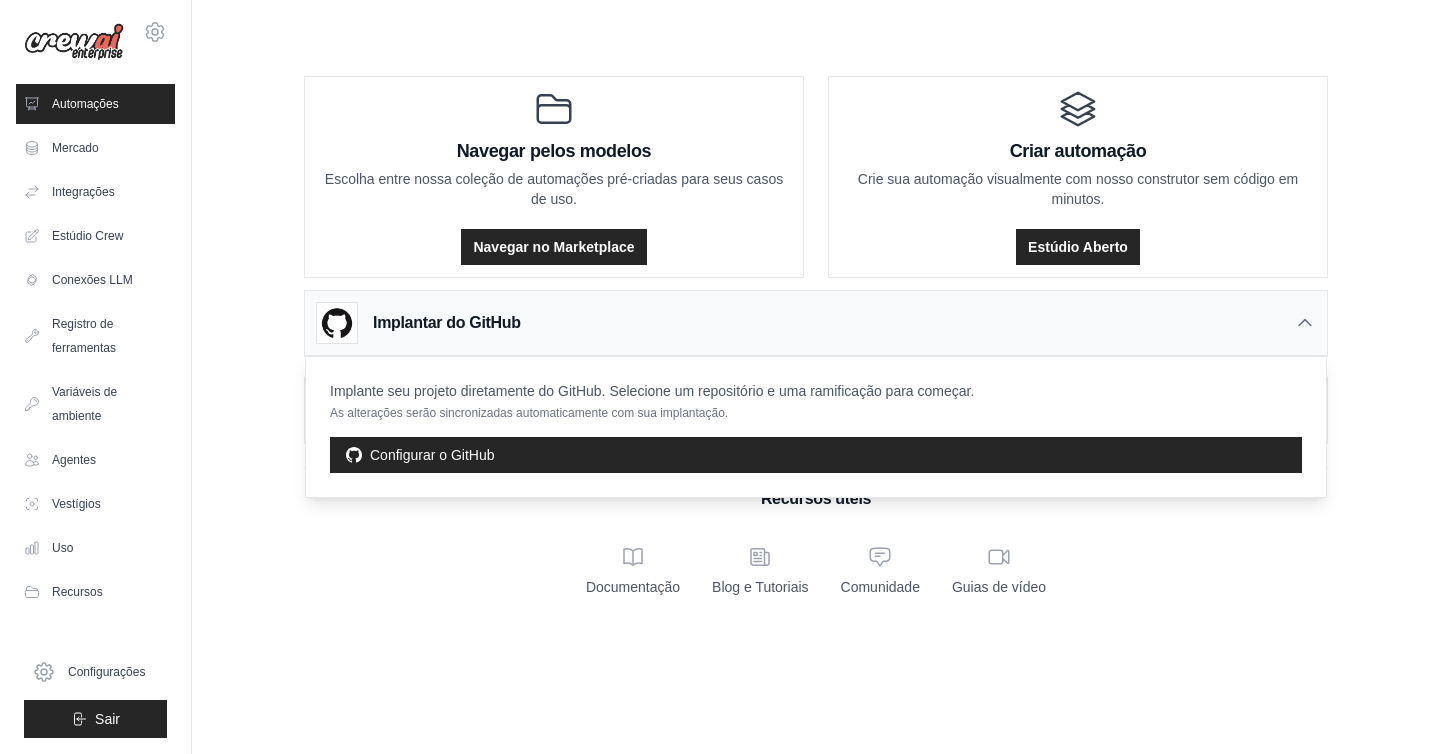 click on "Implantar do GitHub" at bounding box center (816, 323) 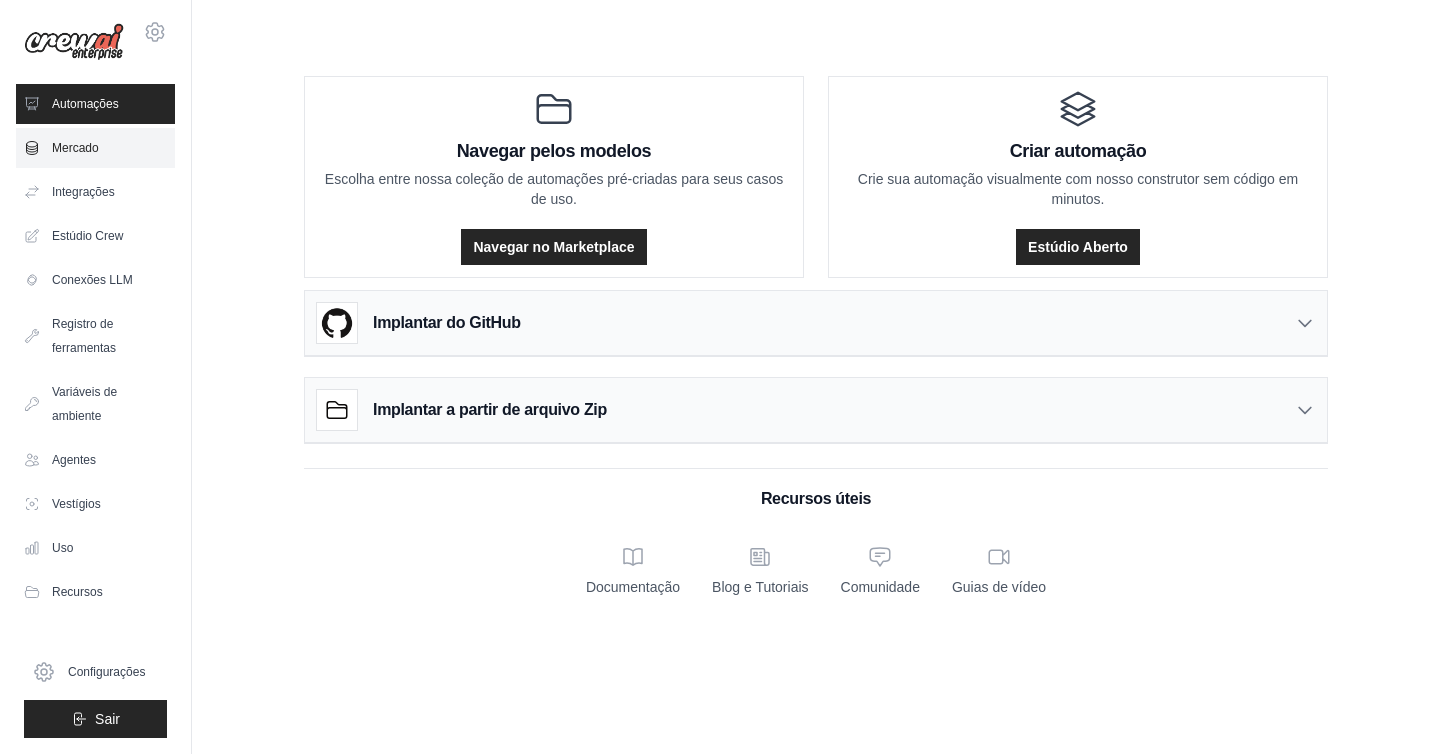 click on "Mercado" at bounding box center (95, 148) 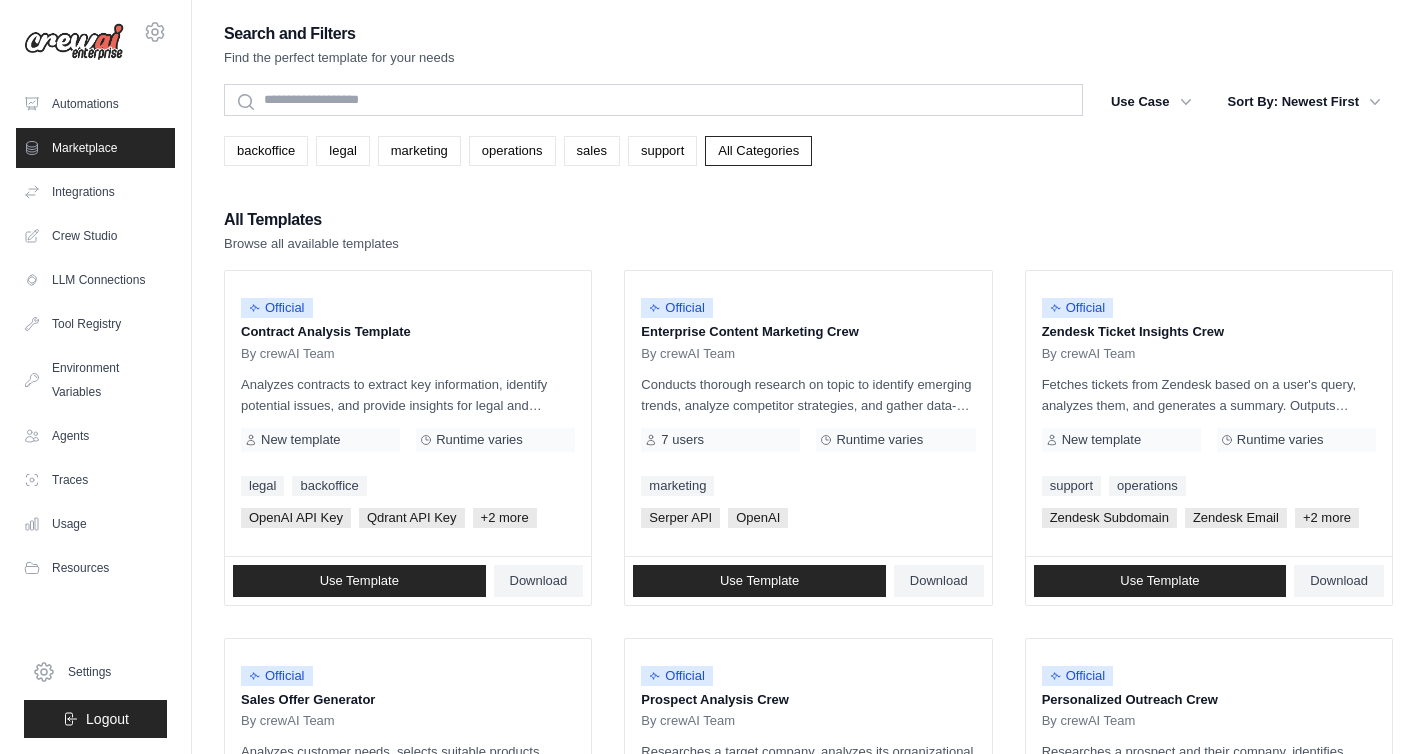 click on "All Templates
Browse all available templates" at bounding box center (808, 230) 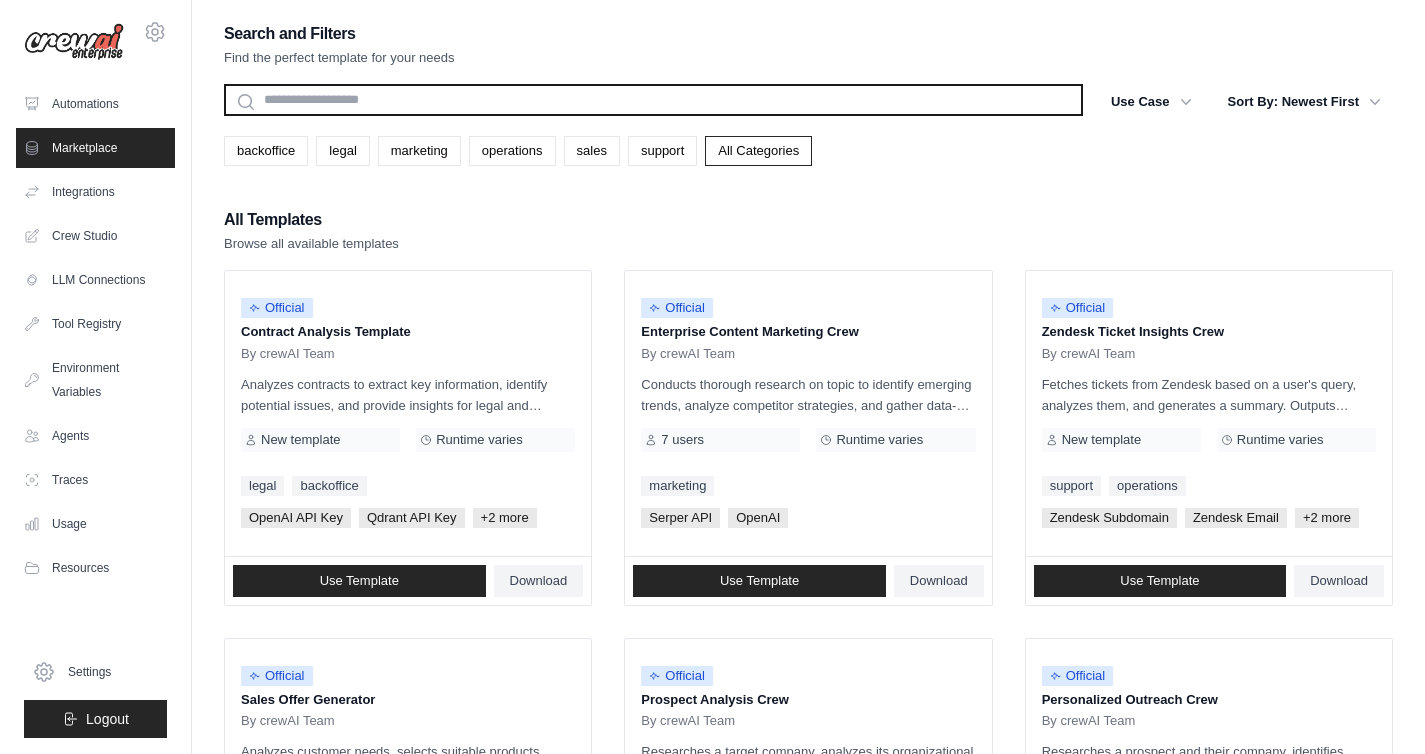 click at bounding box center (653, 100) 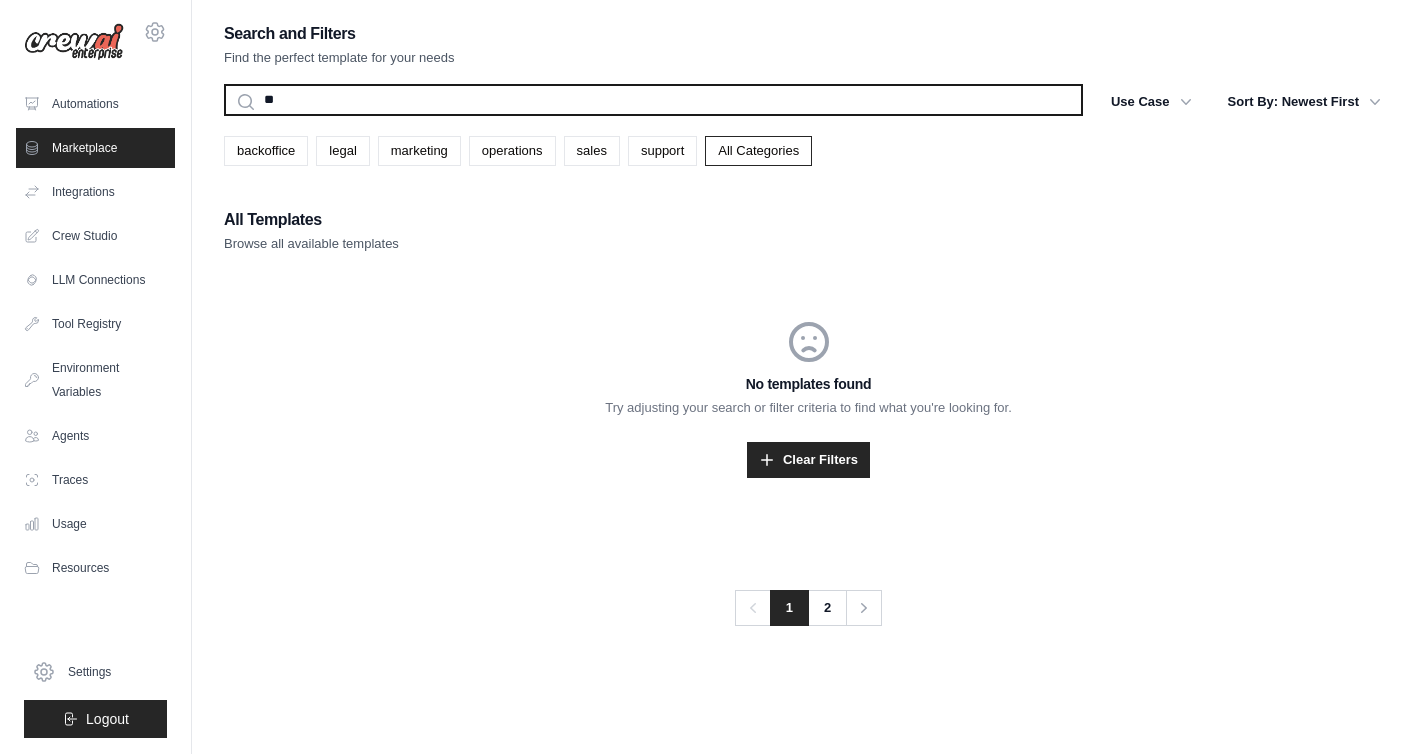 type on "*" 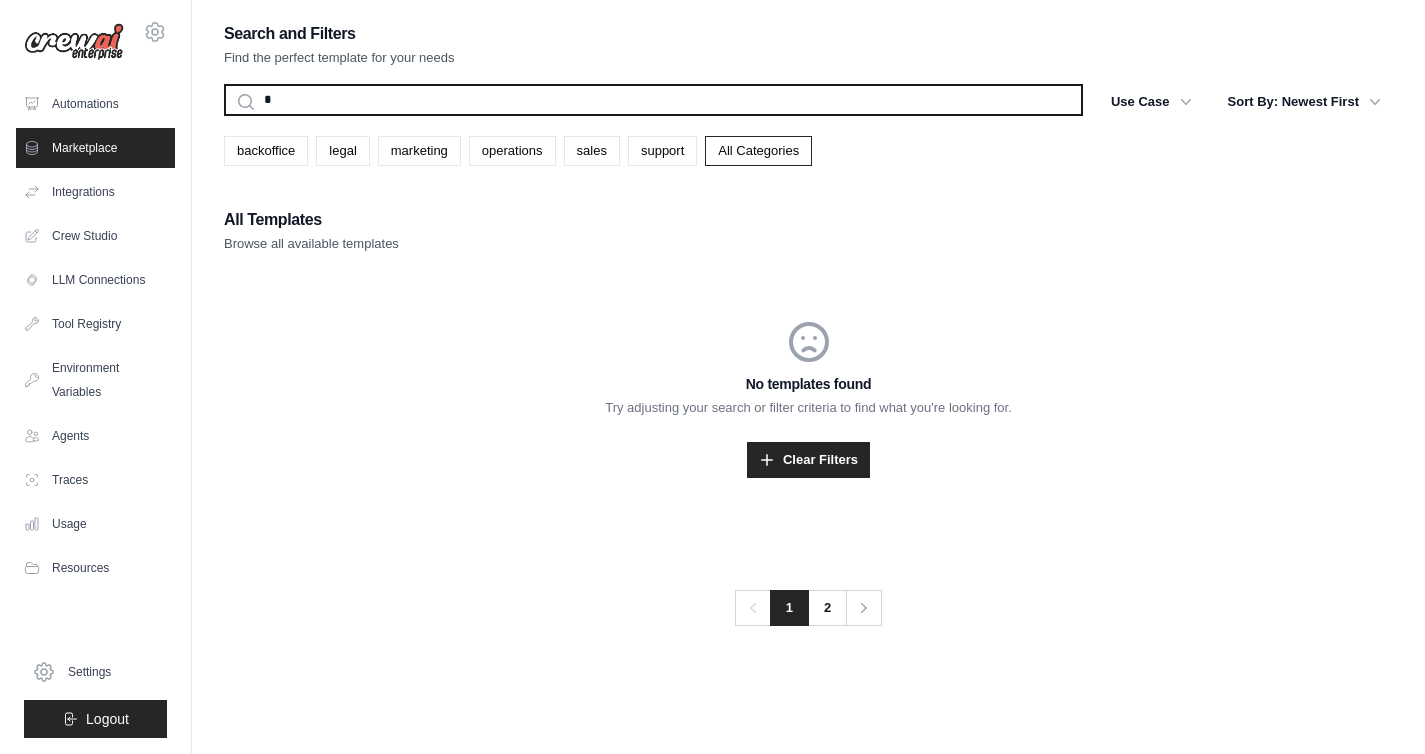 type 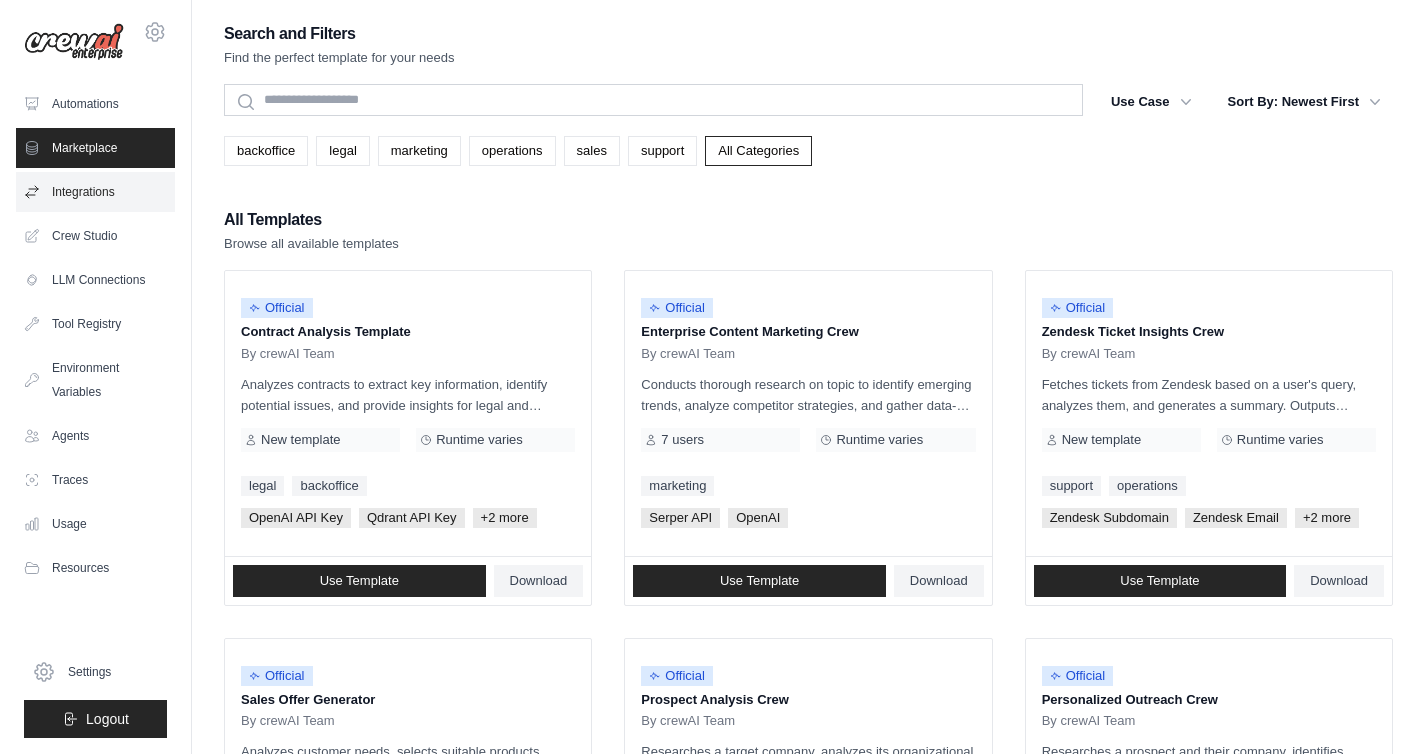 click on "Integrations" at bounding box center [95, 192] 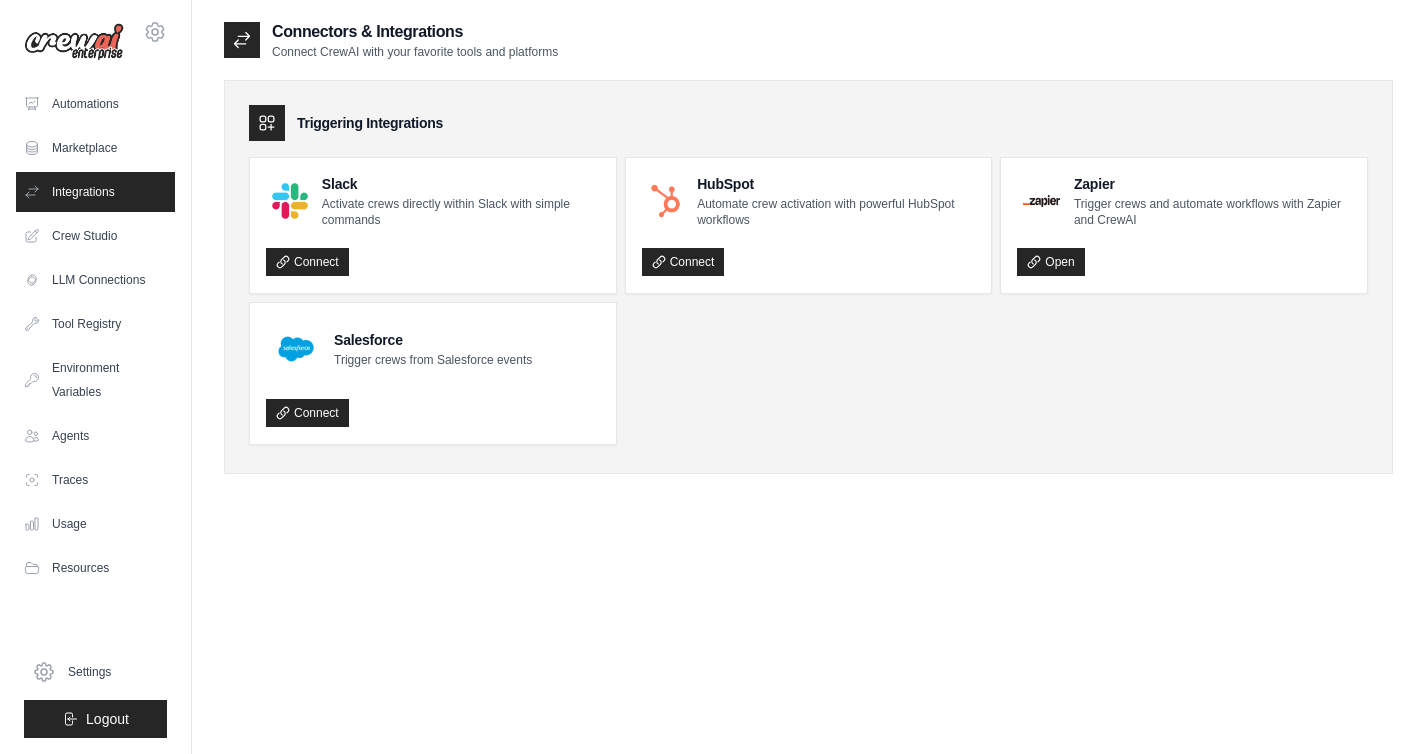 click on "Slack
Activate crews directly within Slack with simple commands
Connect
HubSpot
Automate crew activation with powerful HubSpot workflows
Connect
Zapier
Trigger crews and automate workflows with Zapier and CrewAI
Open" at bounding box center [808, 301] 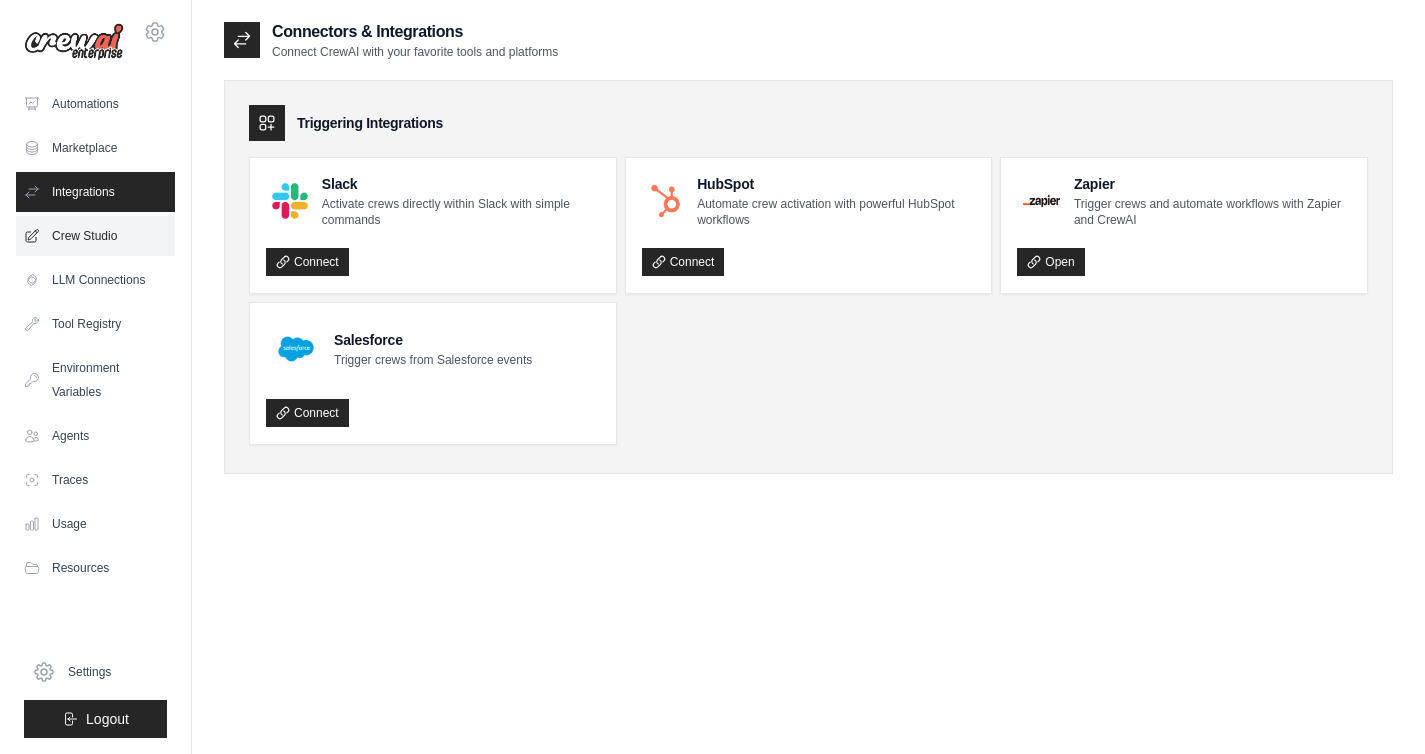 click on "Crew Studio" at bounding box center [95, 236] 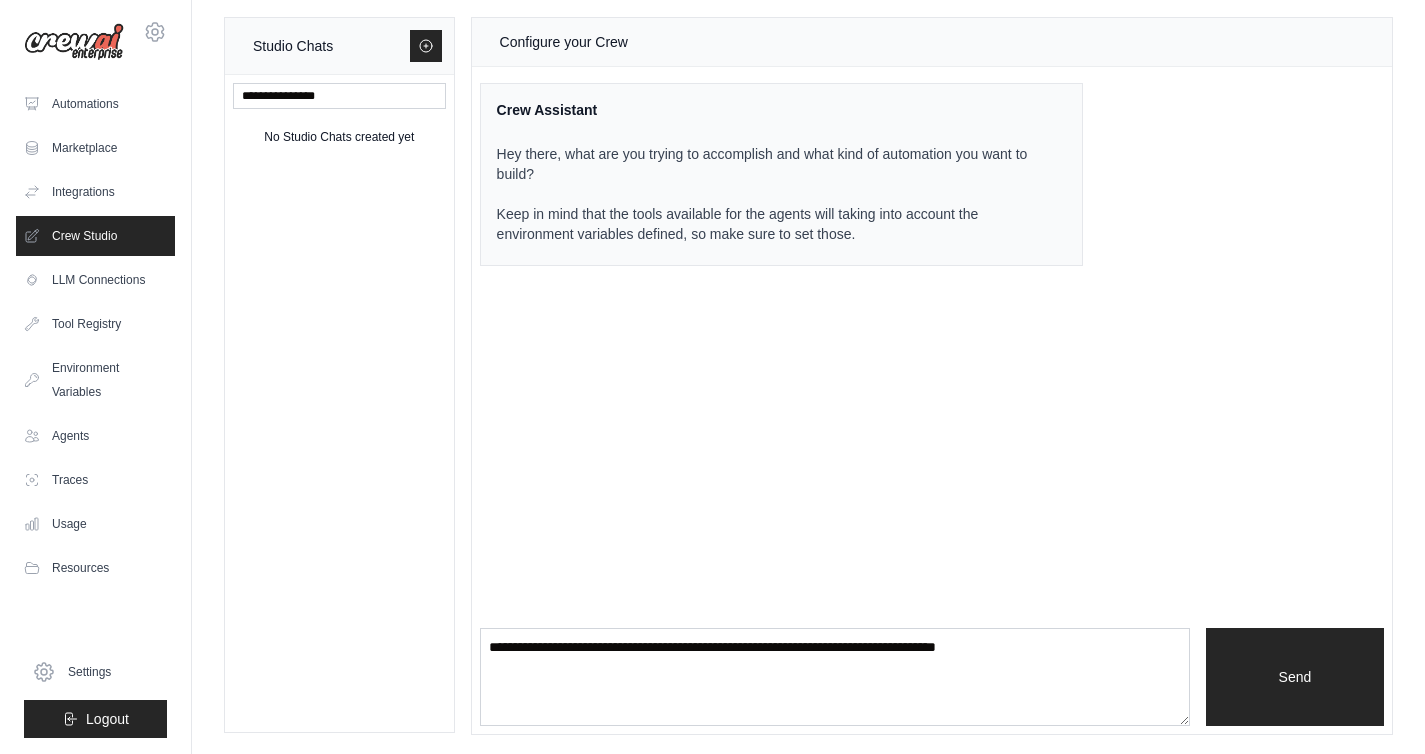 scroll, scrollTop: 12, scrollLeft: 0, axis: vertical 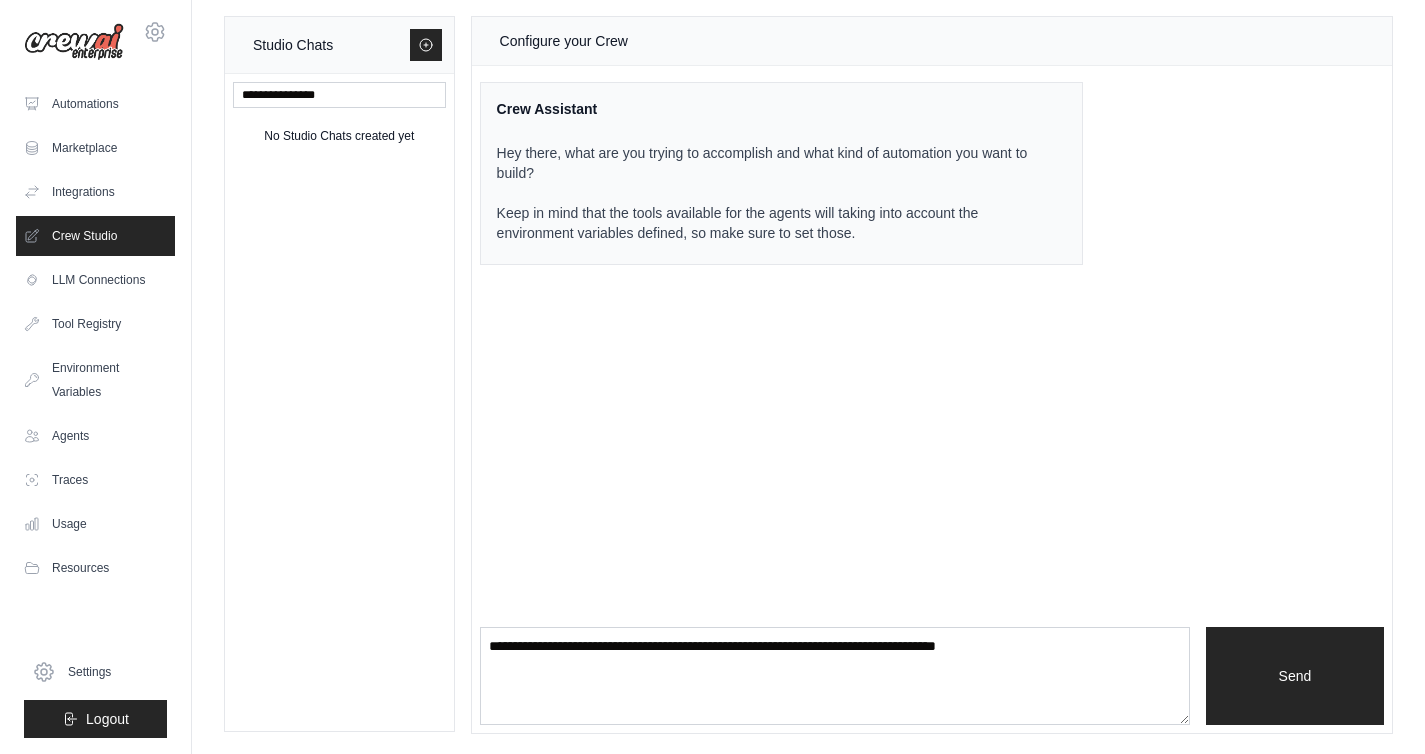 click on "Configure your Crew Crew Assistant Hey there, what are you trying to accomplish and what kind of automation you want to build? Keep in mind that the tools available for the agents will taking into account the environment variables defined, so make sure to set those. Send" at bounding box center [932, 375] 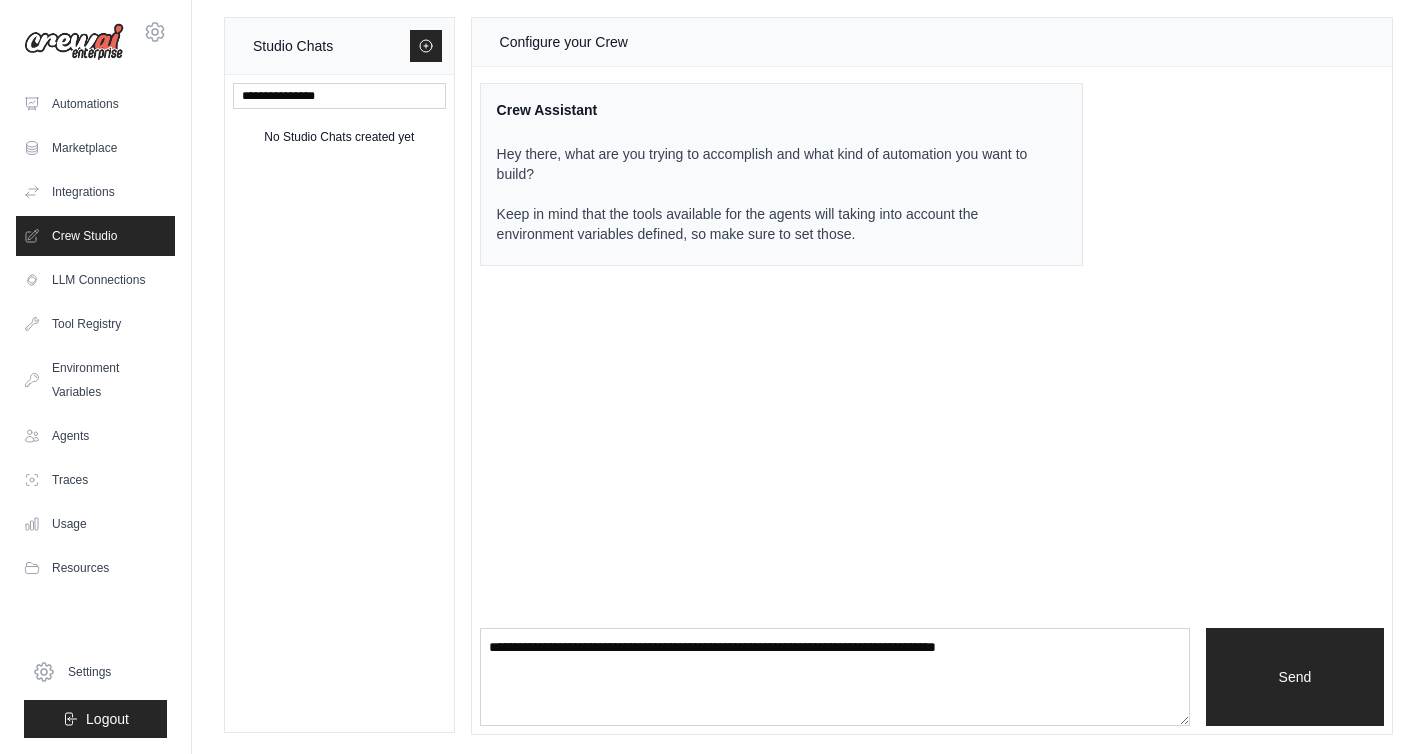 scroll, scrollTop: 0, scrollLeft: 0, axis: both 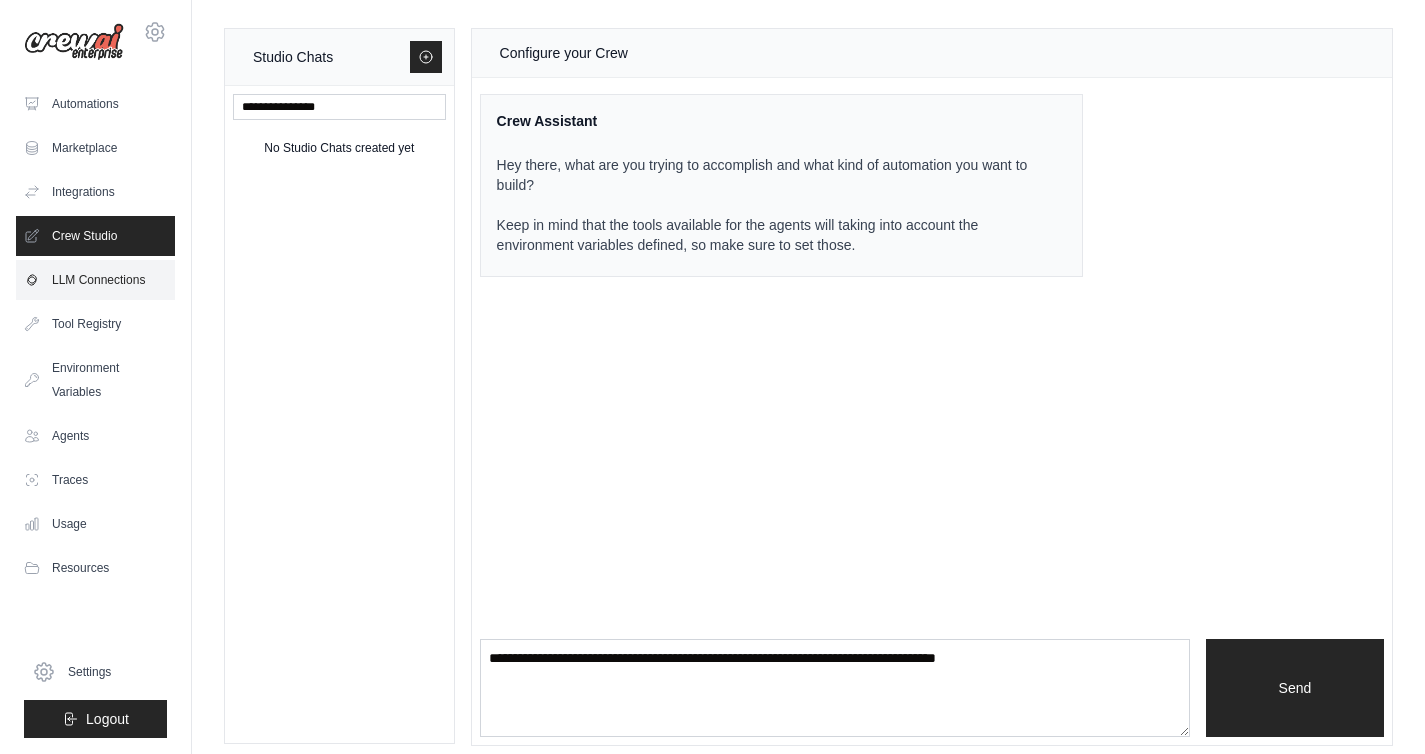 click on "LLM Connections" at bounding box center (95, 280) 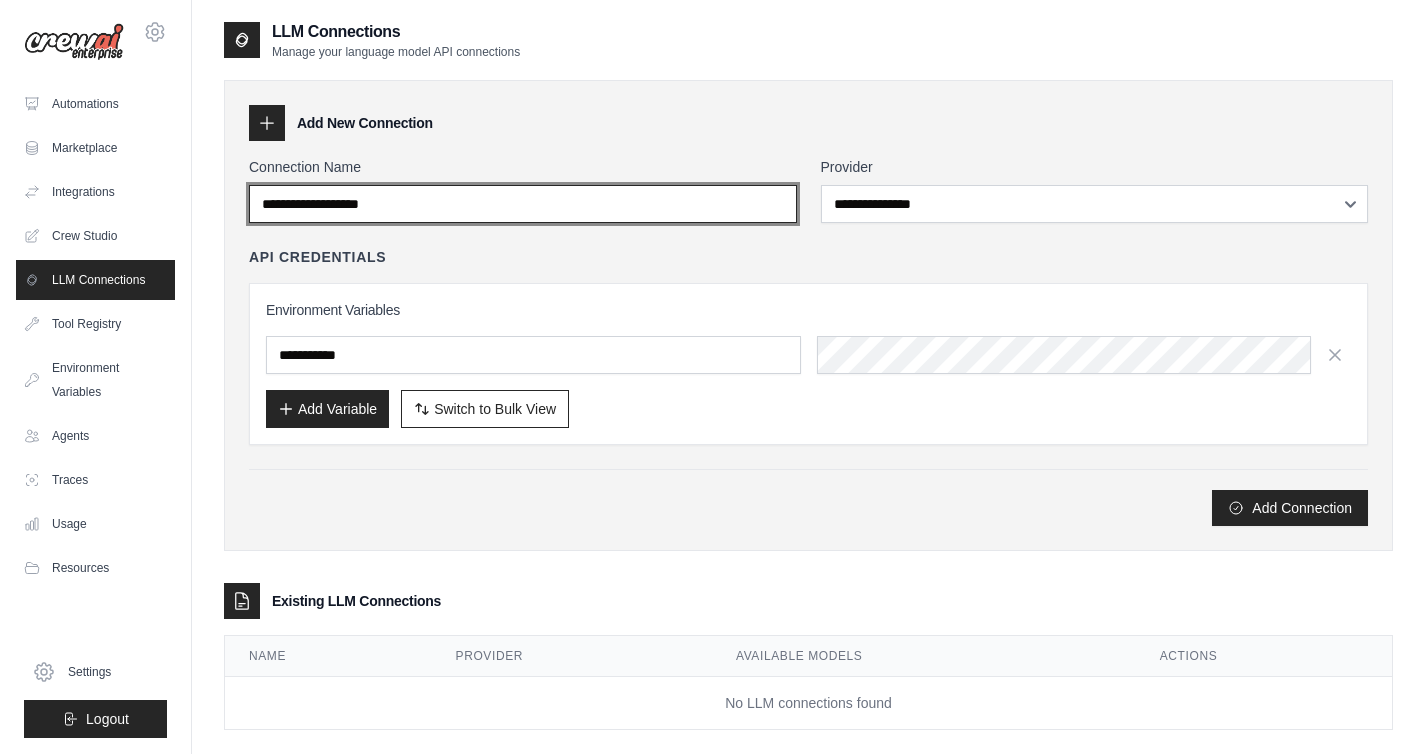 click on "Connection Name" at bounding box center (523, 204) 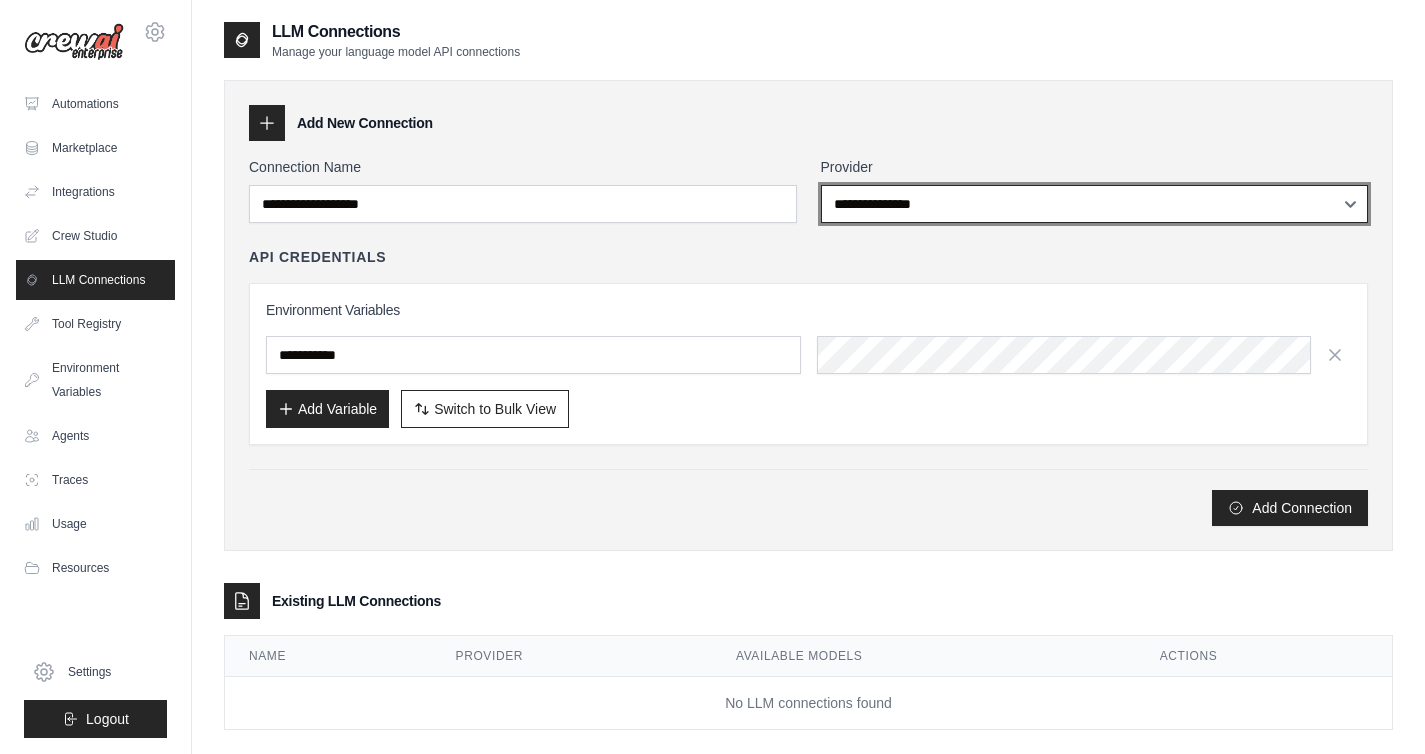 click on "**********" at bounding box center [1095, 204] 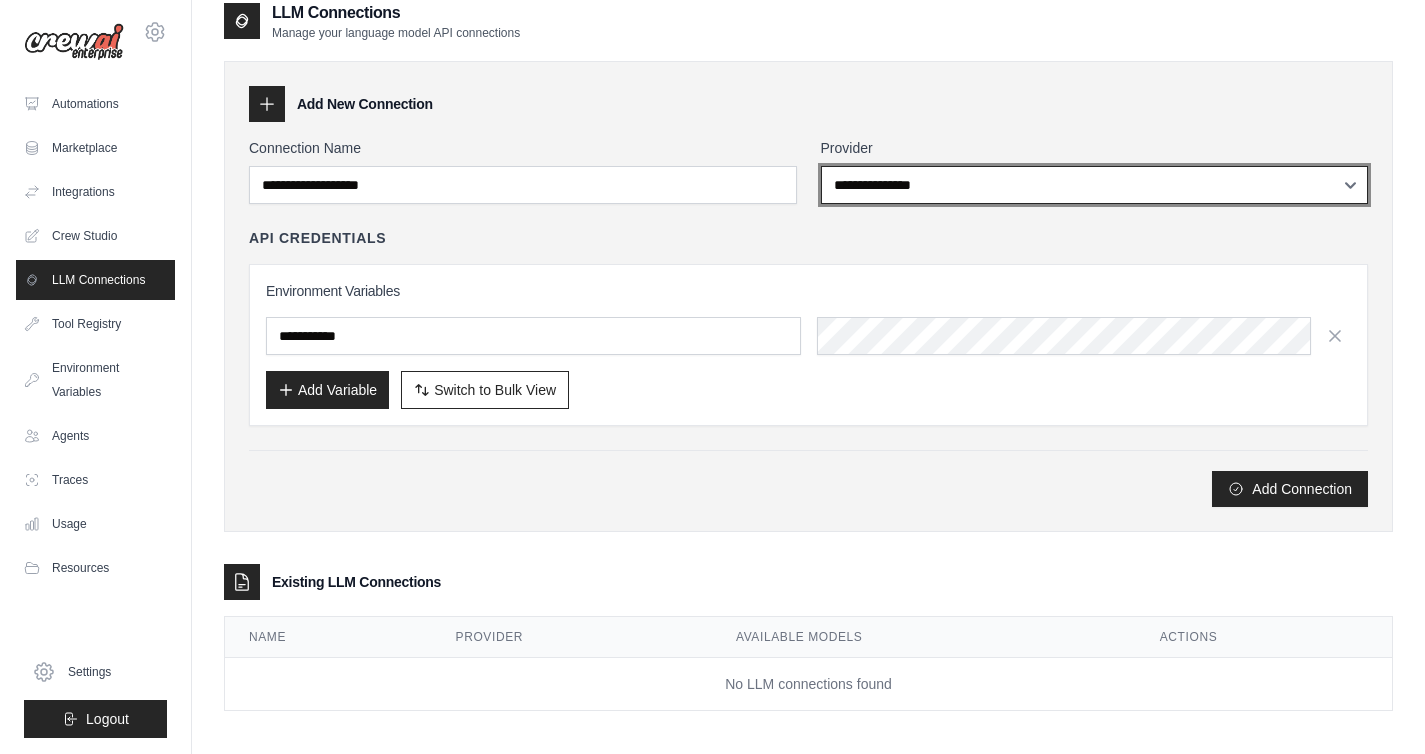 scroll, scrollTop: 40, scrollLeft: 0, axis: vertical 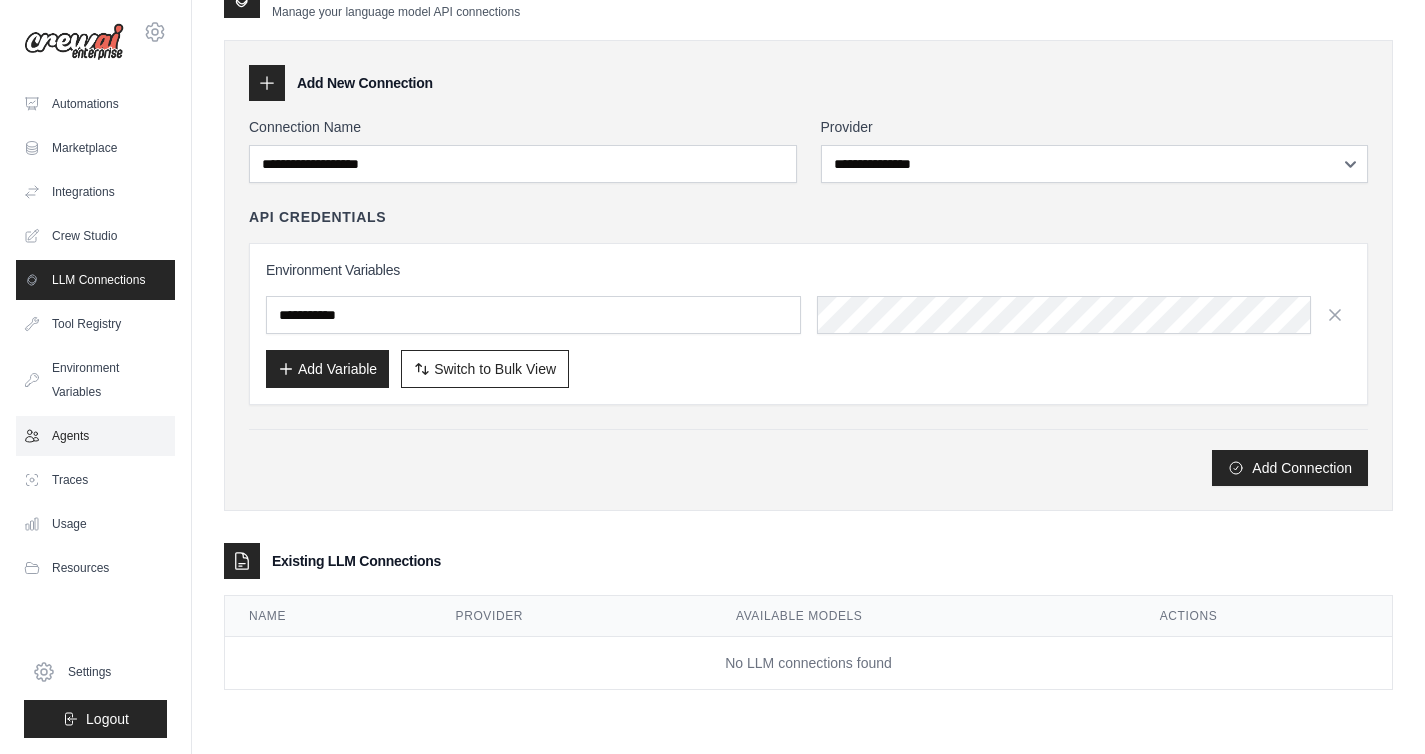 click on "Agents" at bounding box center (95, 436) 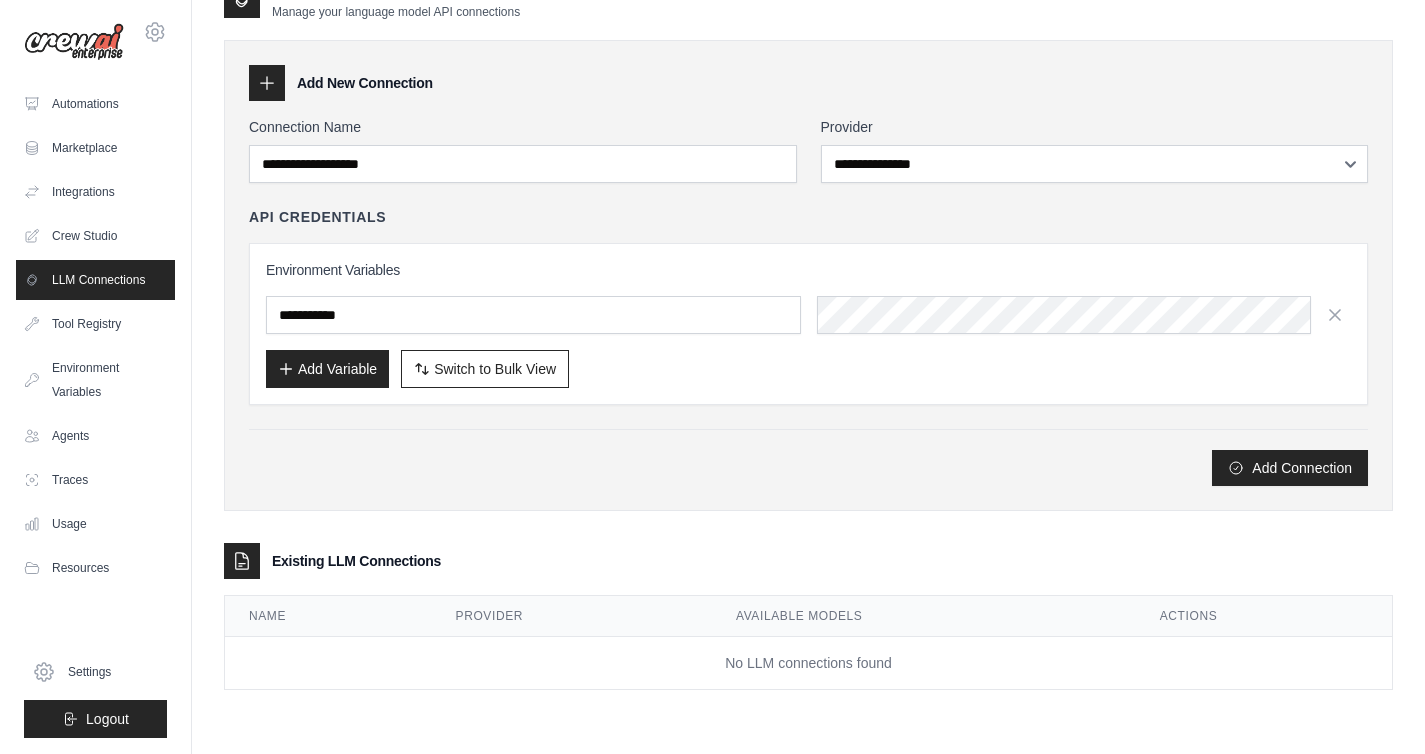 scroll, scrollTop: 0, scrollLeft: 0, axis: both 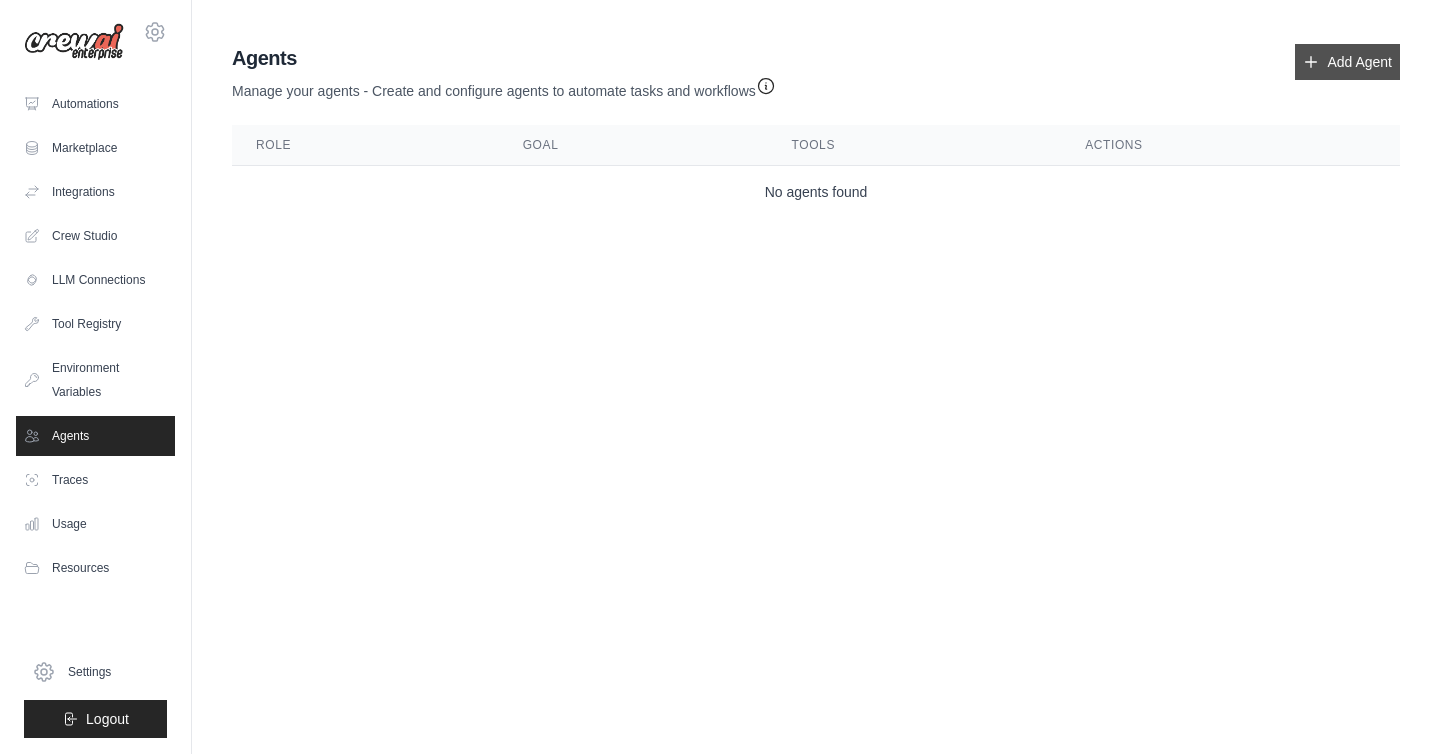 click on "Add Agent" at bounding box center (1347, 62) 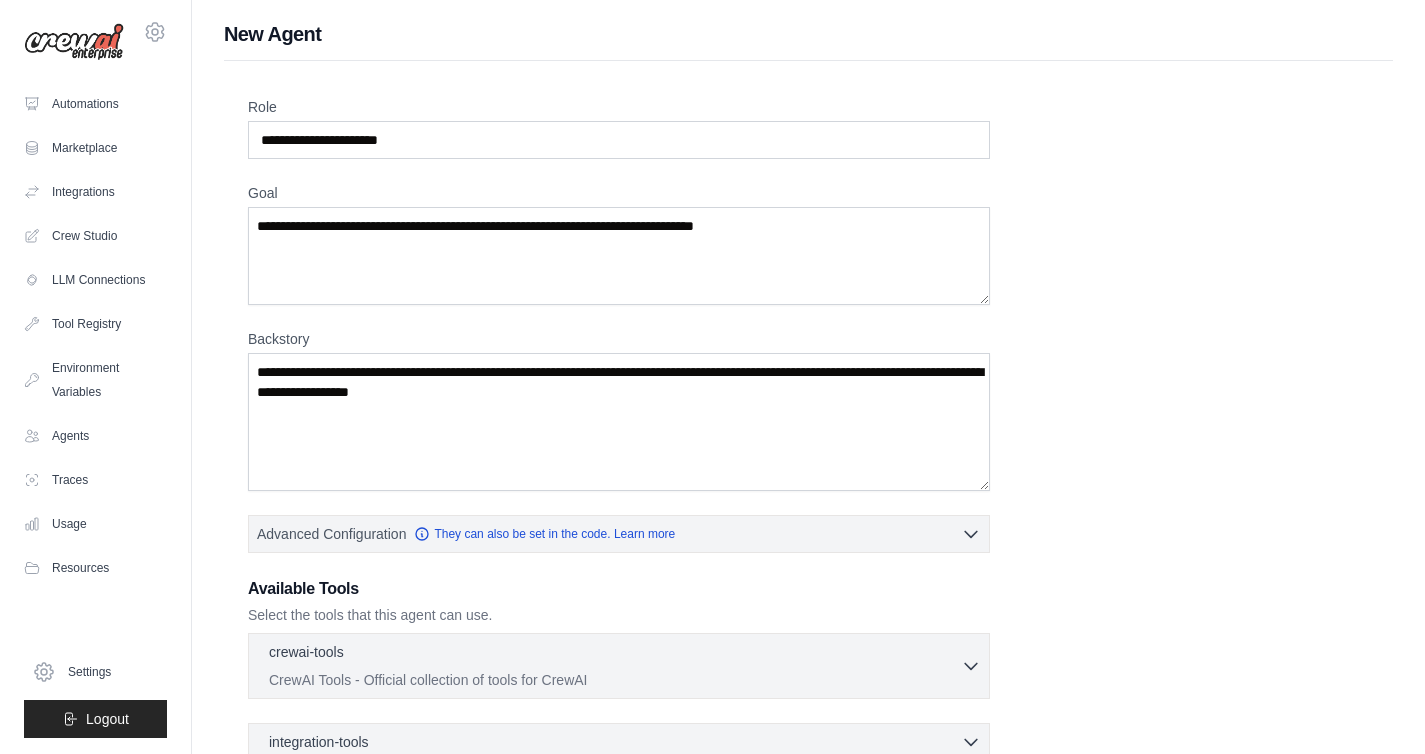 click on "Role
Goal
Backstory
Advanced Configuration
They can also be set in the code. Learn more
Enable reasoning" at bounding box center [808, 512] 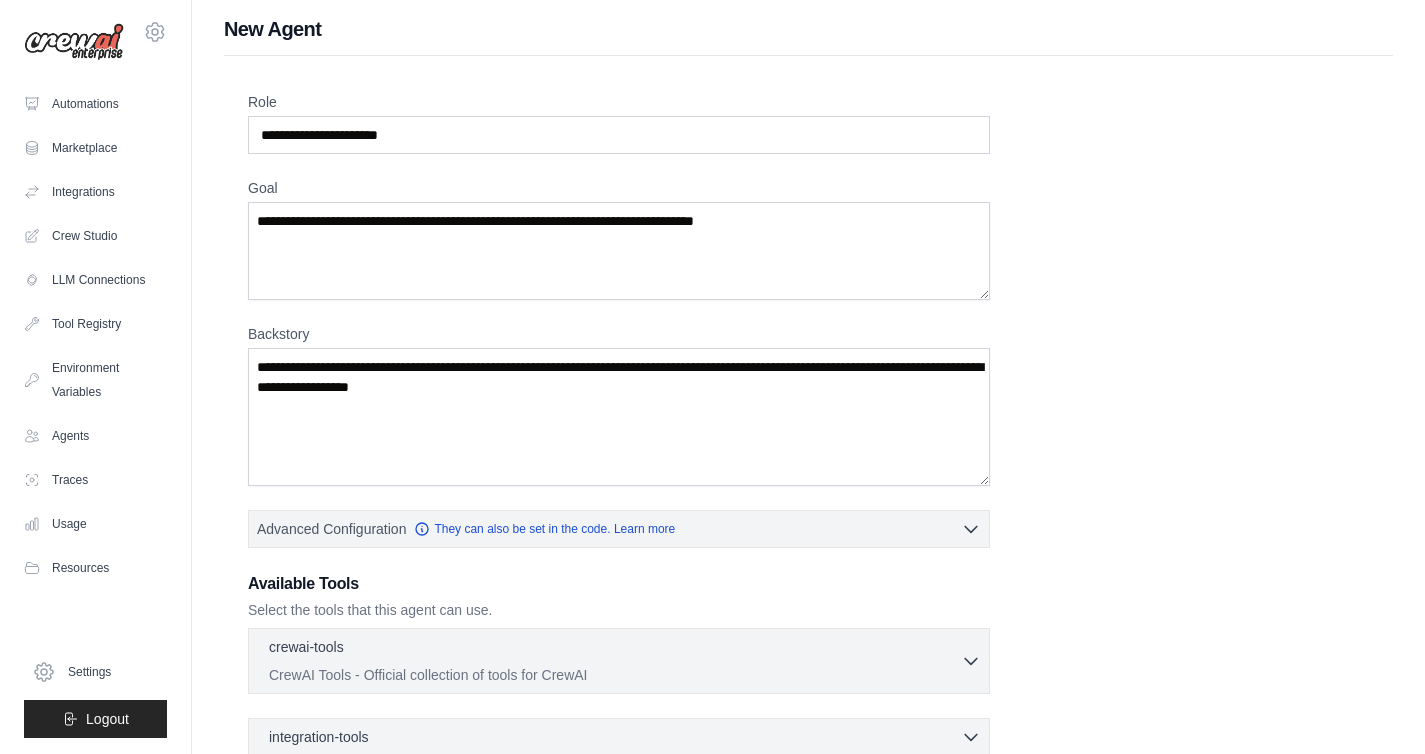 scroll, scrollTop: 229, scrollLeft: 0, axis: vertical 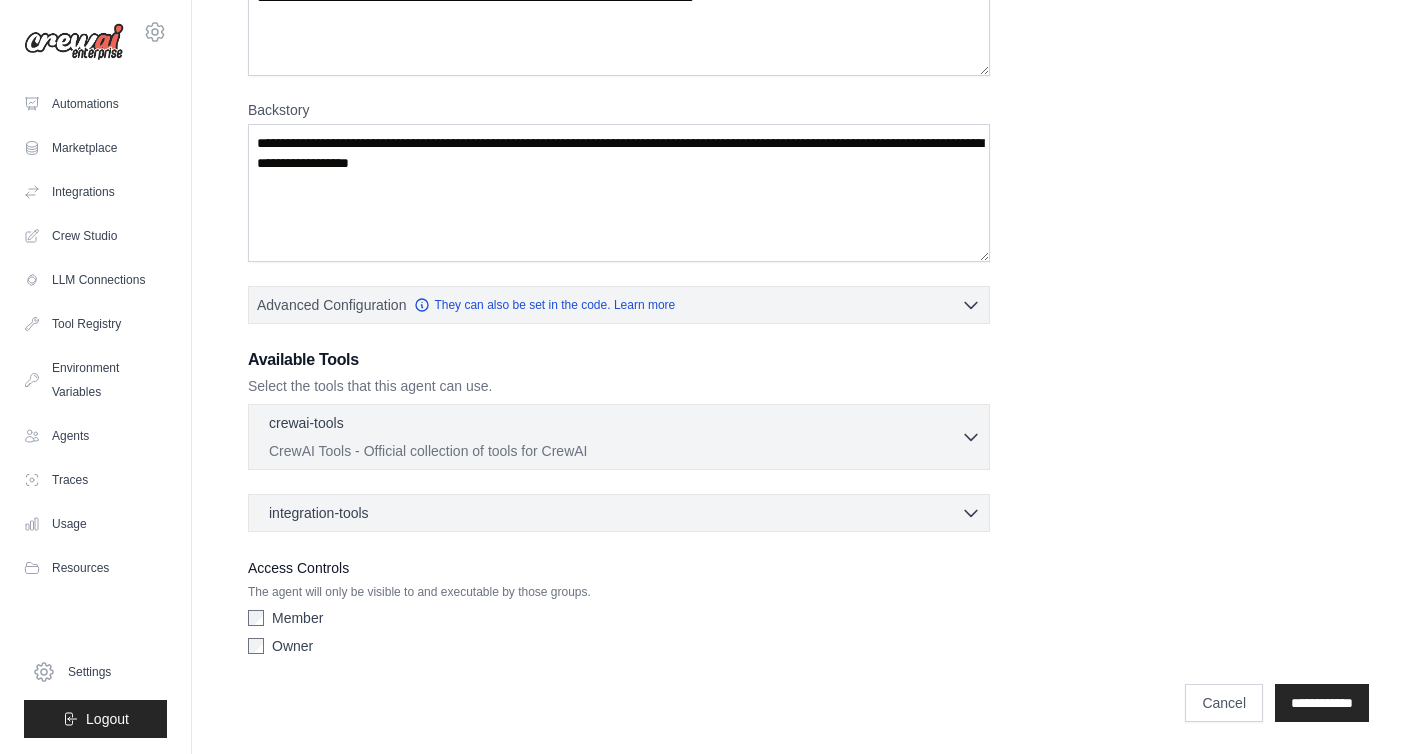 click on "CrewAI Tools - Official collection of tools for CrewAI" at bounding box center (615, 451) 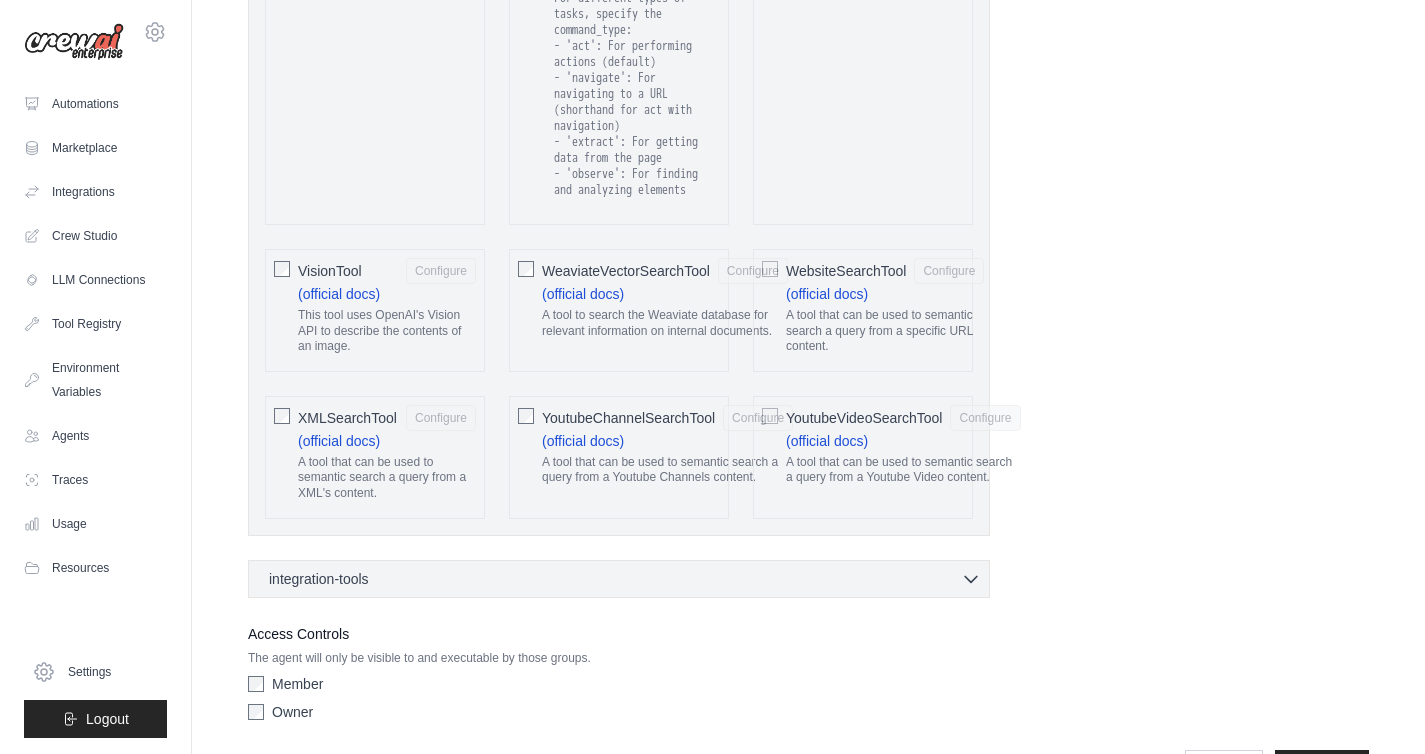 scroll, scrollTop: 3973, scrollLeft: 0, axis: vertical 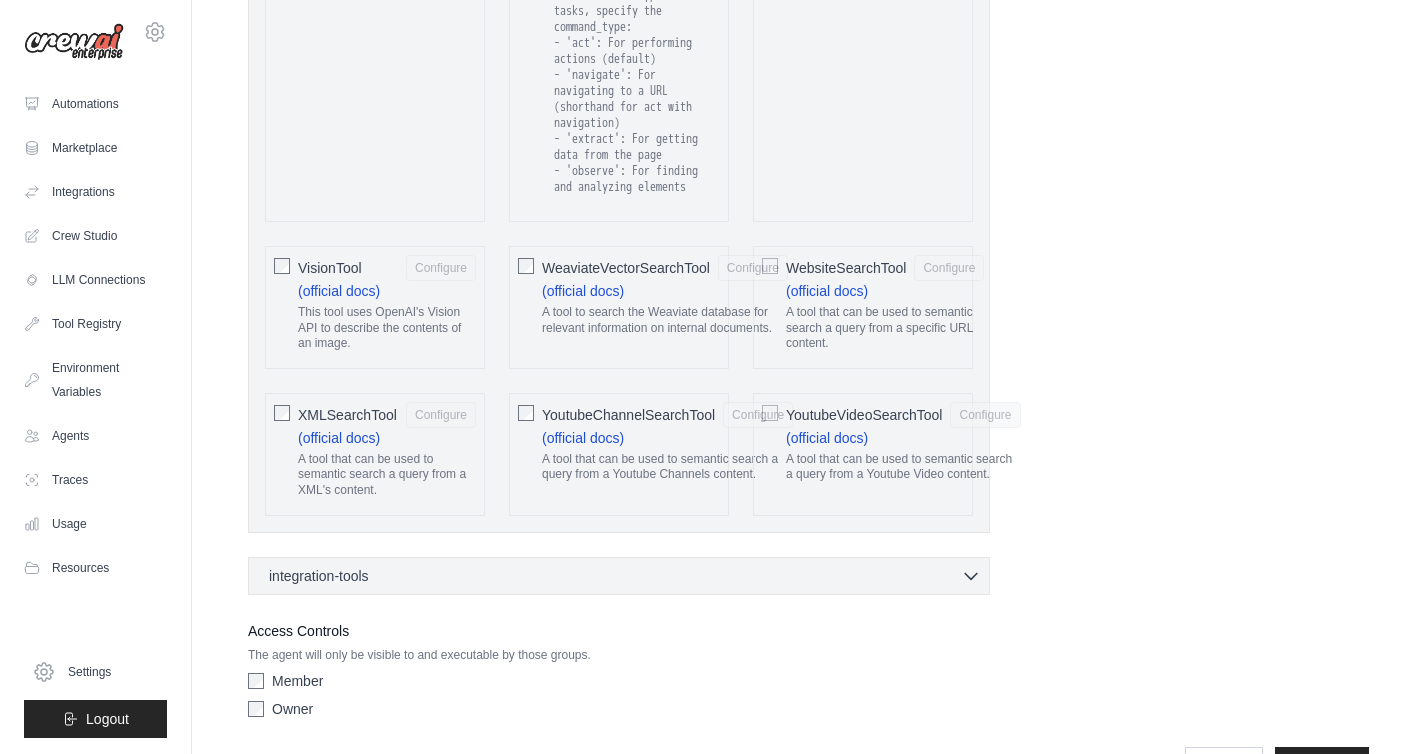 type 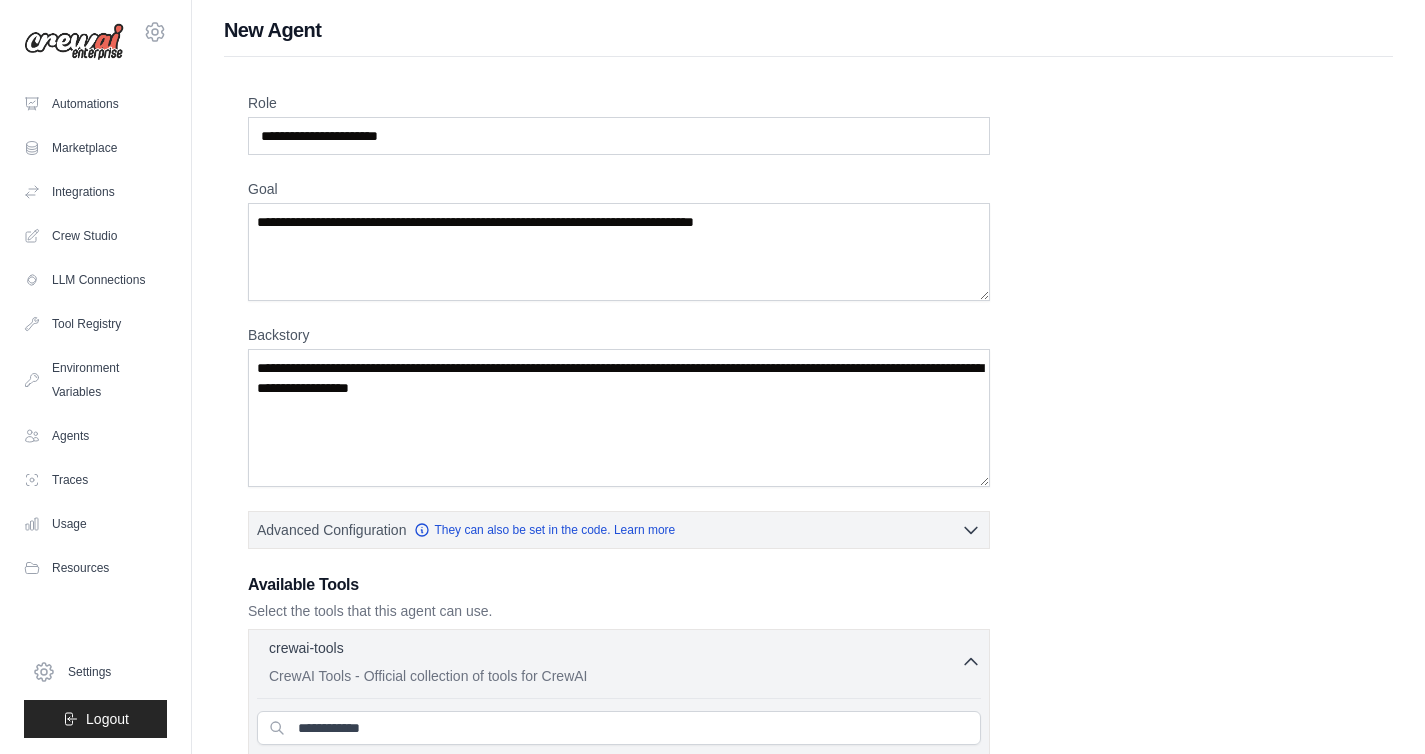 scroll, scrollTop: 0, scrollLeft: 0, axis: both 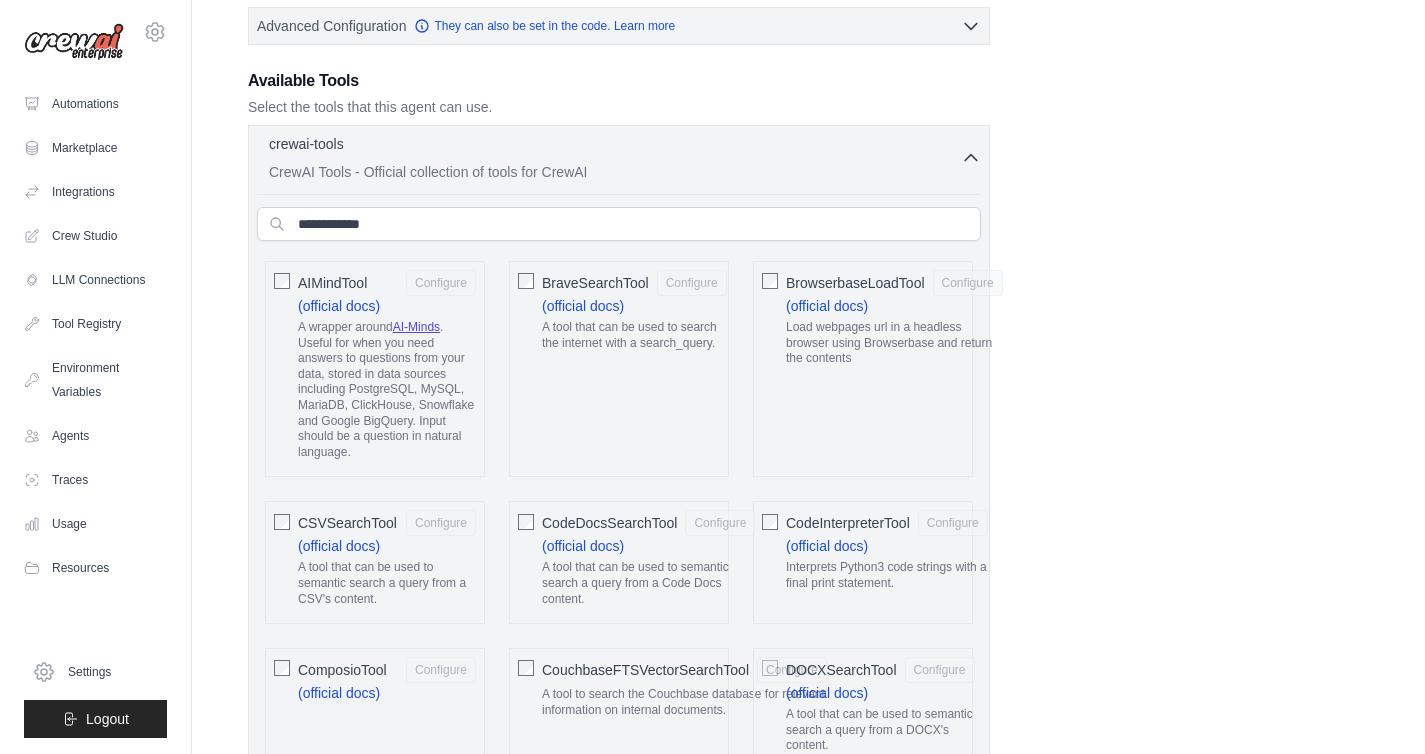 click on "CrewAI Tools - Official collection of tools for CrewAI" at bounding box center [615, 172] 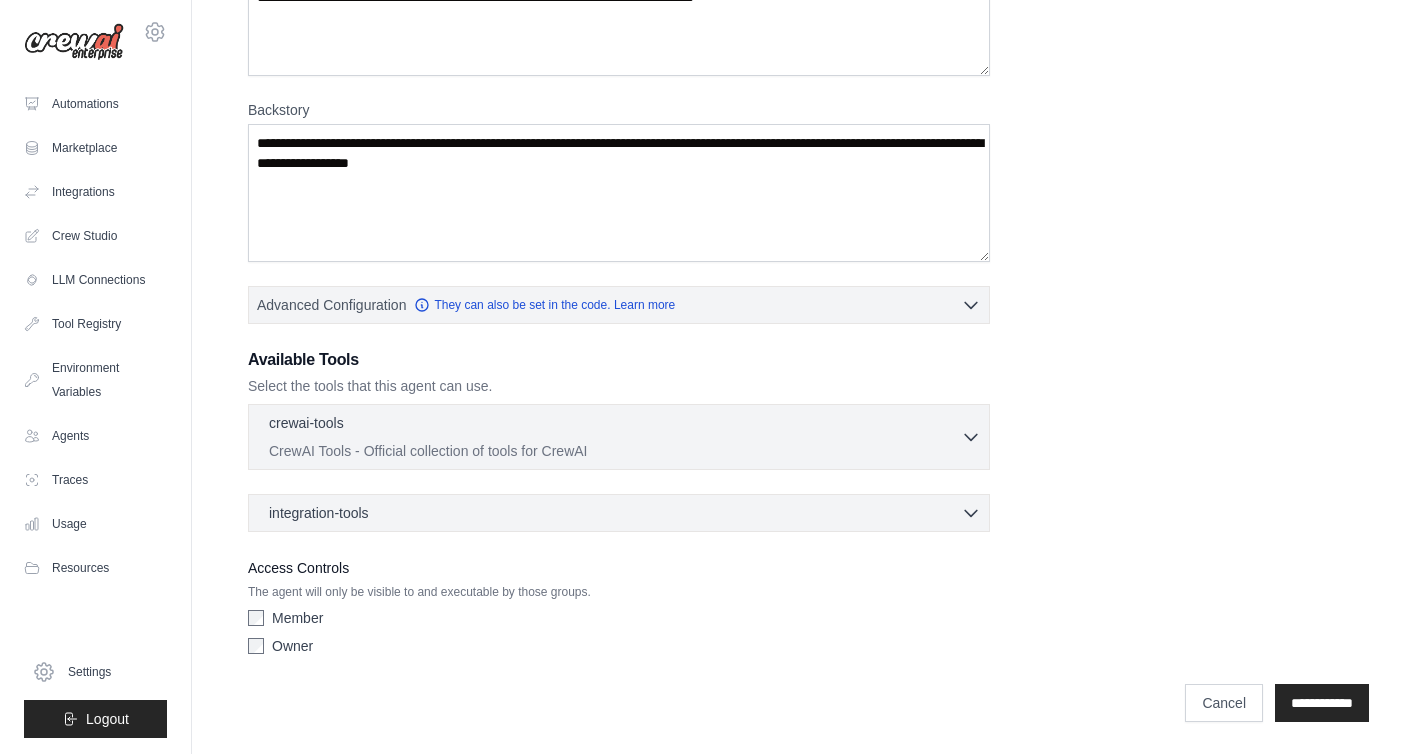 scroll, scrollTop: 229, scrollLeft: 0, axis: vertical 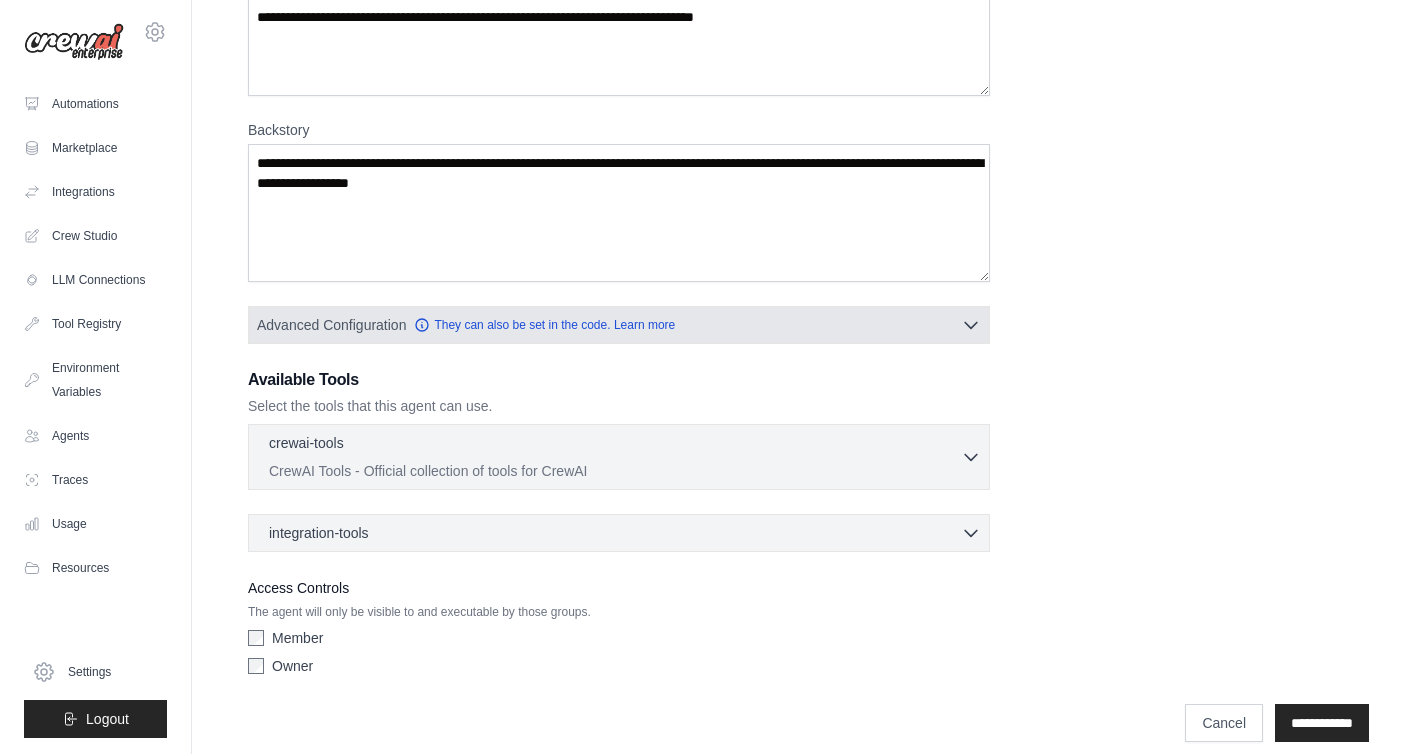 click on "Advanced Configuration
They can also be set in the code. Learn more" at bounding box center (619, 325) 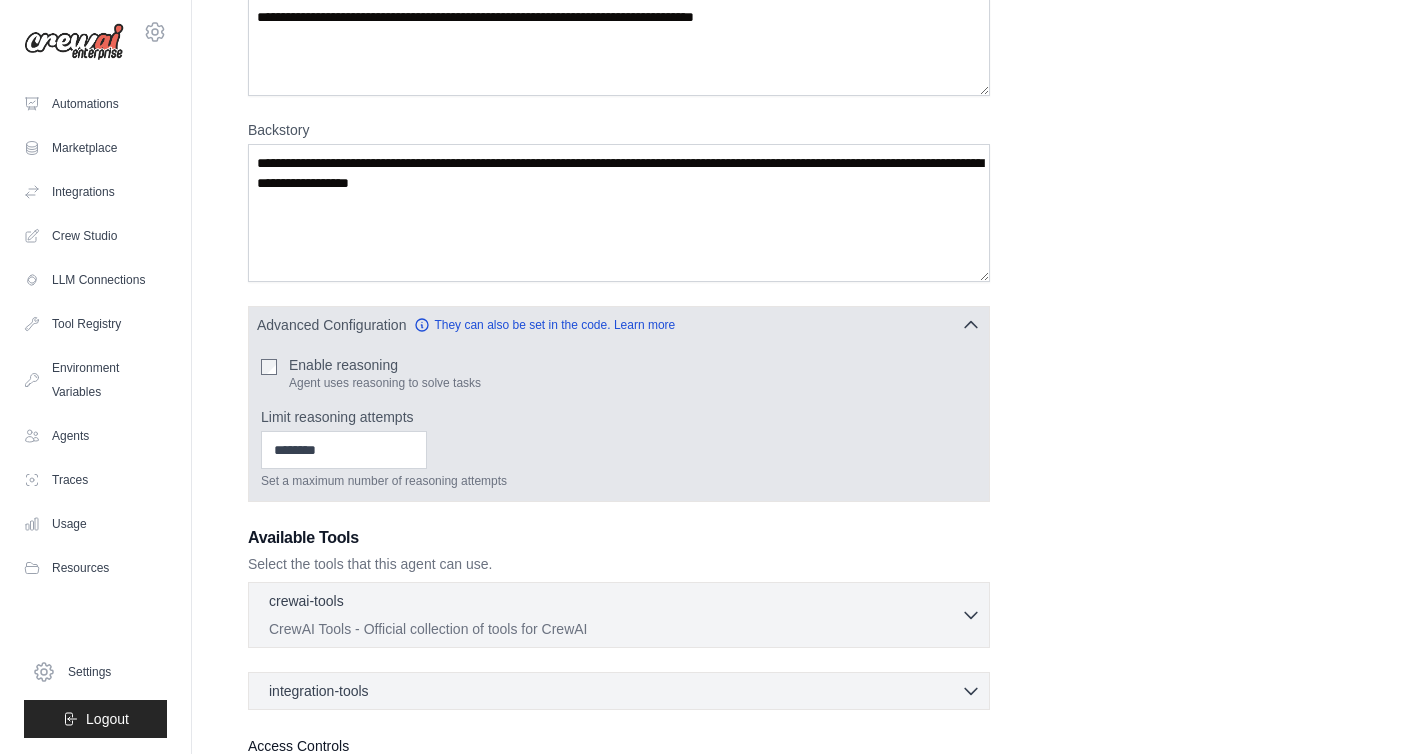 click on "Enable reasoning" at bounding box center (385, 365) 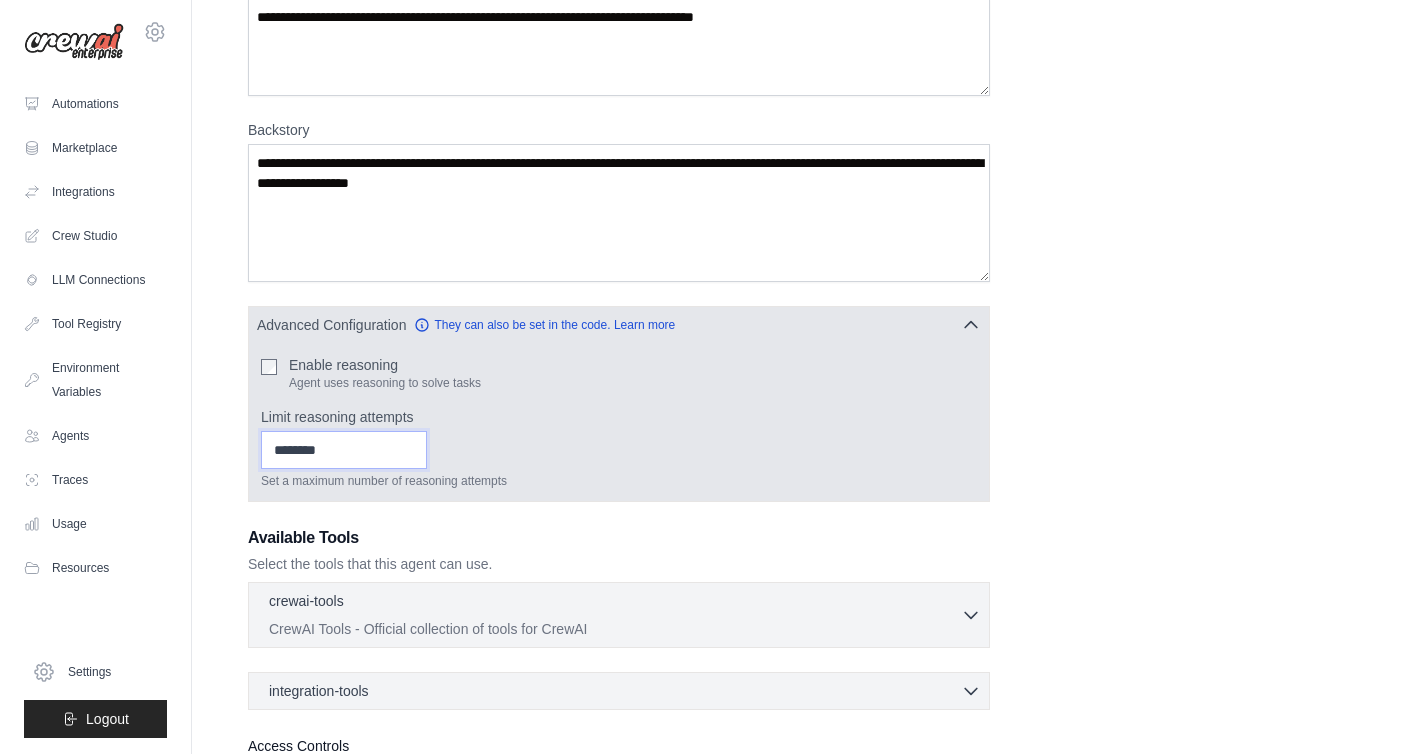 click on "Limit reasoning attempts" at bounding box center [344, 450] 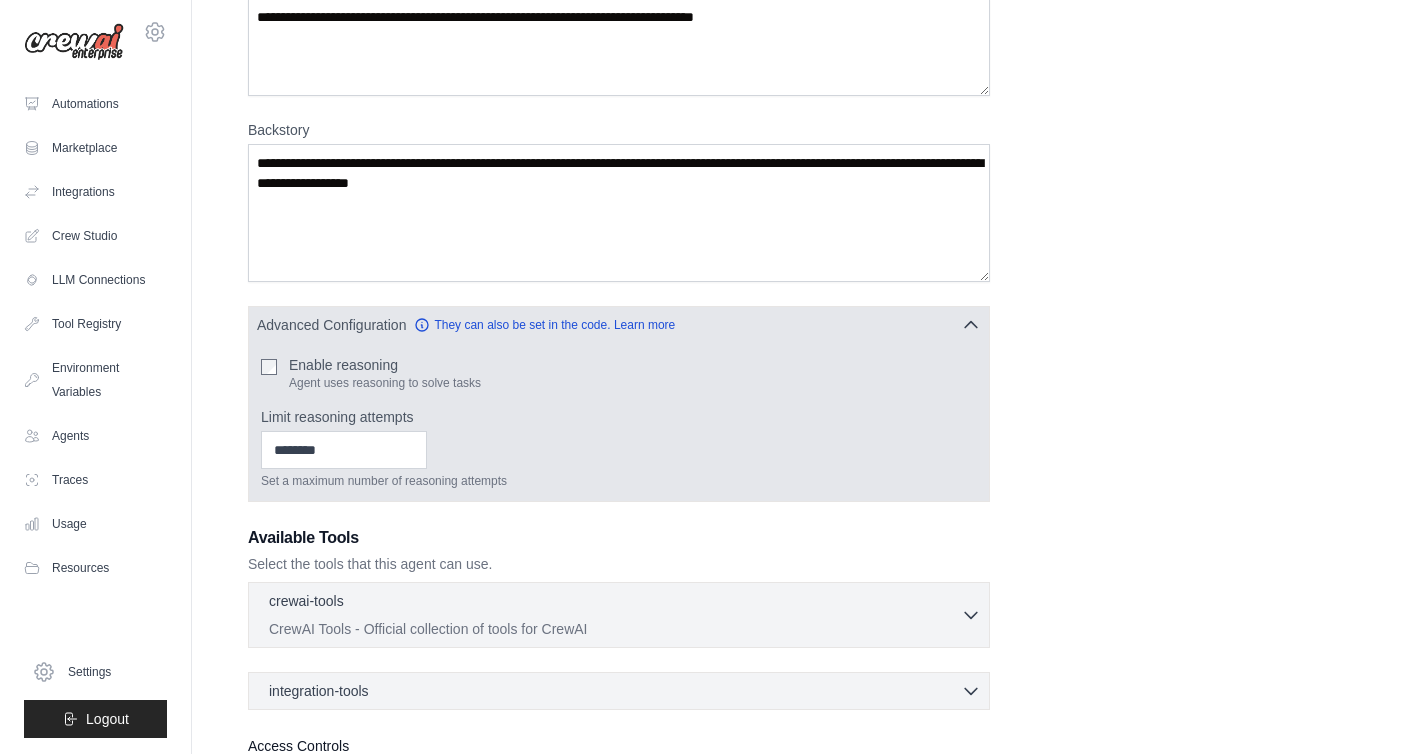 click on "Advanced Configuration" at bounding box center [331, 325] 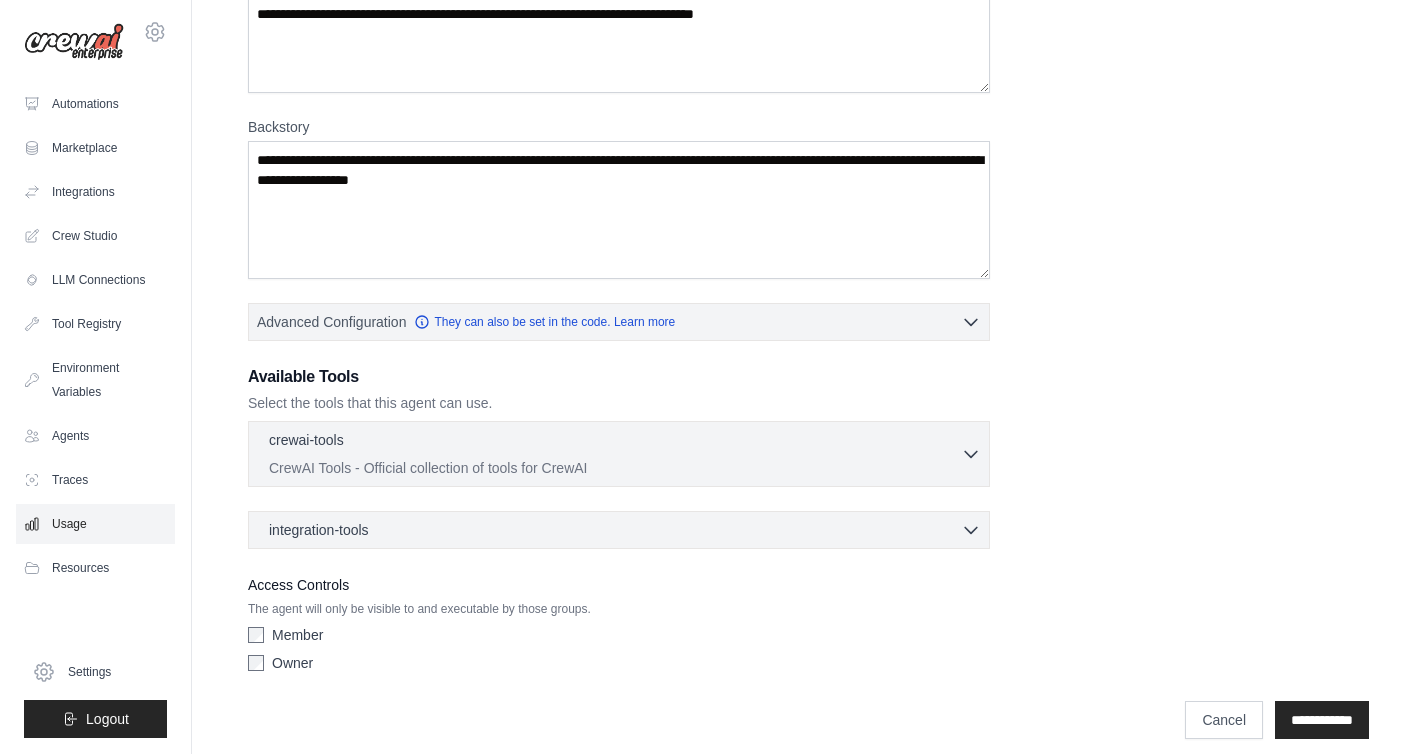 scroll, scrollTop: 213, scrollLeft: 0, axis: vertical 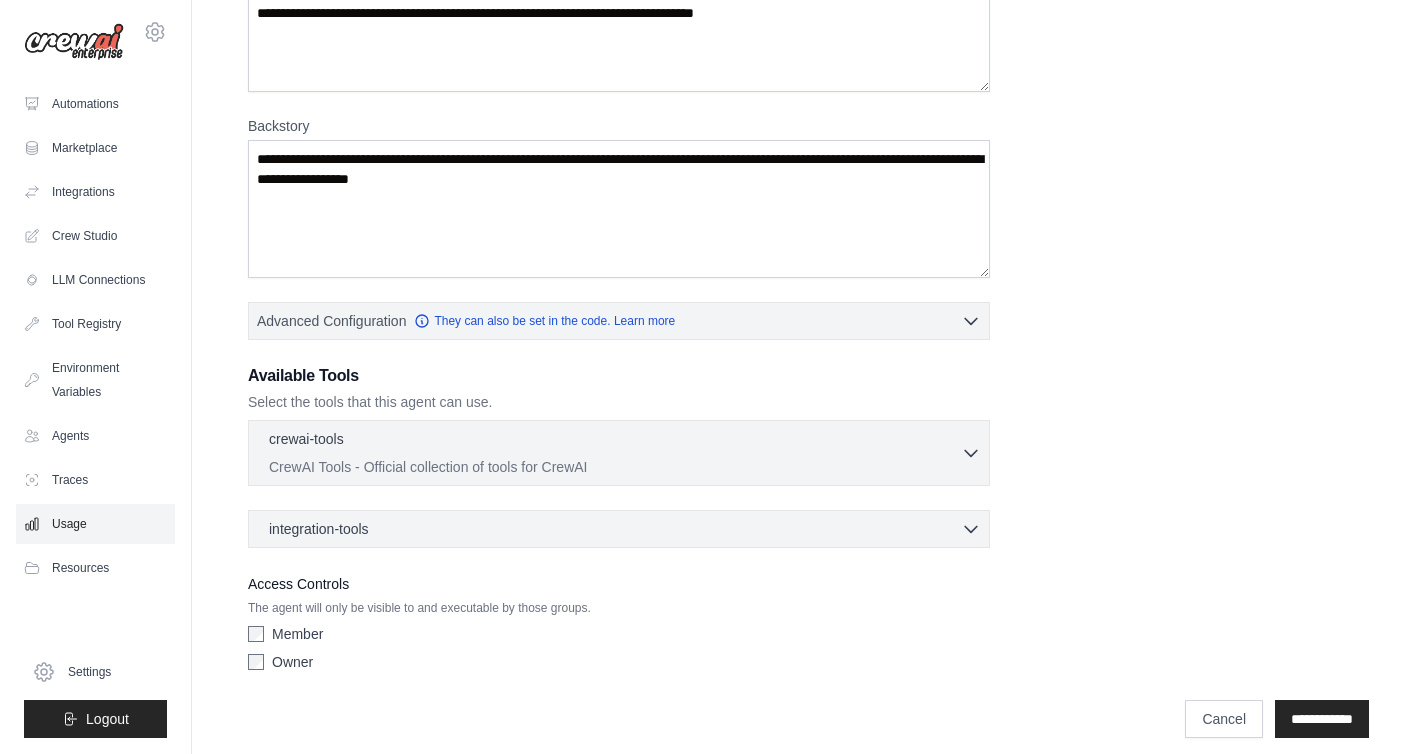 click on "Usage" at bounding box center (95, 524) 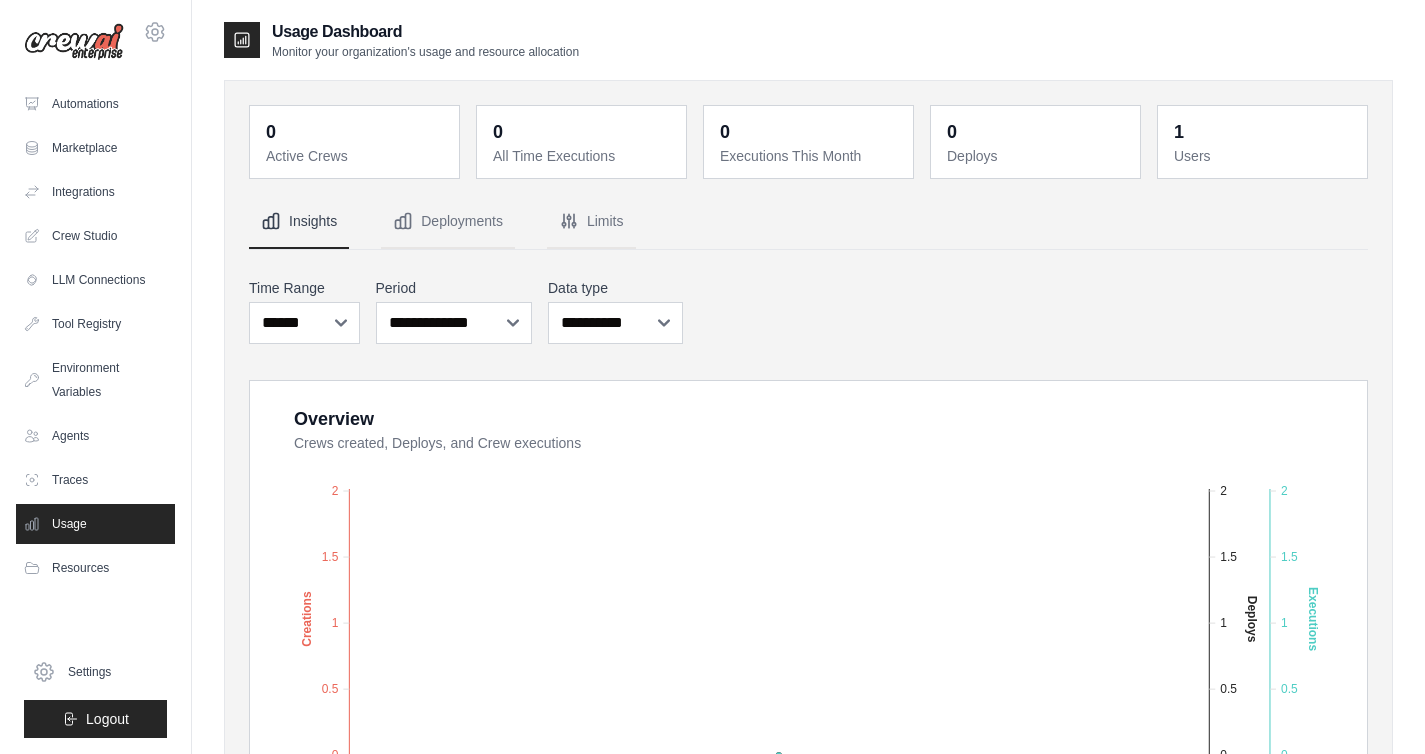 click on "Overview
Crews created, Deploys, and Crew executions
Created Deploys Executions 2 2 1.5 1.5 1 1 0.5 0.5 0 0 Creations 25 Jul 2025 25 Jul 2025 26 Jul 2025 26 Jul 2025 27 Jul 2025 27 Jul 2025 28 Jul 2025 28 Jul 2025 29 Jul 2025 29 Jul 2025 2 2 1.5 1.5 1 1 0.5 0.5 0 0 Deploys 2 2 1.5 1.5 1 1 0.5 0.5 0 0 Executions" at bounding box center (808, 615) 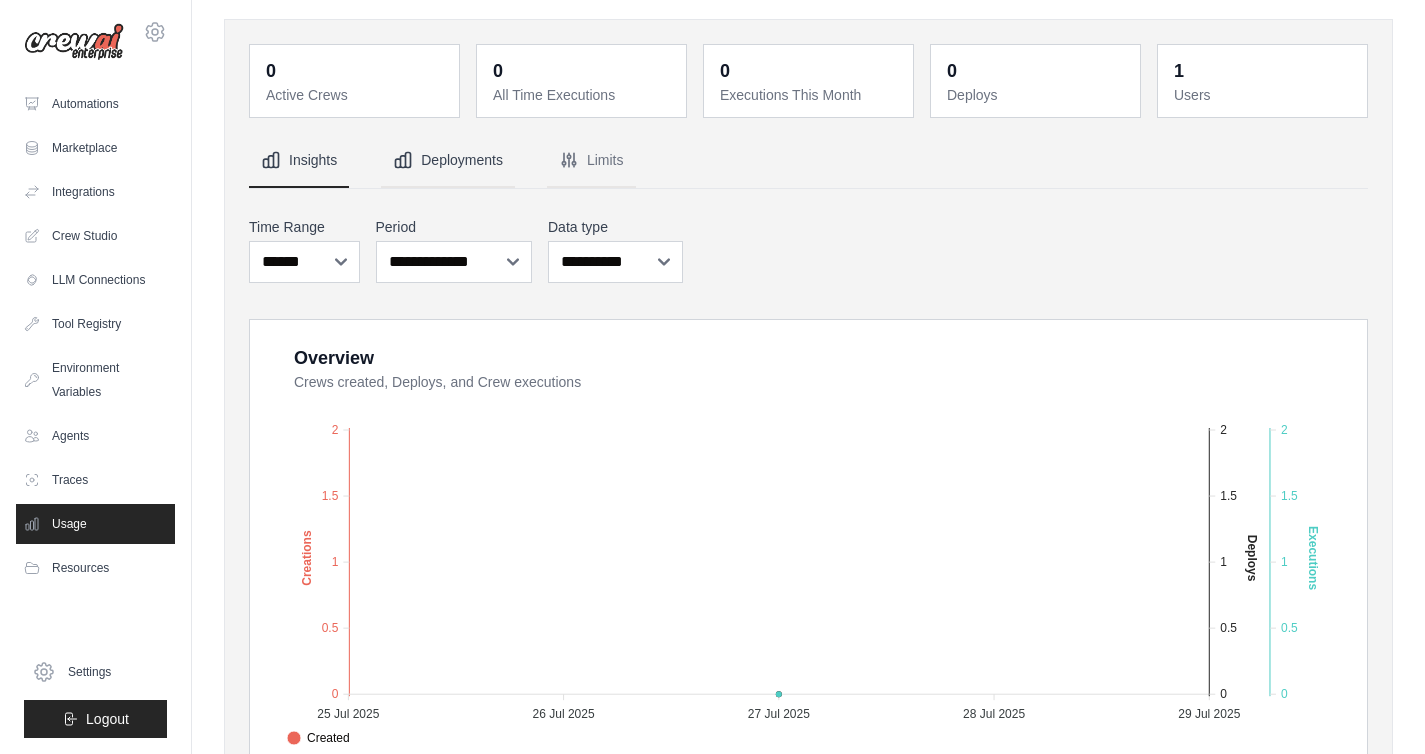 scroll, scrollTop: 0, scrollLeft: 0, axis: both 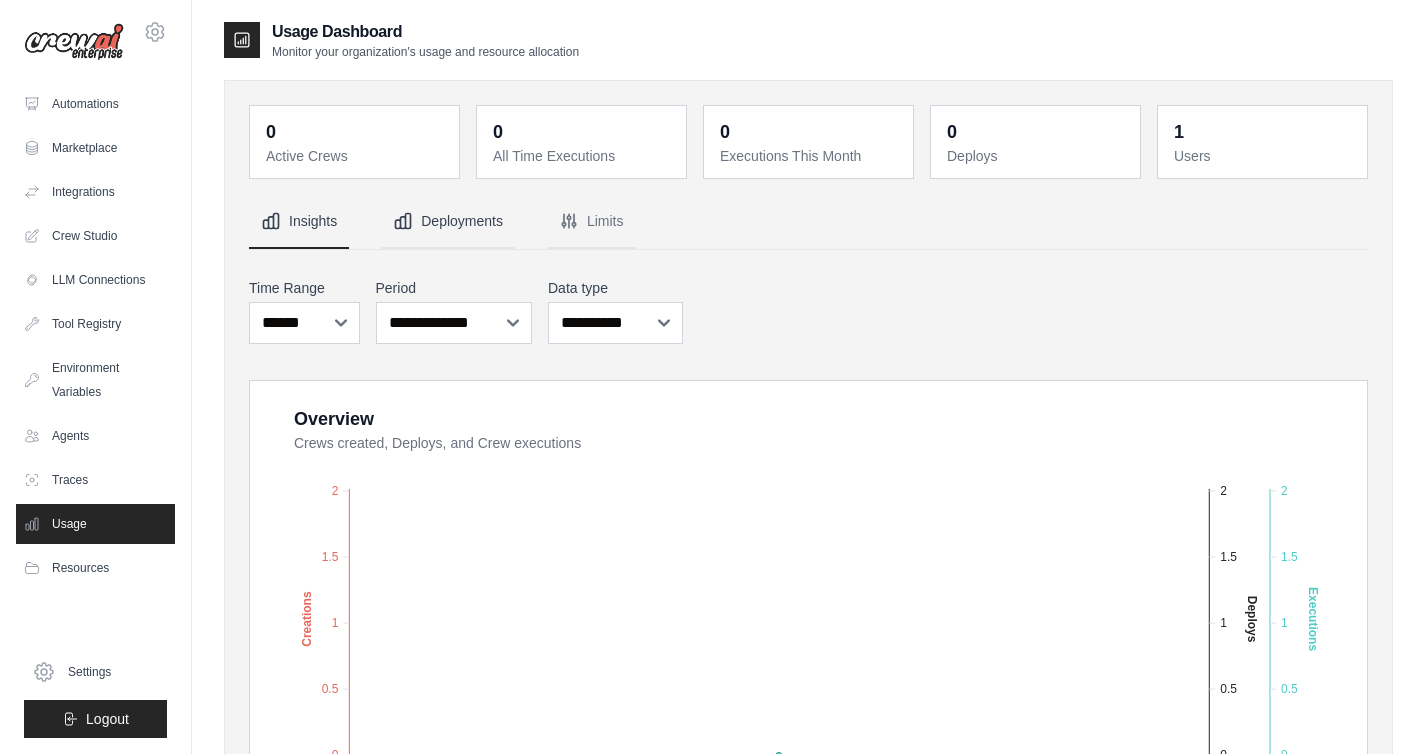 click on "Deployments" at bounding box center [448, 222] 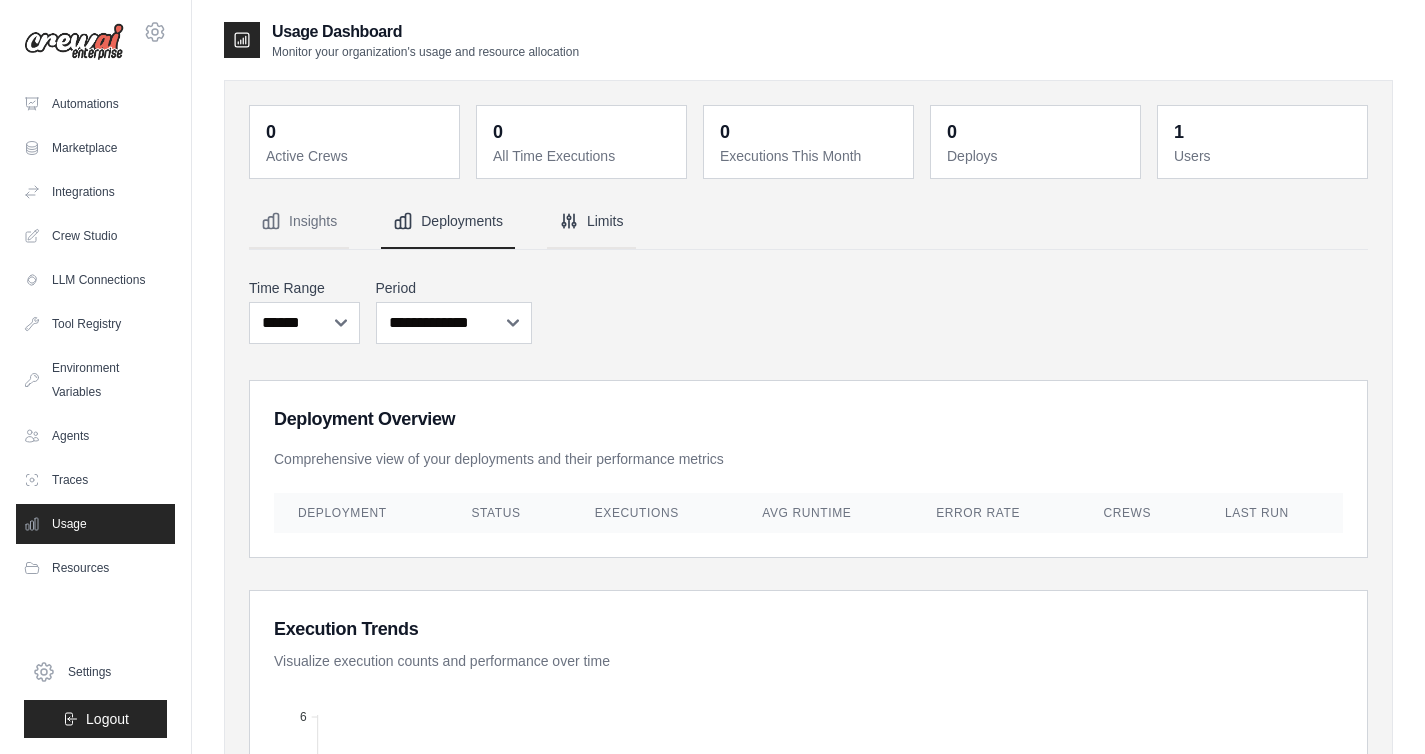 click on "Limits" at bounding box center (591, 222) 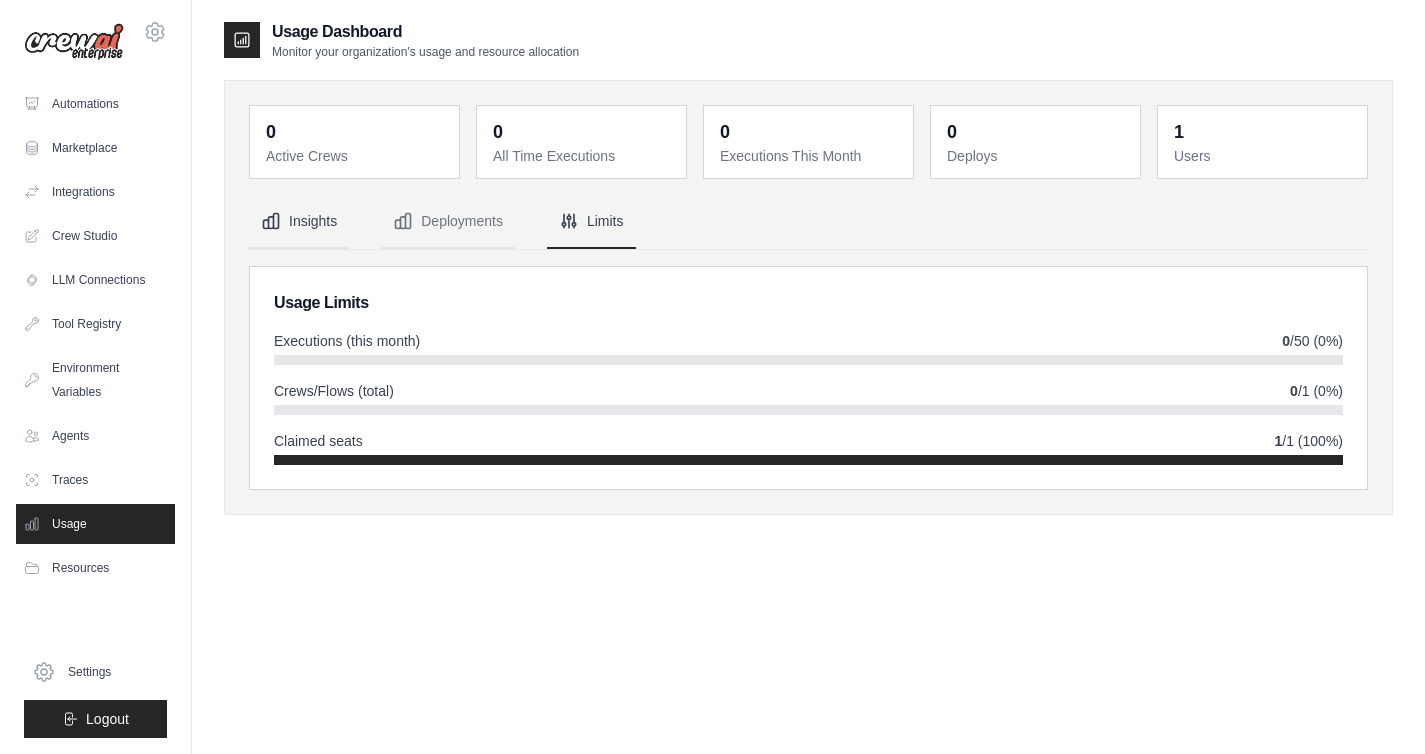 click on "Insights" at bounding box center [299, 222] 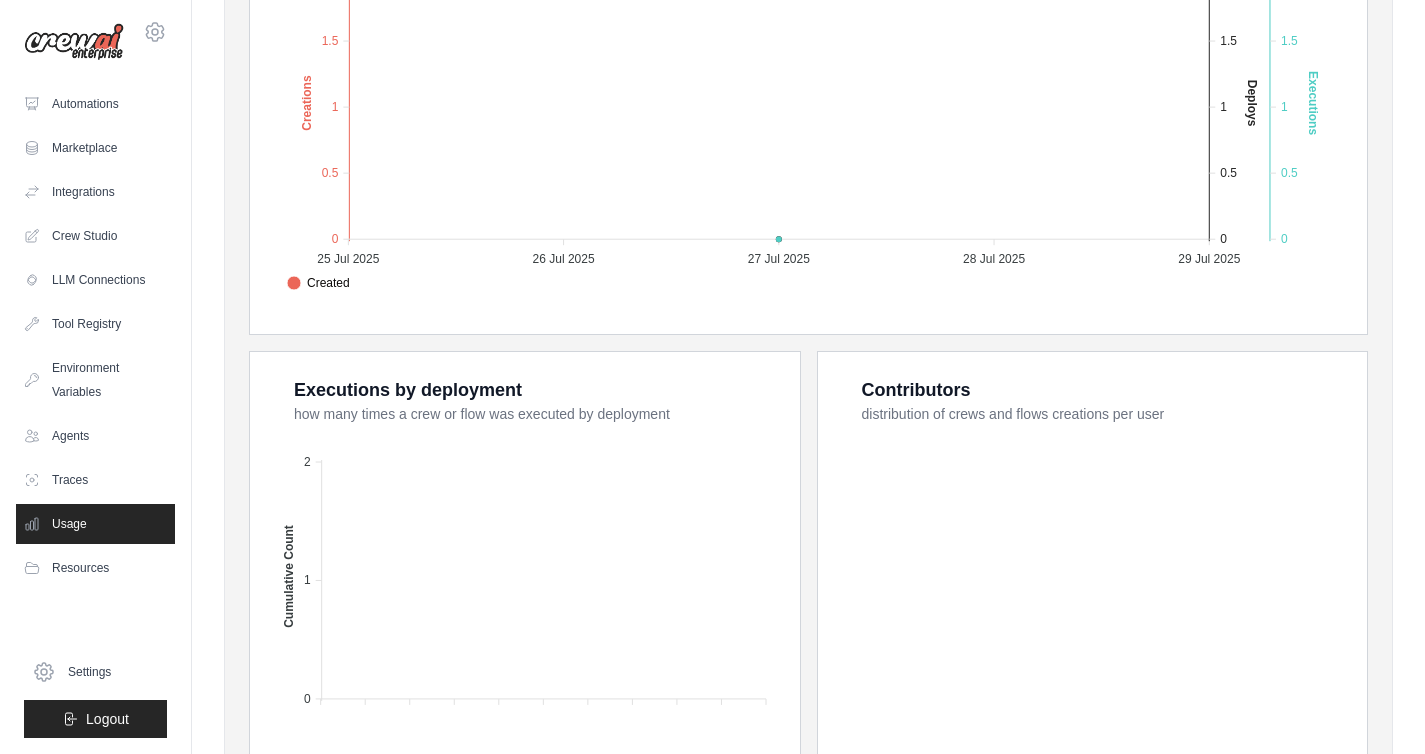 scroll, scrollTop: 0, scrollLeft: 0, axis: both 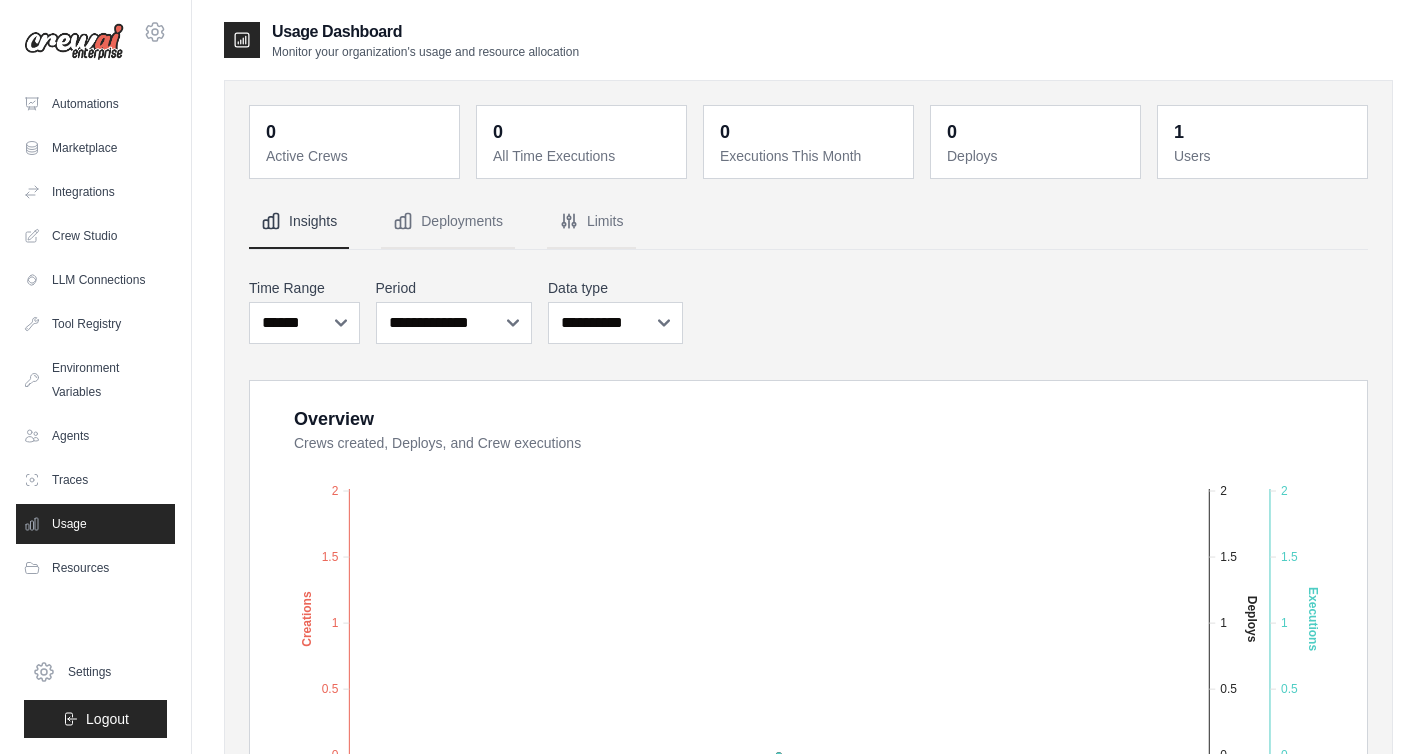 click on "Automations
Marketplace
Integrations
Crew Studio
LLM Connections" at bounding box center (95, 336) 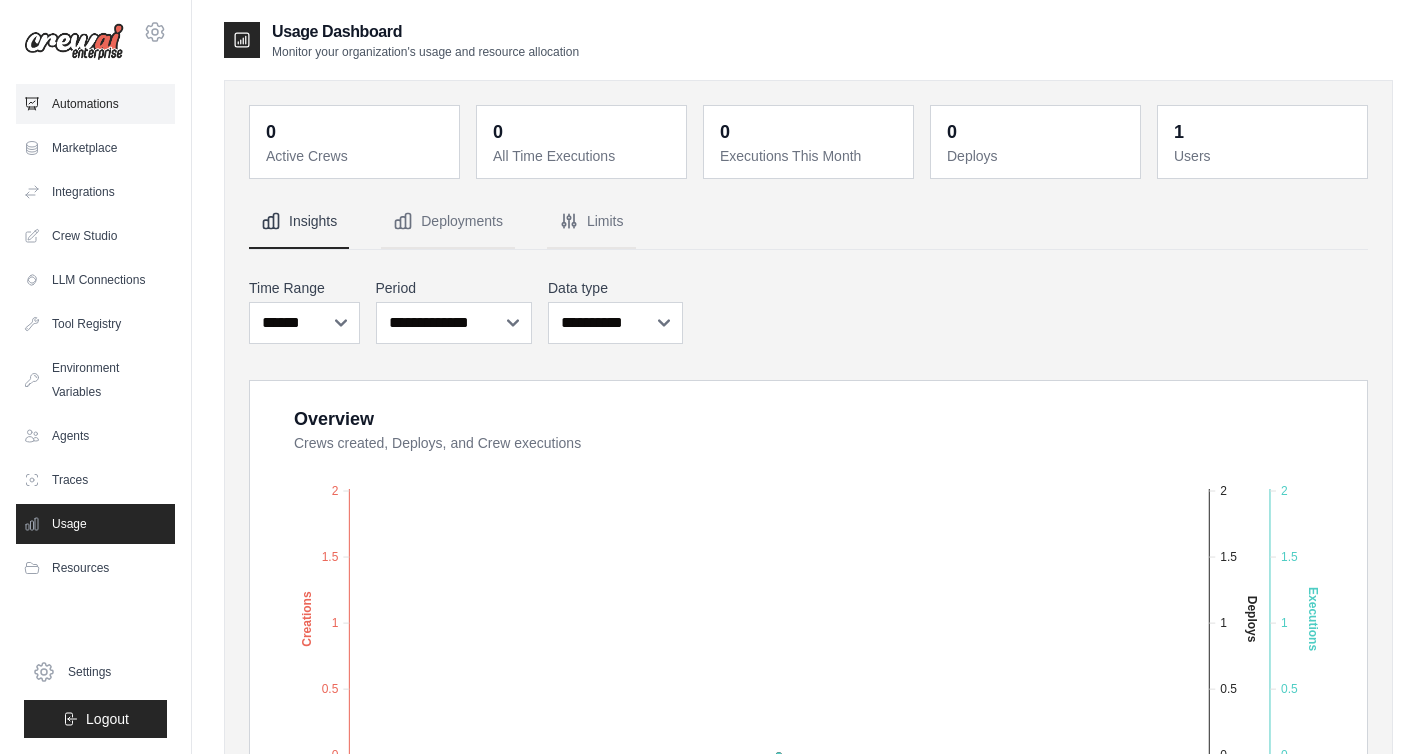 click on "Automations" at bounding box center [95, 104] 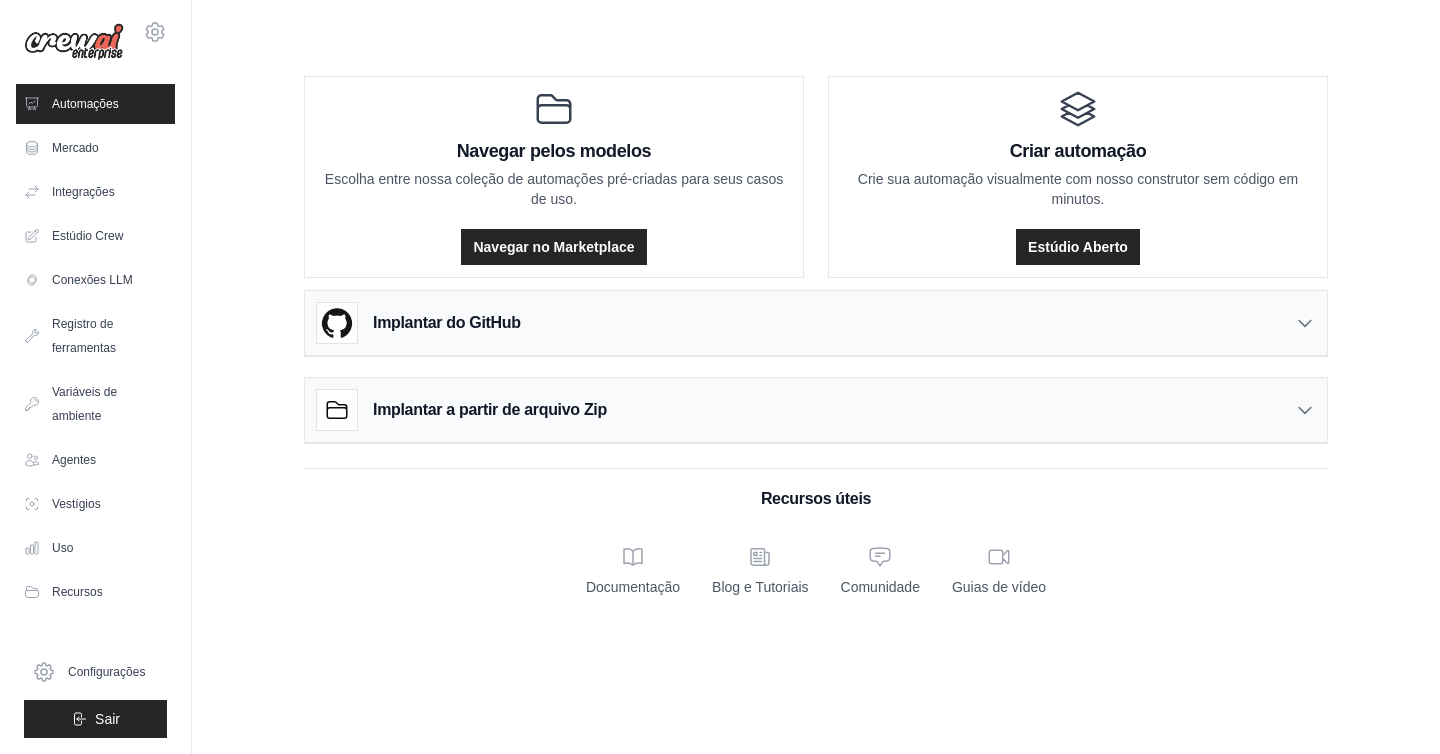 click on "nitroxinteligence@gmail.com
Configurações
Automações
Mercado
Integrações
GitHub Sair" at bounding box center [96, 377] 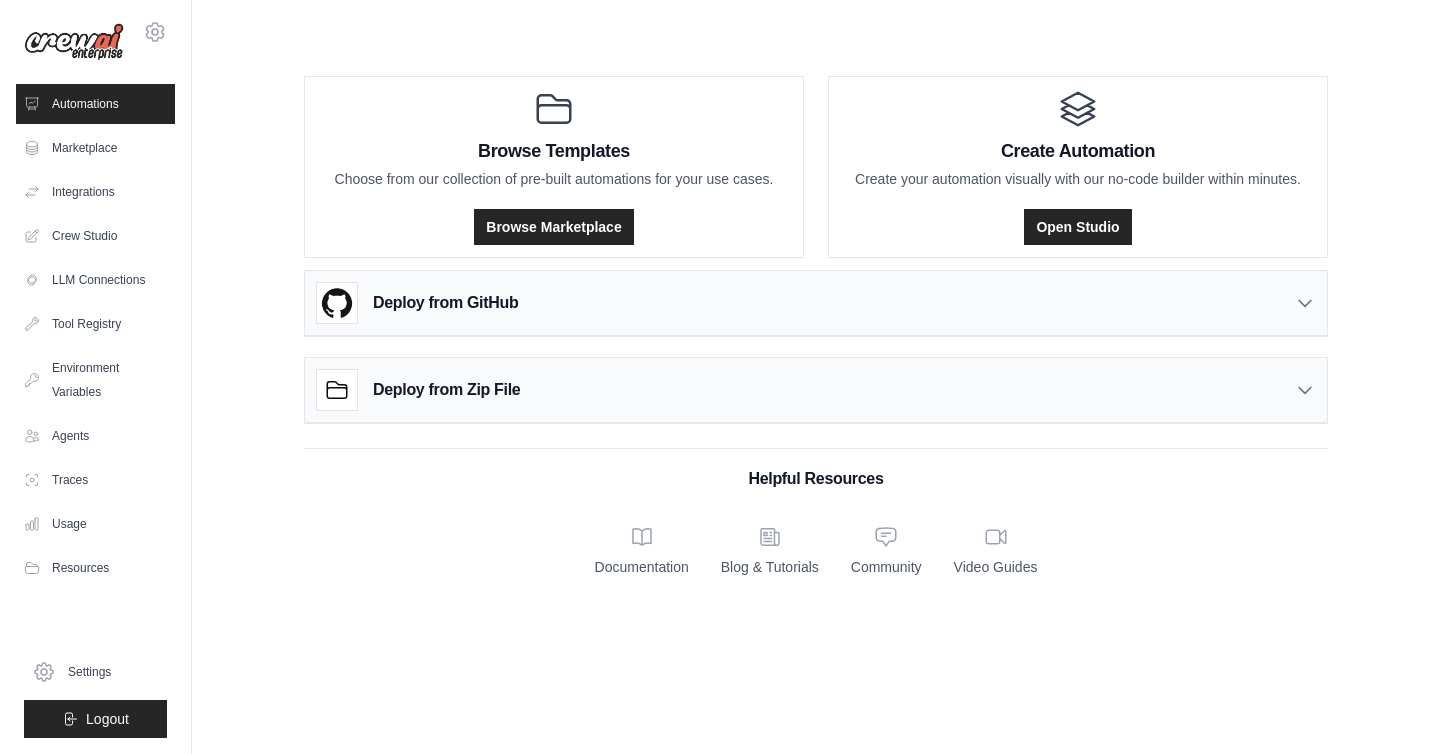 click 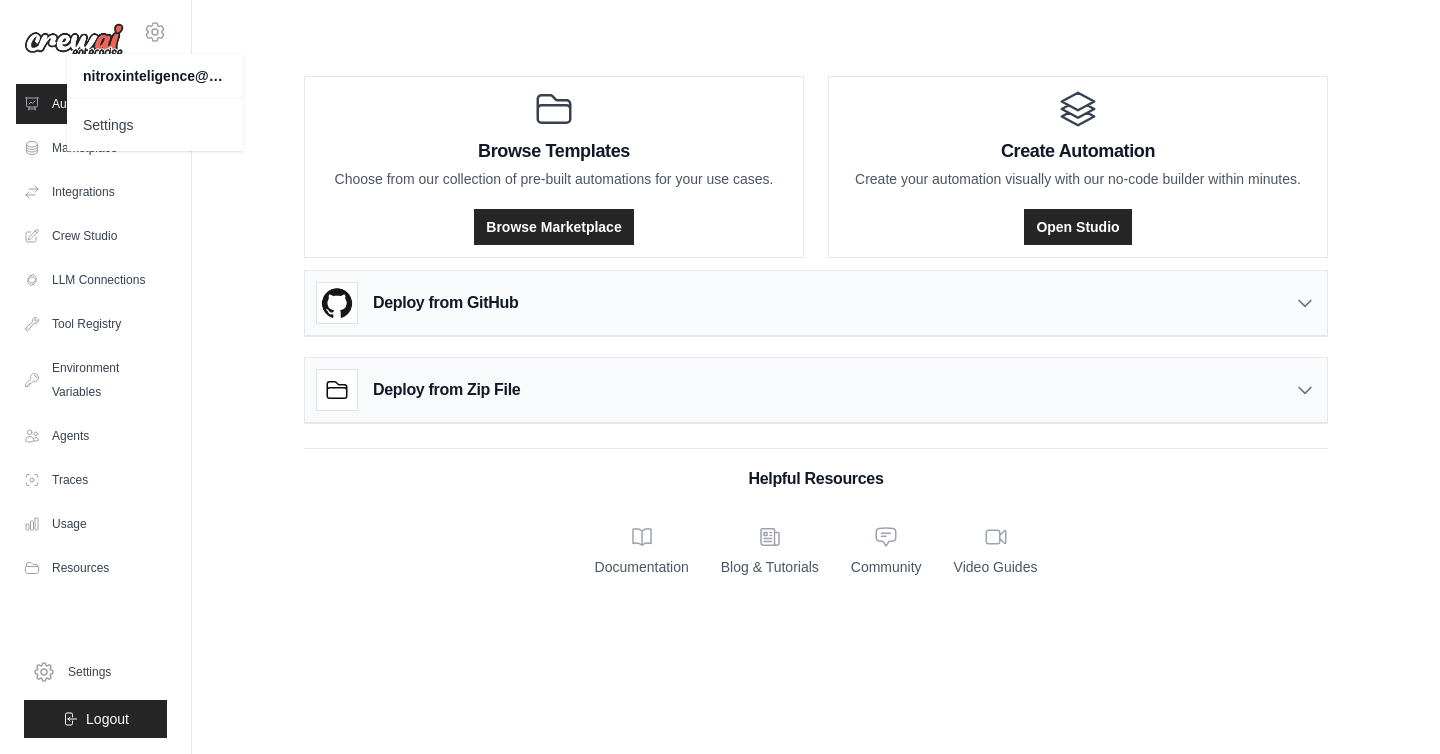 click on "Browse Templates
Choose from our collection of pre-built automations for your use
cases.
Browse Marketplace
Create Automation
Create your automation visually with our no-code builder within
minutes.
Open Studio
Deploy from GitHub" at bounding box center [816, 322] 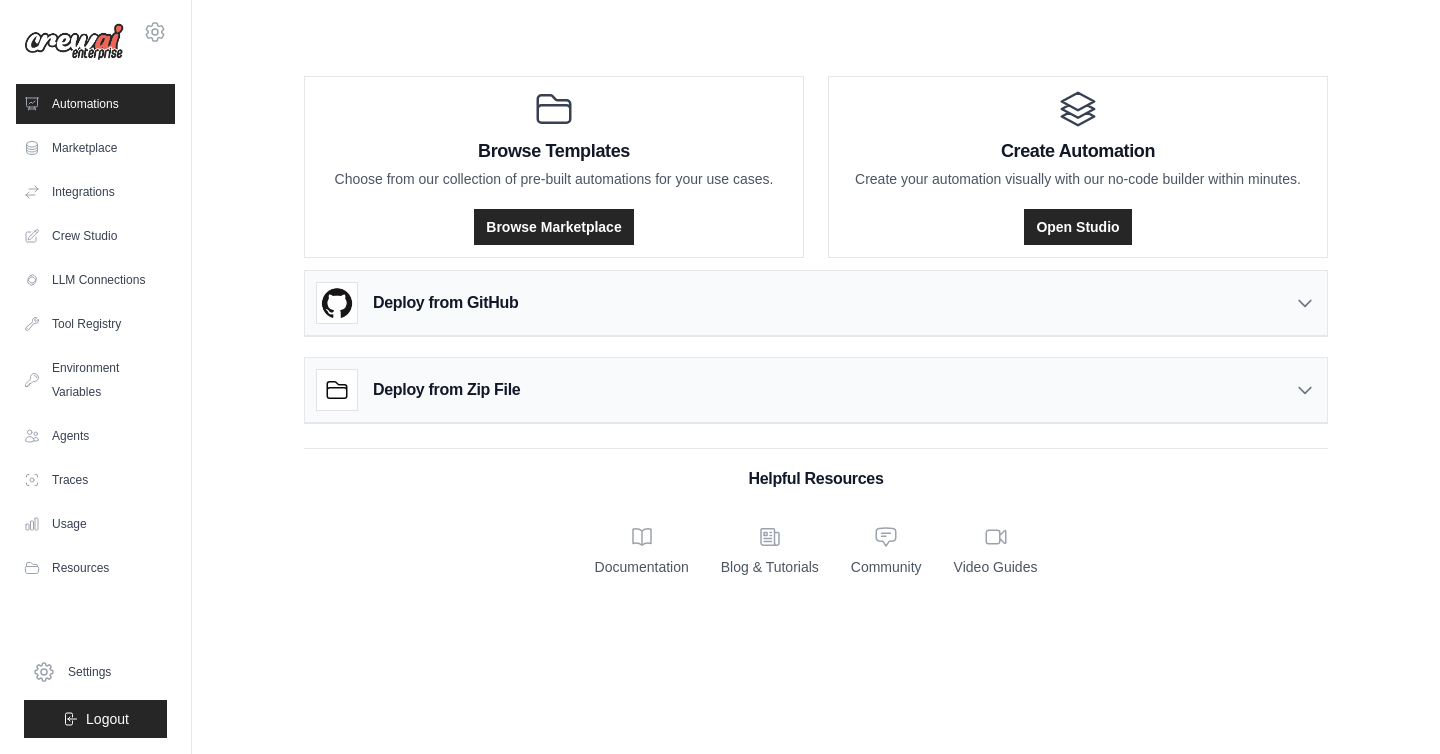 click 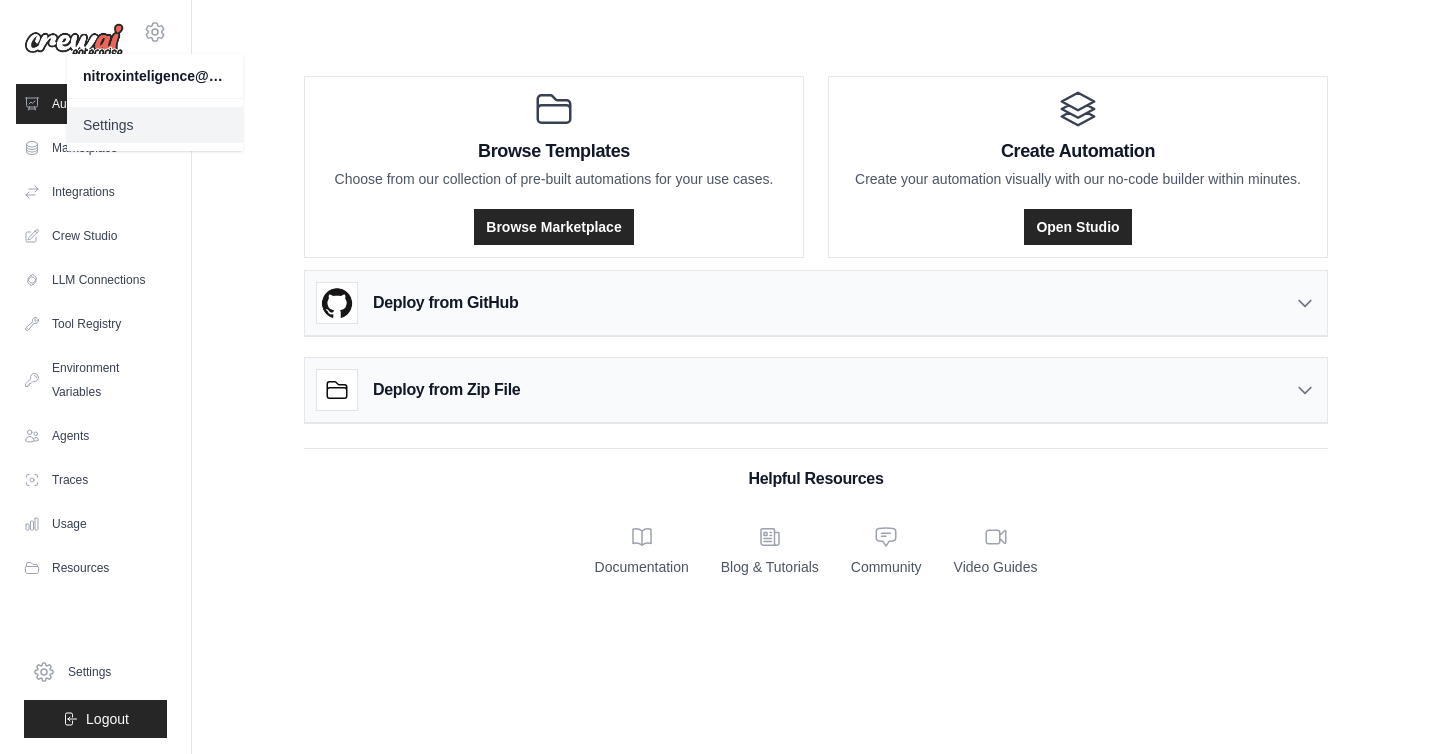 click on "Settings" at bounding box center (155, 125) 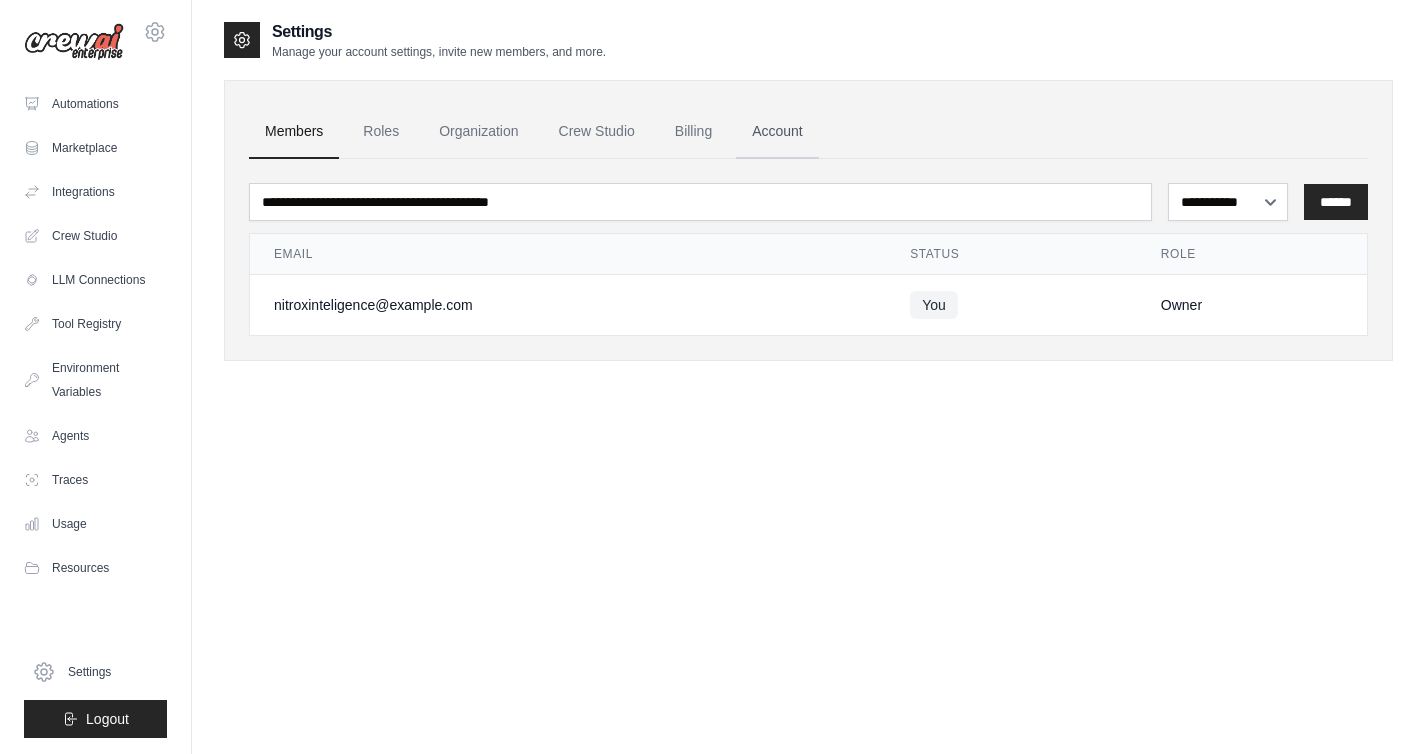 click on "Account" at bounding box center [777, 132] 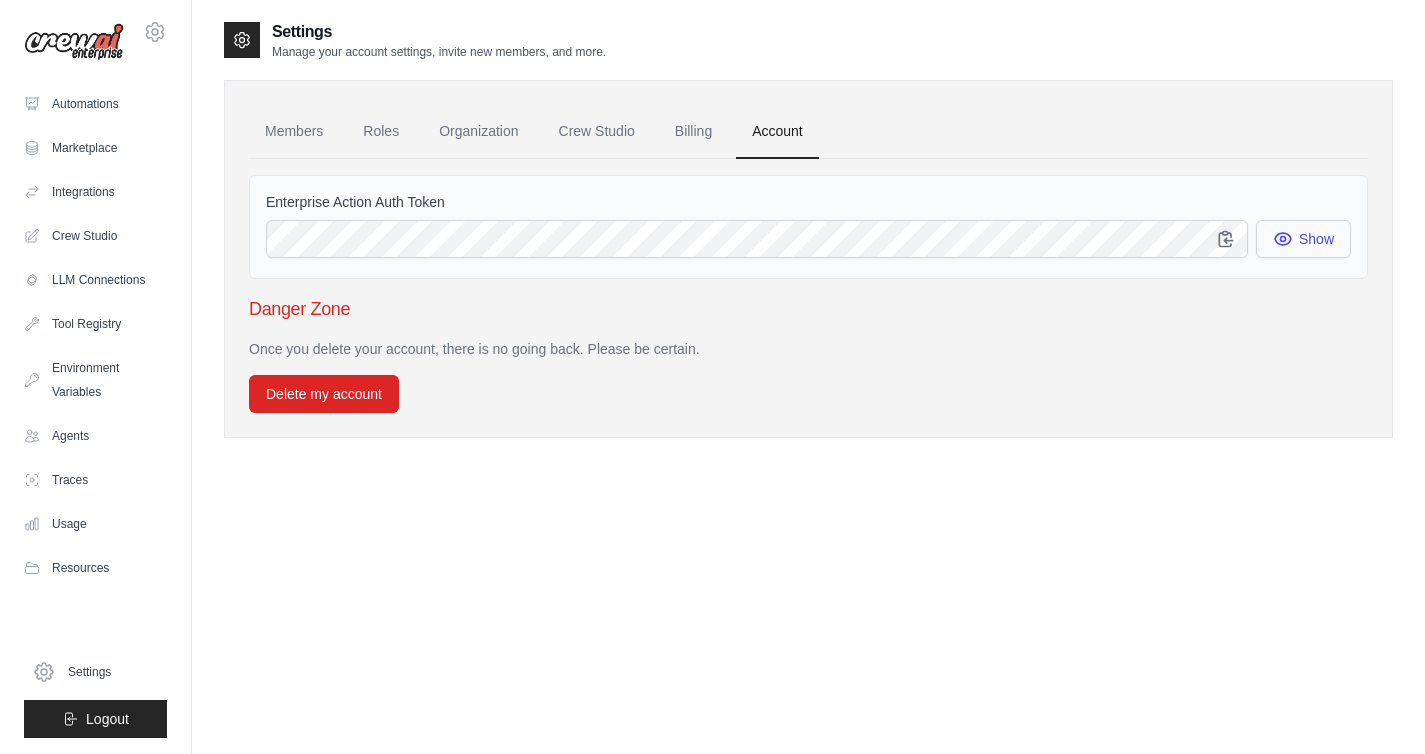 click on "Show" at bounding box center (1303, 239) 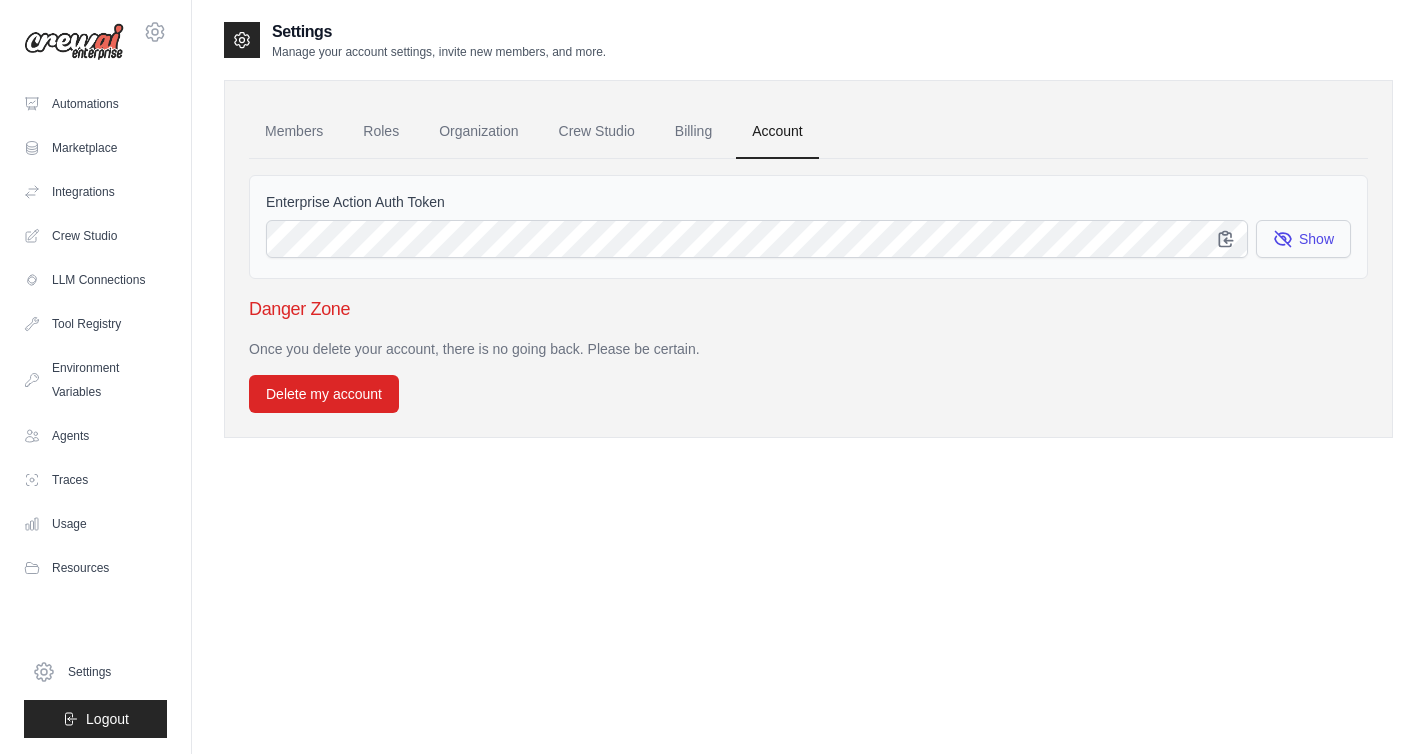 click on "Show" at bounding box center [1303, 239] 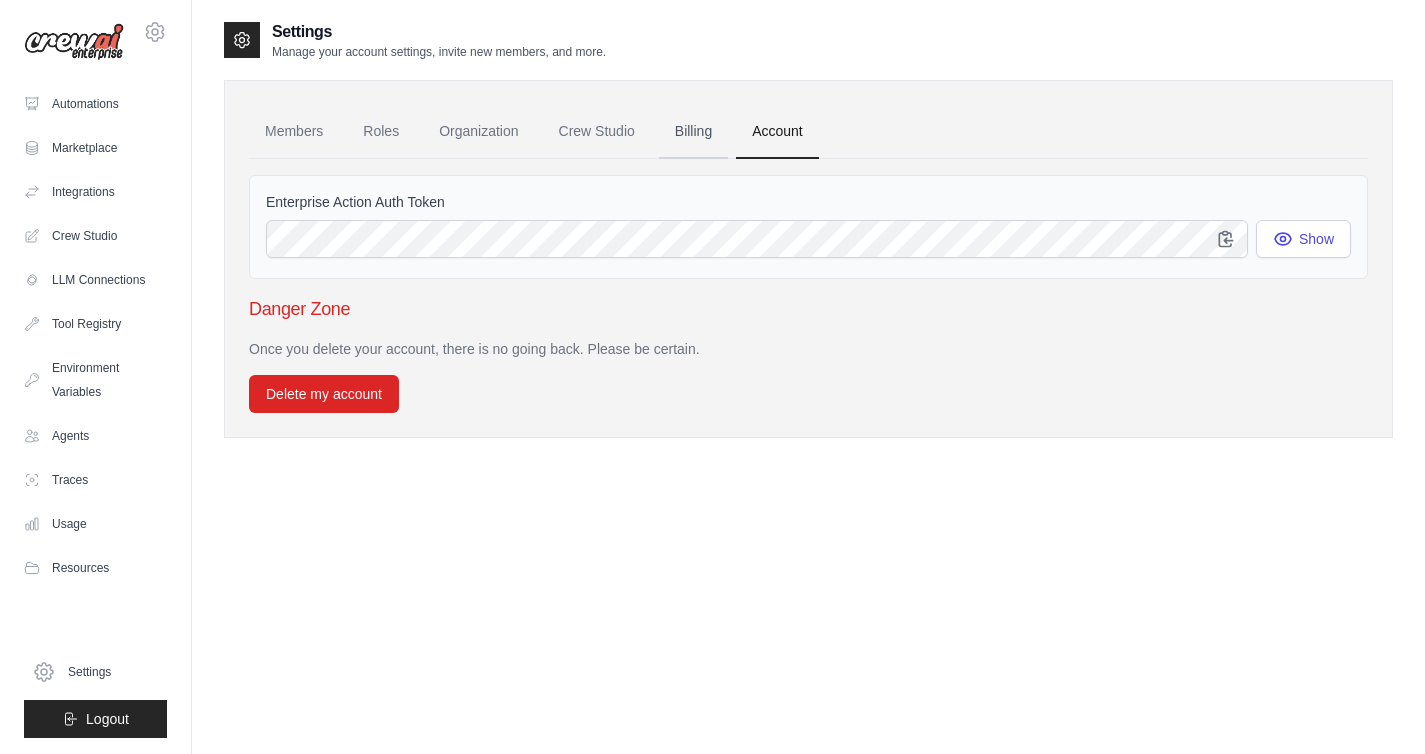 click on "Billing" at bounding box center [693, 132] 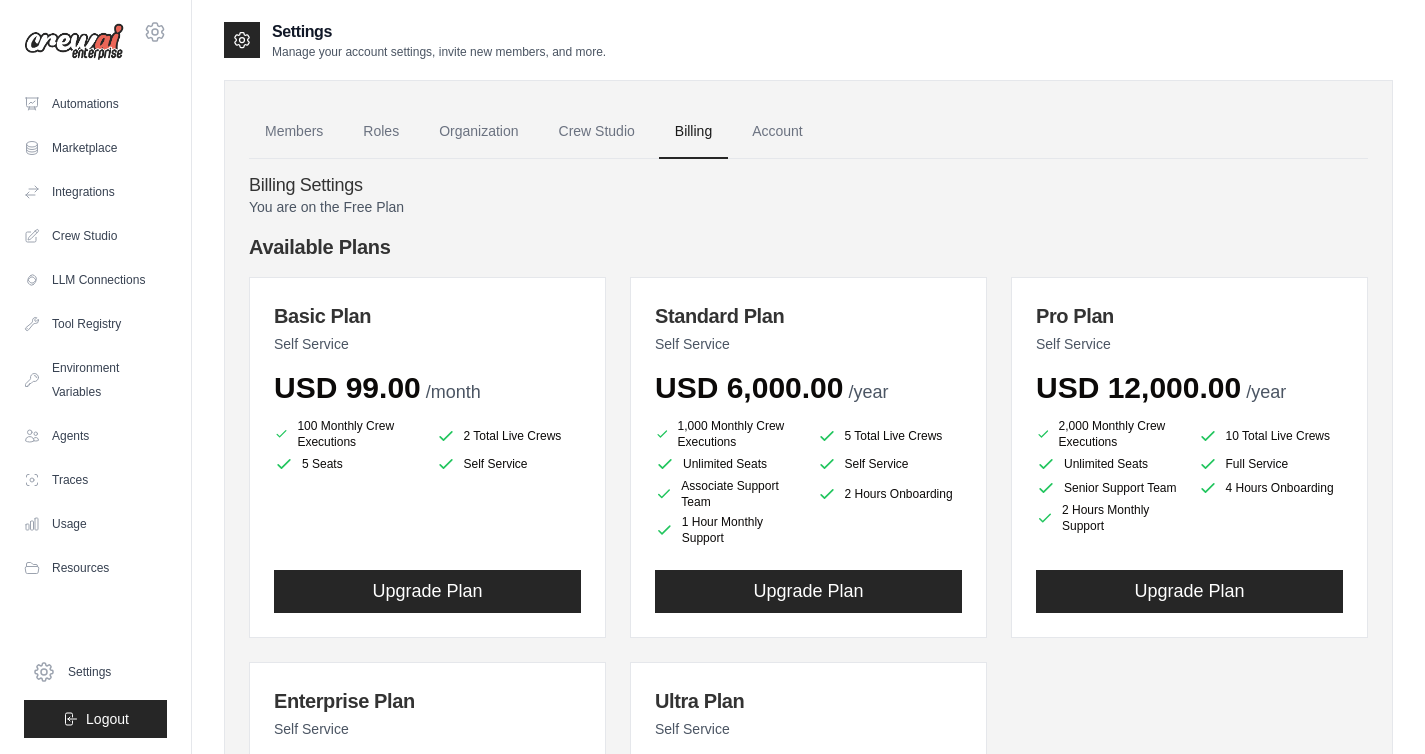 scroll, scrollTop: 0, scrollLeft: 0, axis: both 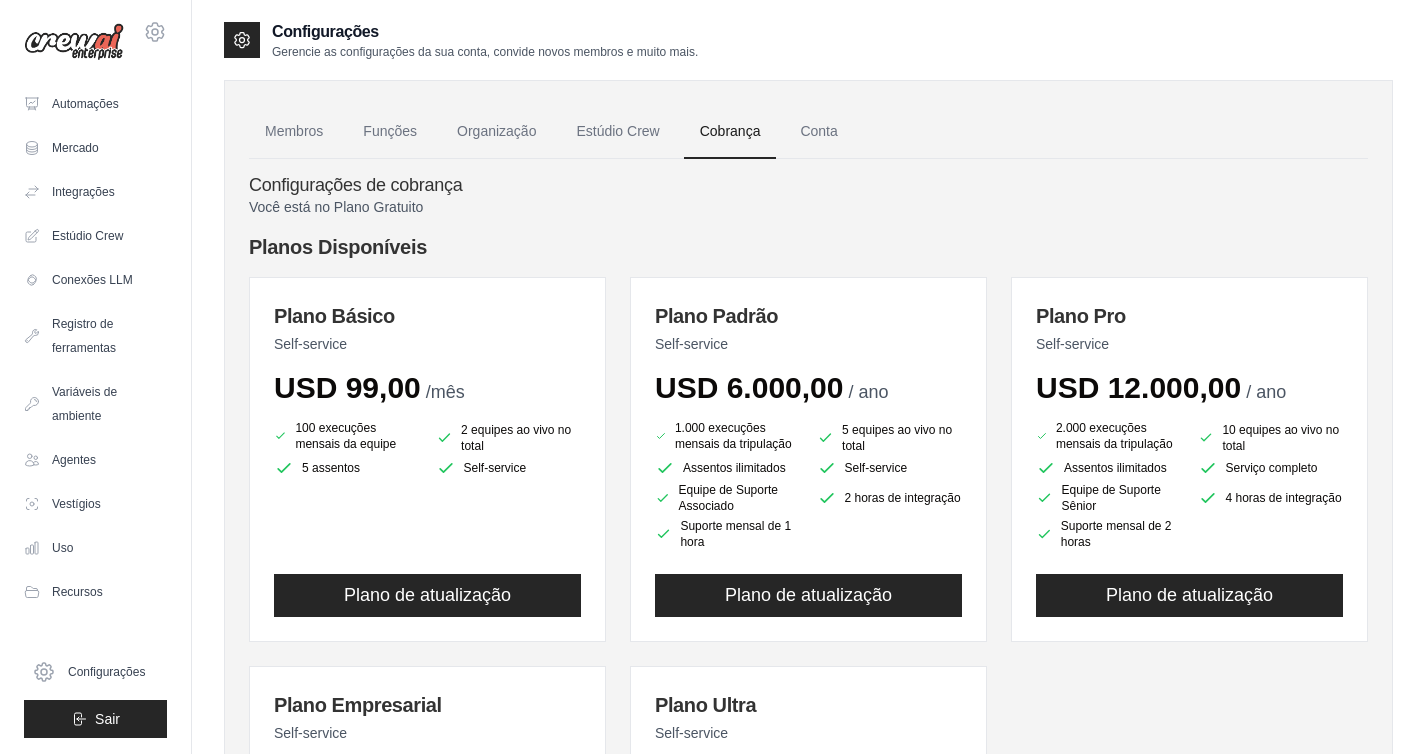 click on "Planos Disponíveis" at bounding box center [808, 247] 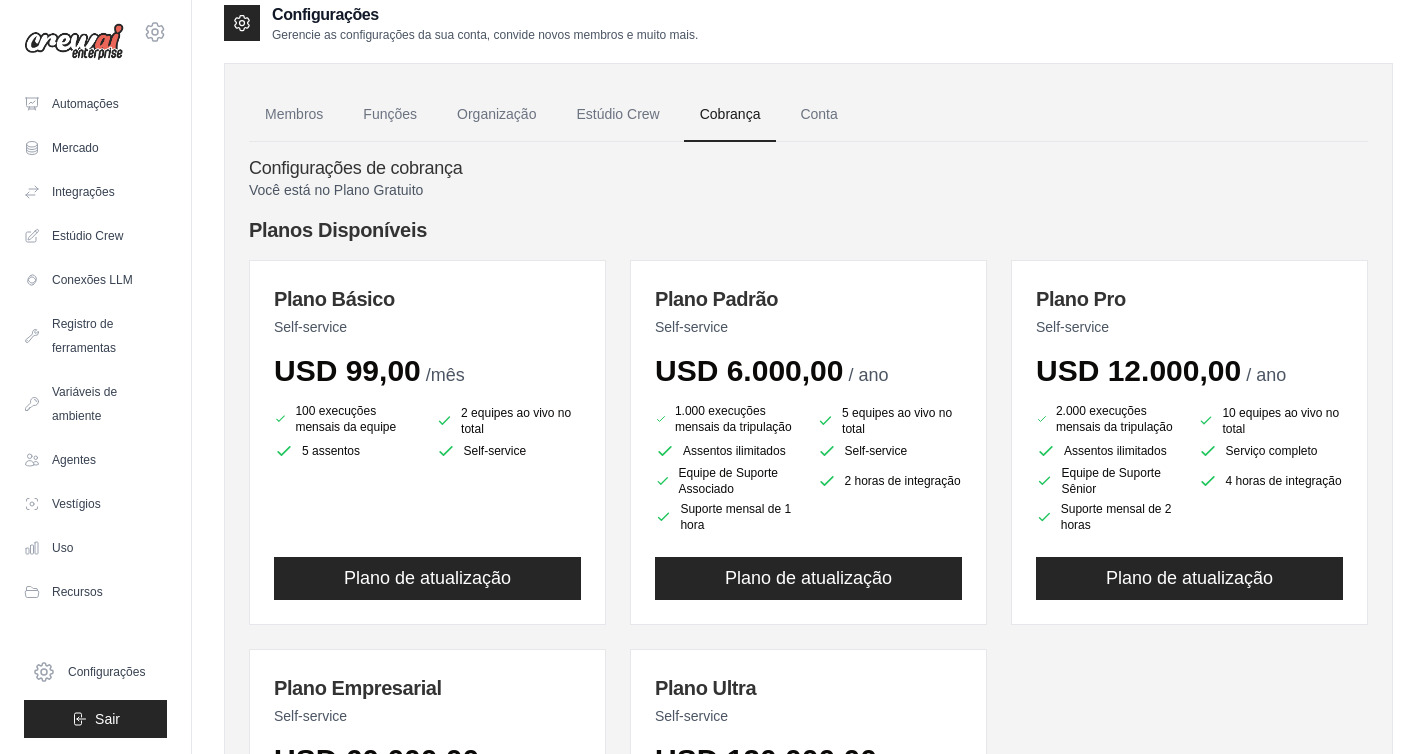 scroll, scrollTop: 0, scrollLeft: 0, axis: both 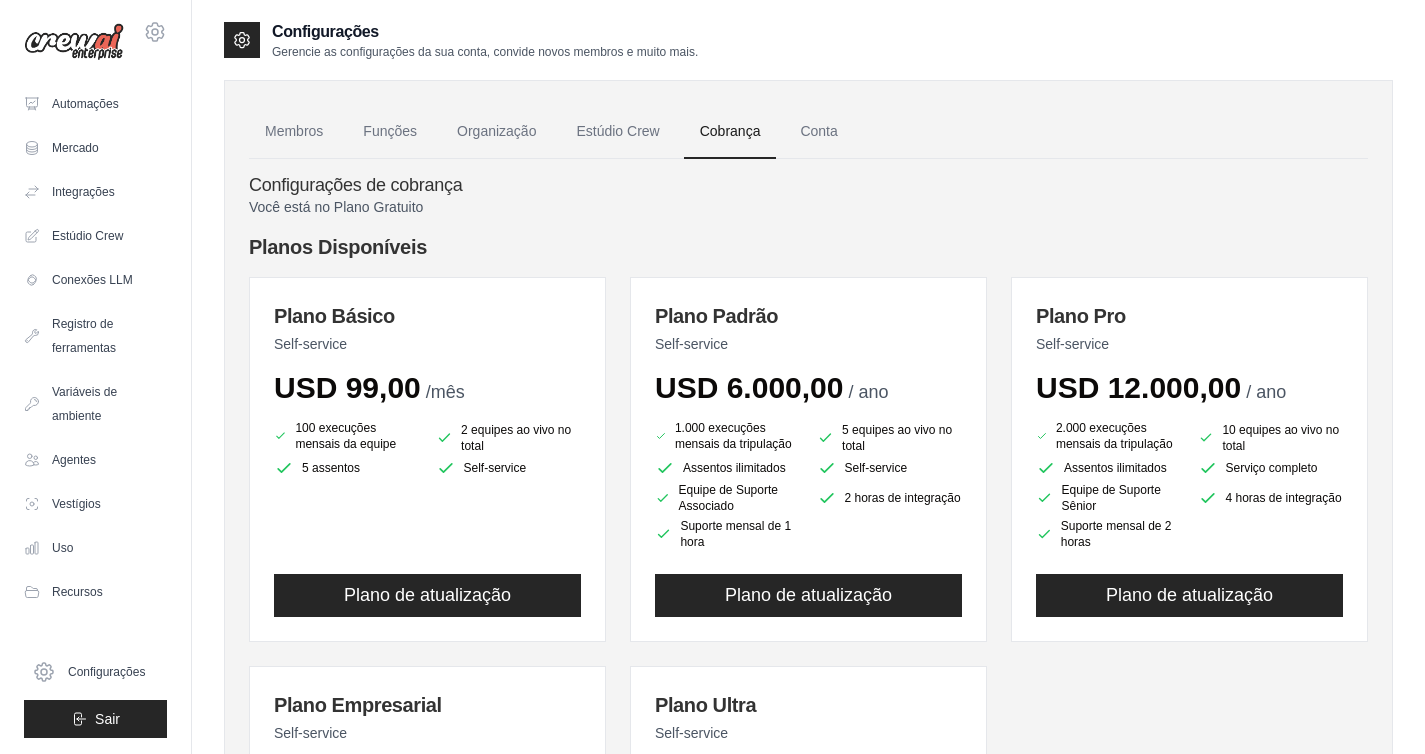 click on "Planos Disponíveis" at bounding box center (808, 247) 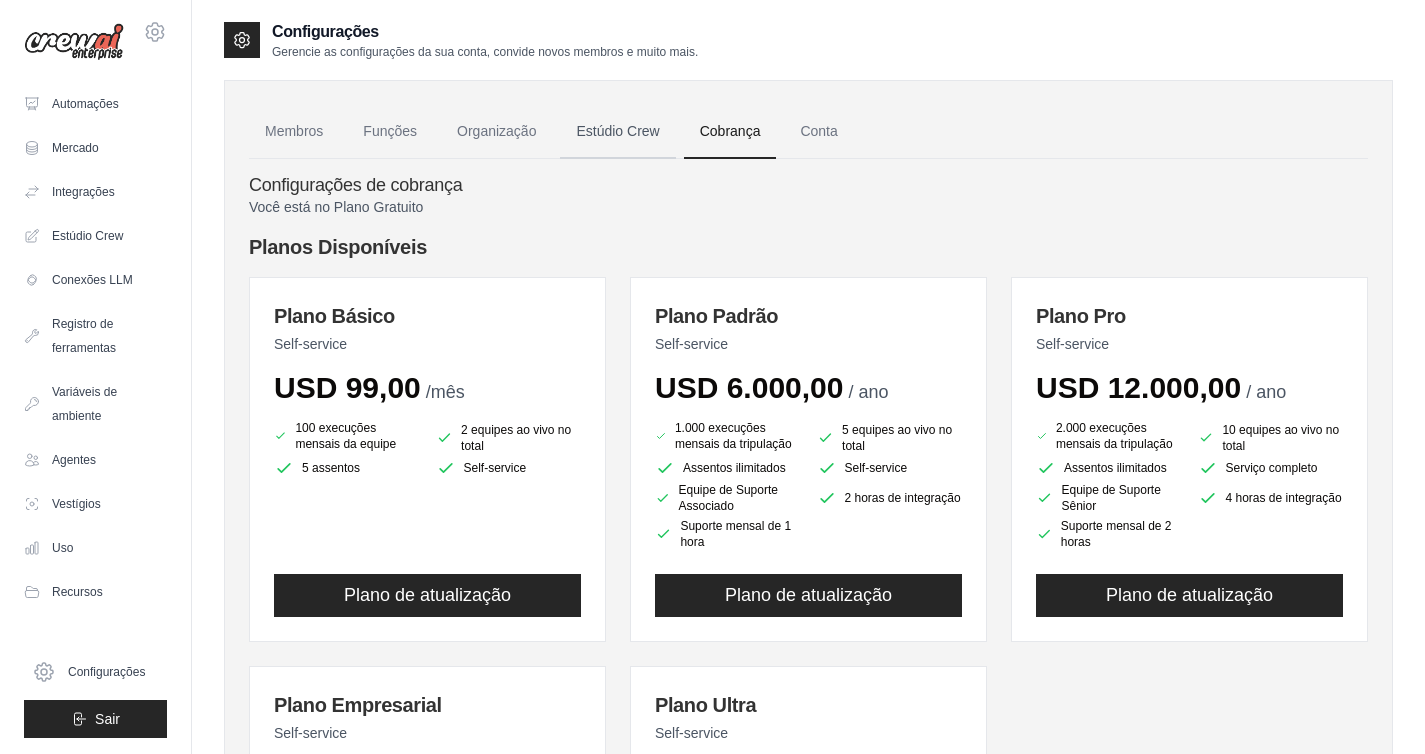 click on "Estúdio Crew" at bounding box center (617, 131) 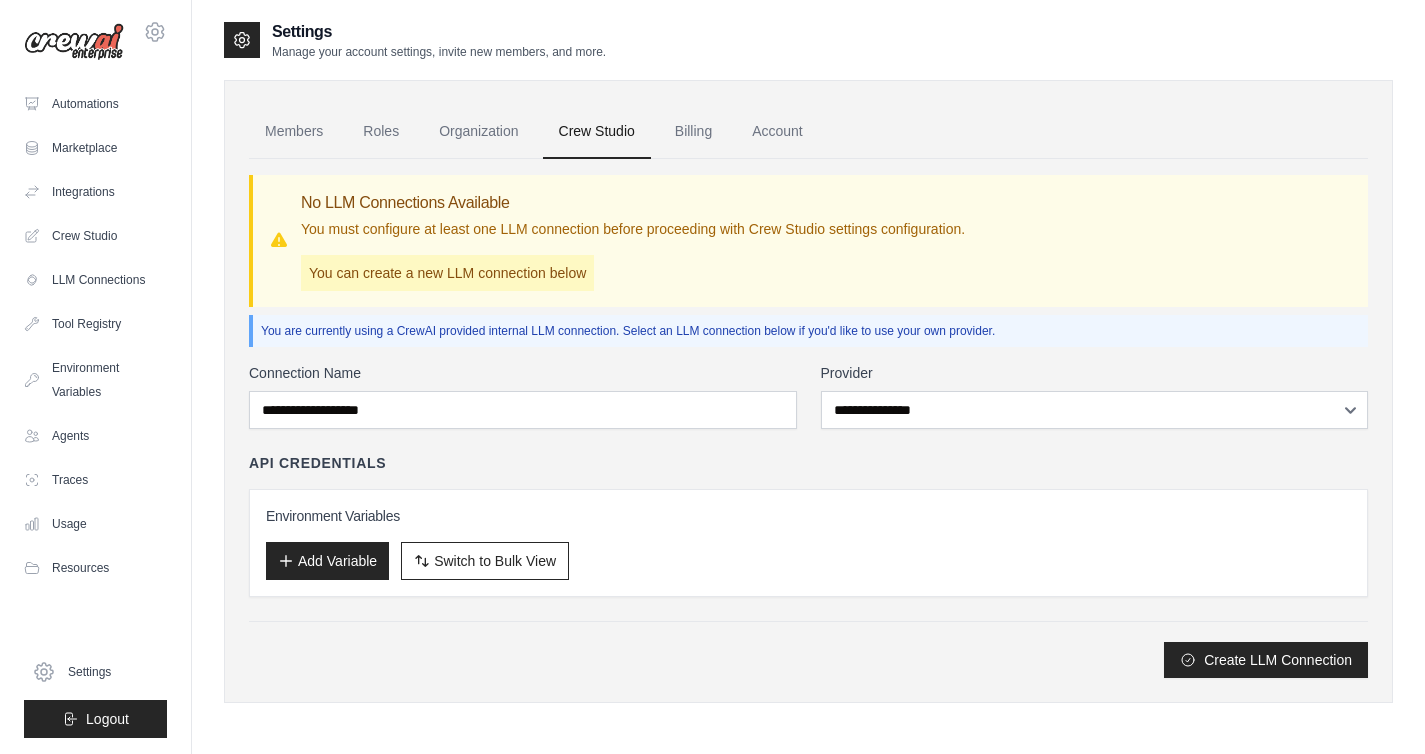 scroll, scrollTop: 0, scrollLeft: 0, axis: both 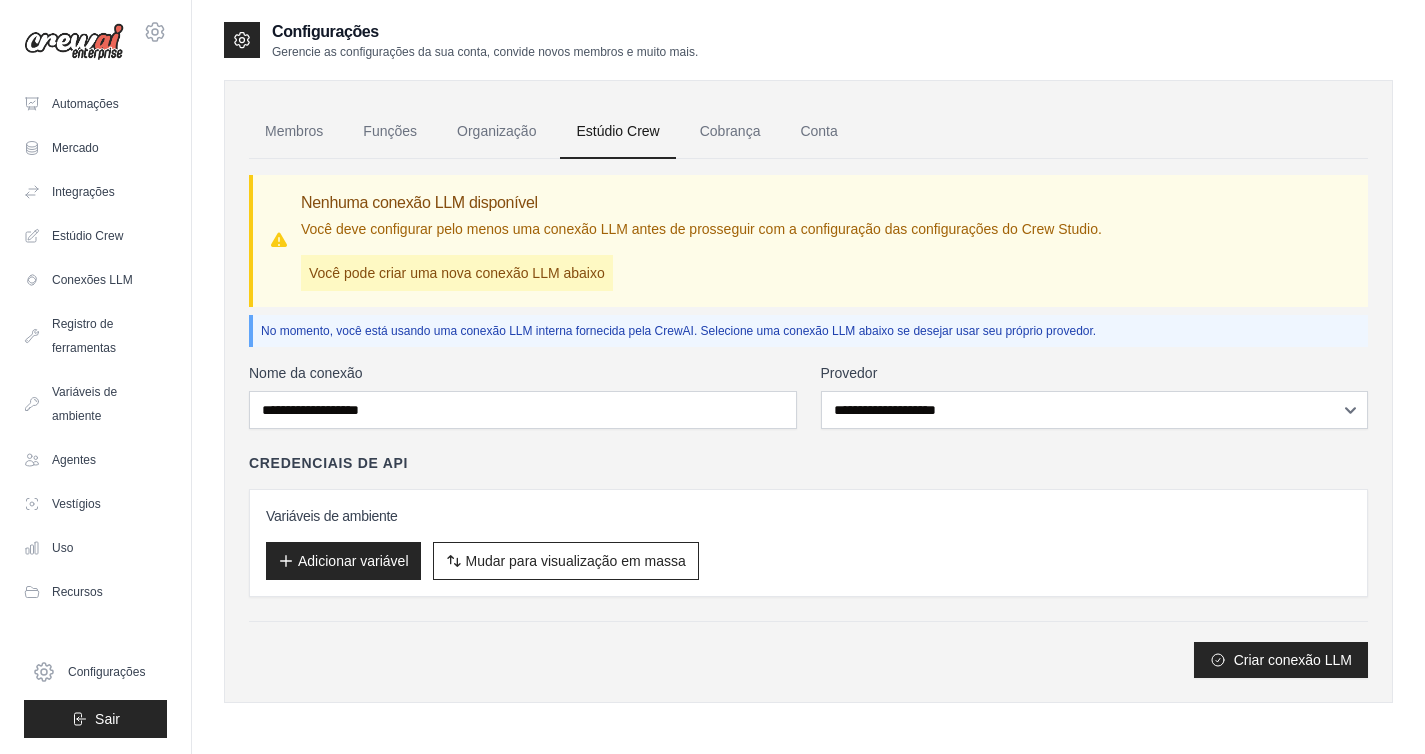 click on "**********" at bounding box center (808, 520) 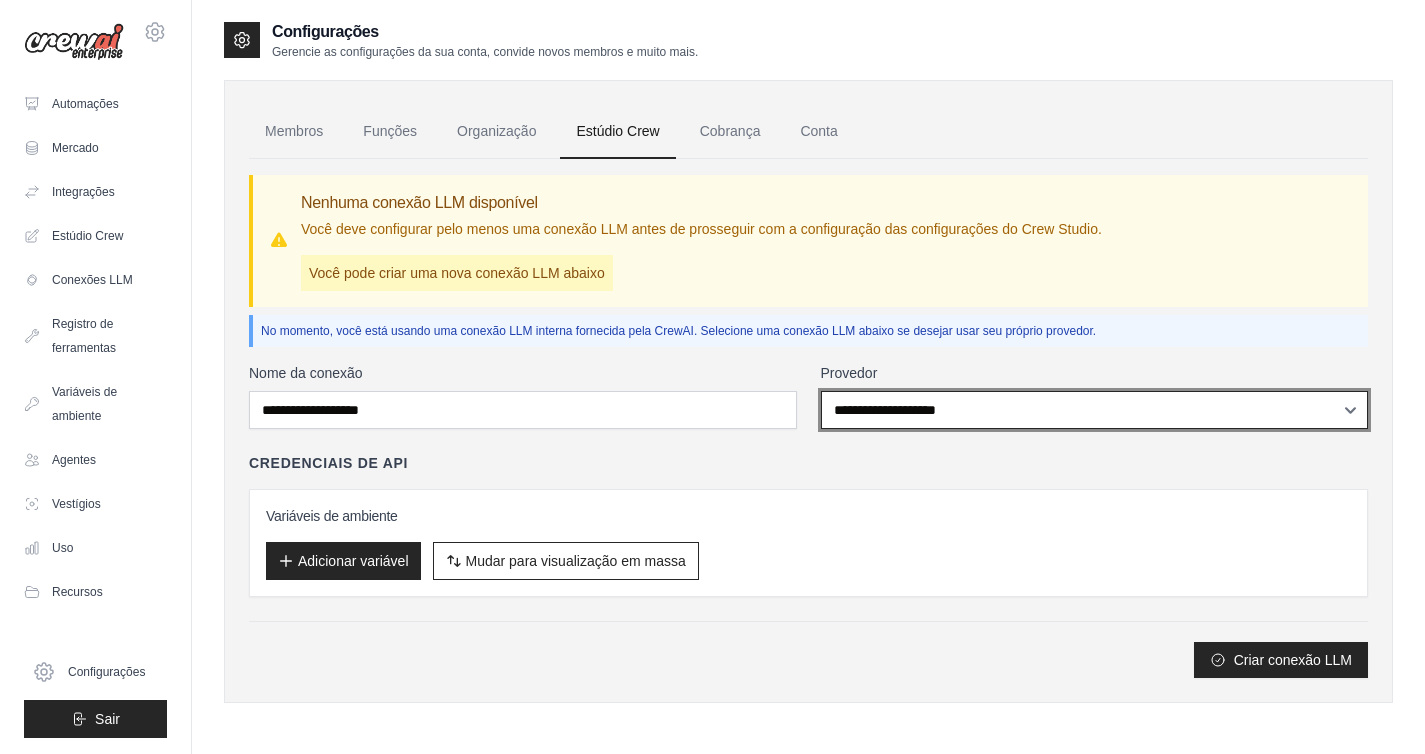 click on "**********" at bounding box center (1095, 410) 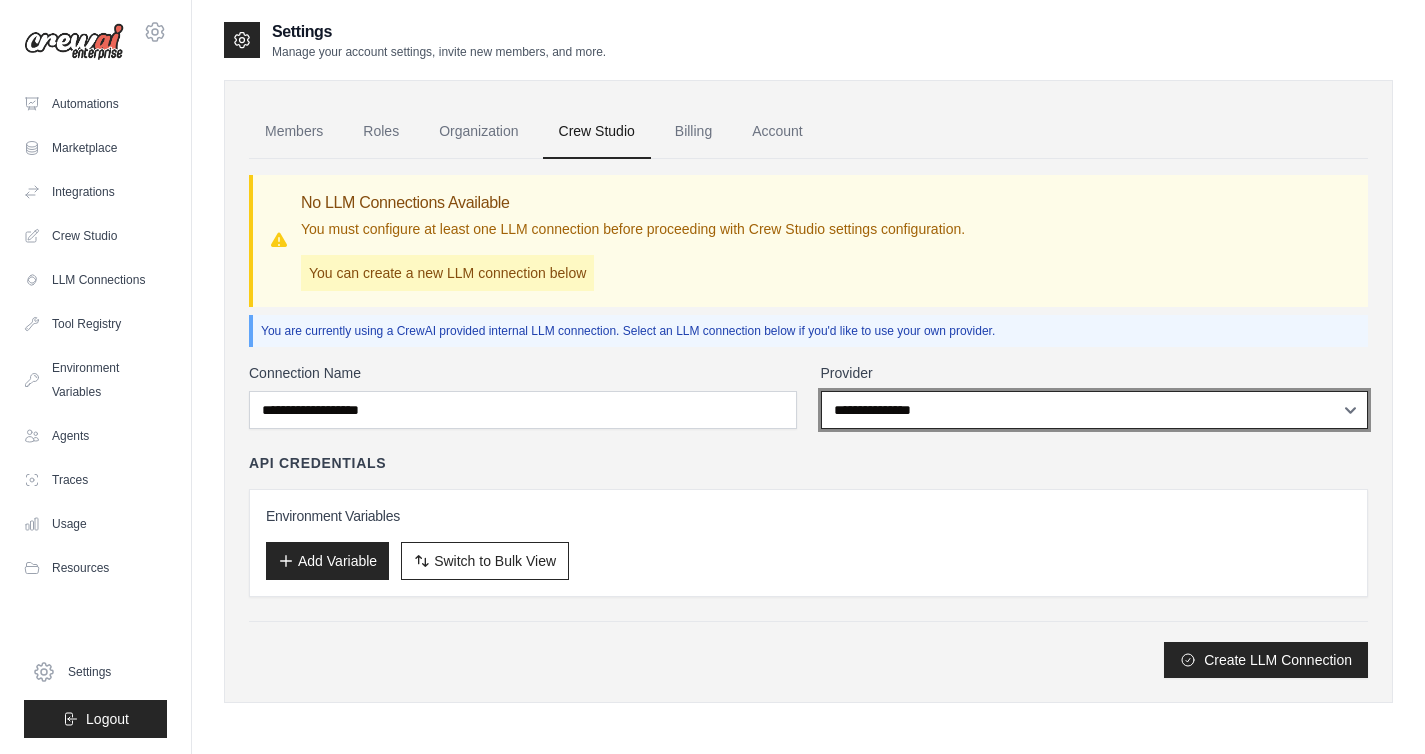 click on "**********" at bounding box center [1095, 410] 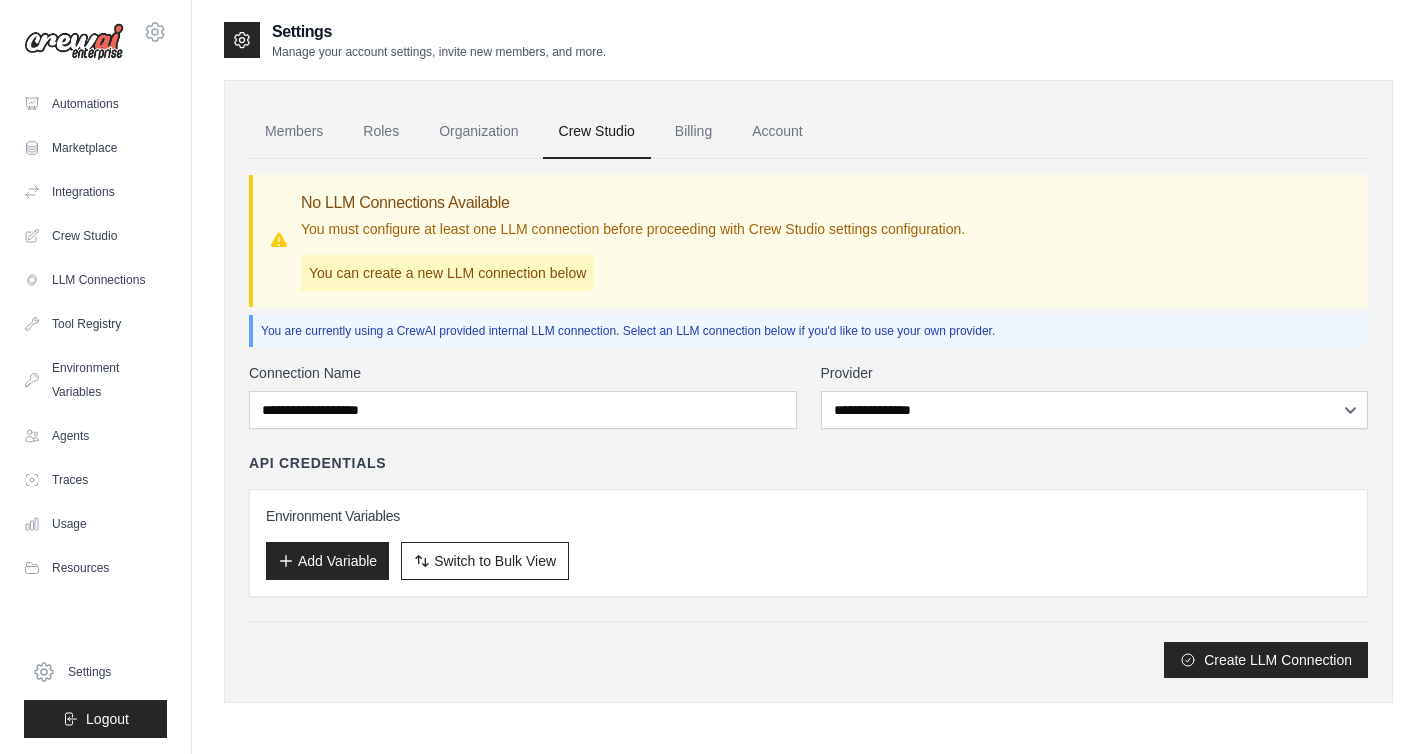 click on "**********" at bounding box center (808, 520) 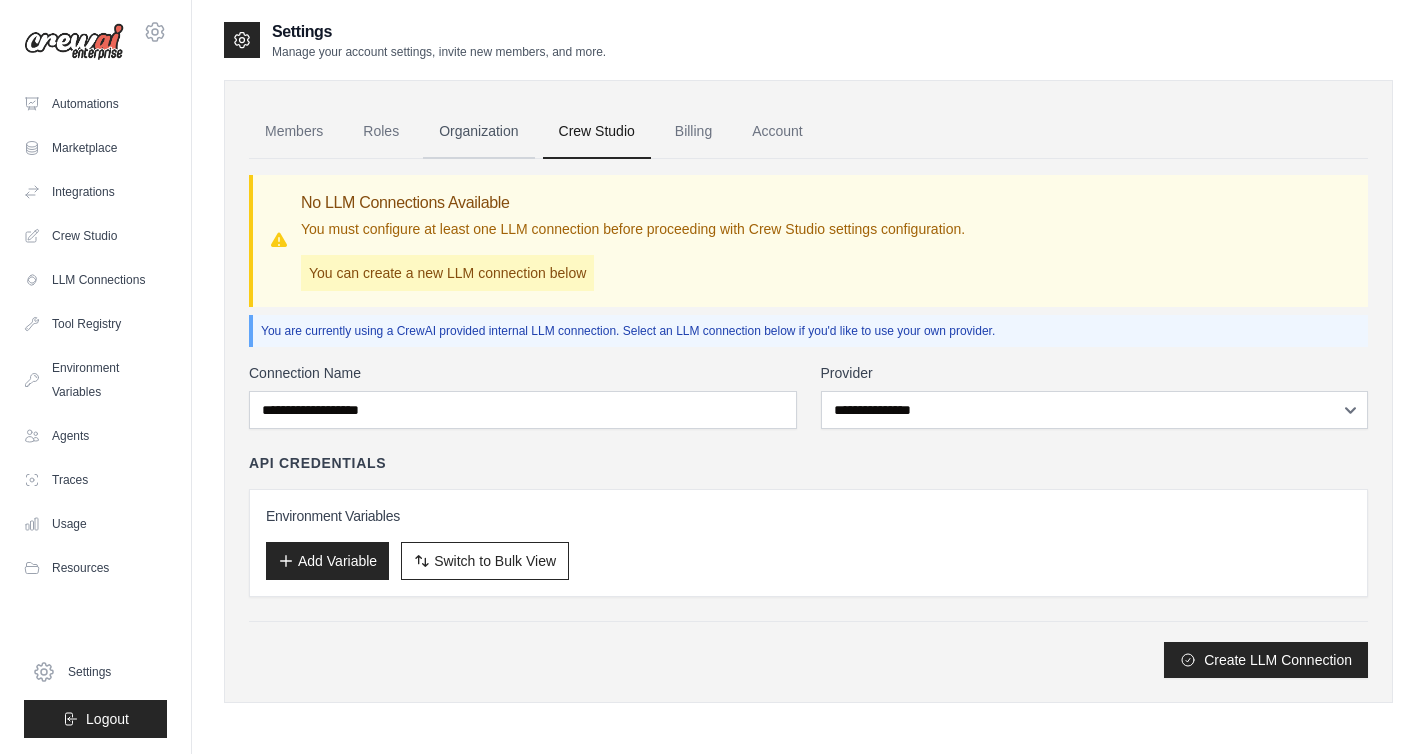 click on "Organization" at bounding box center [478, 132] 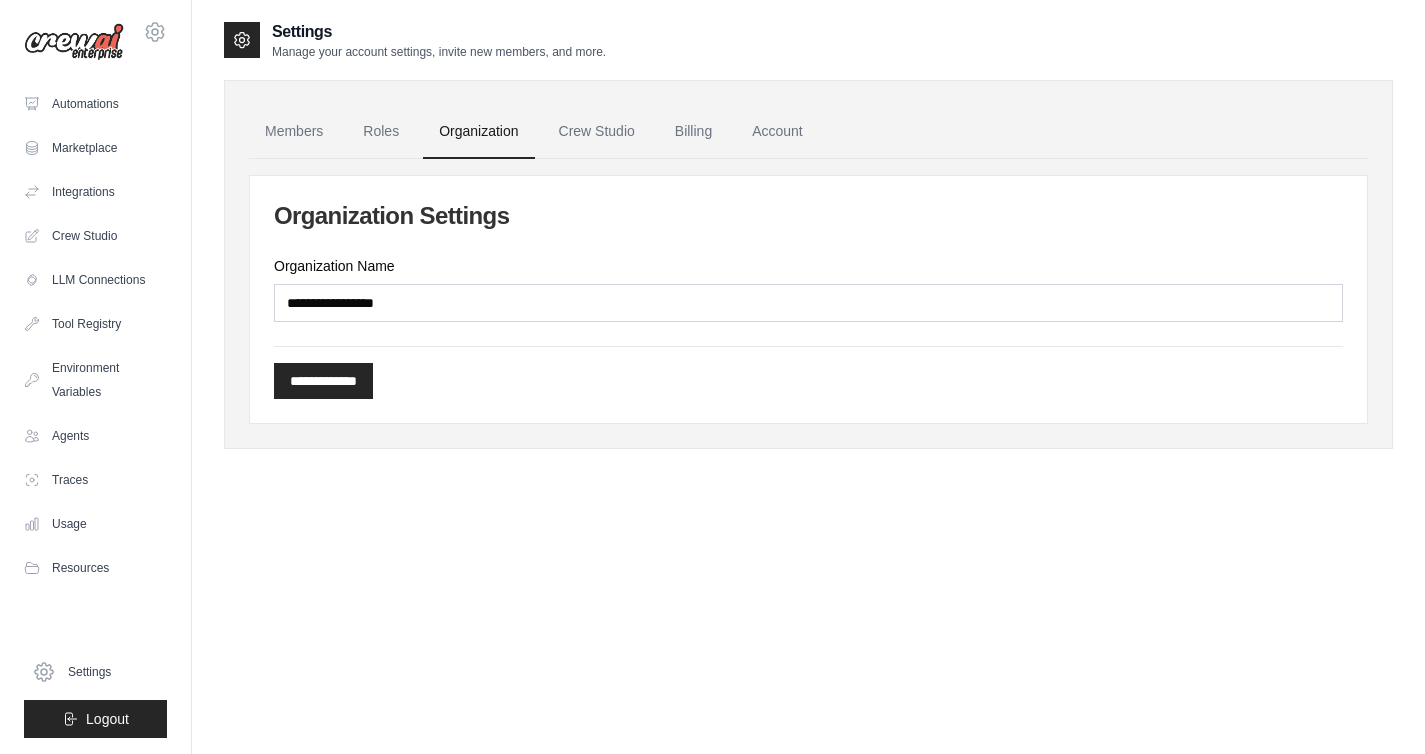 click on "**********" at bounding box center (808, 299) 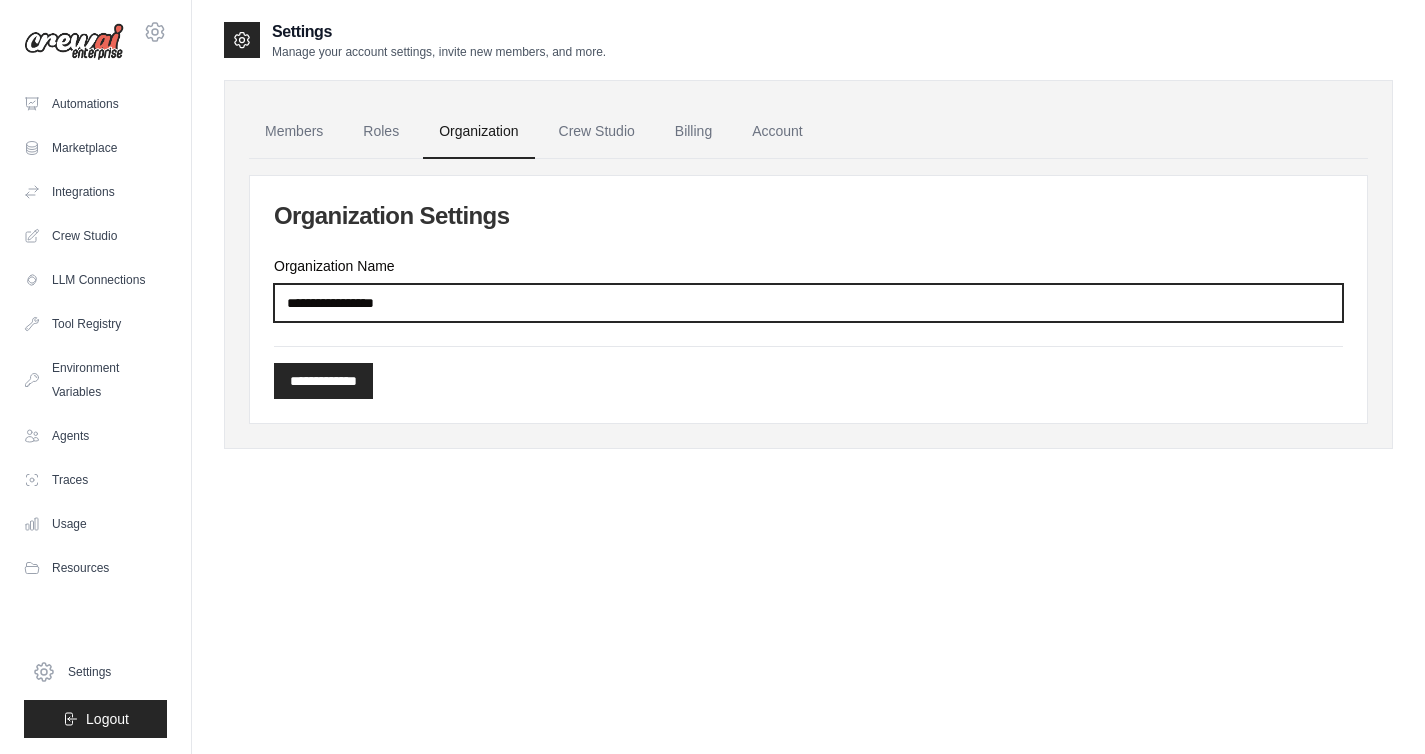 click on "Organization Name" at bounding box center [808, 303] 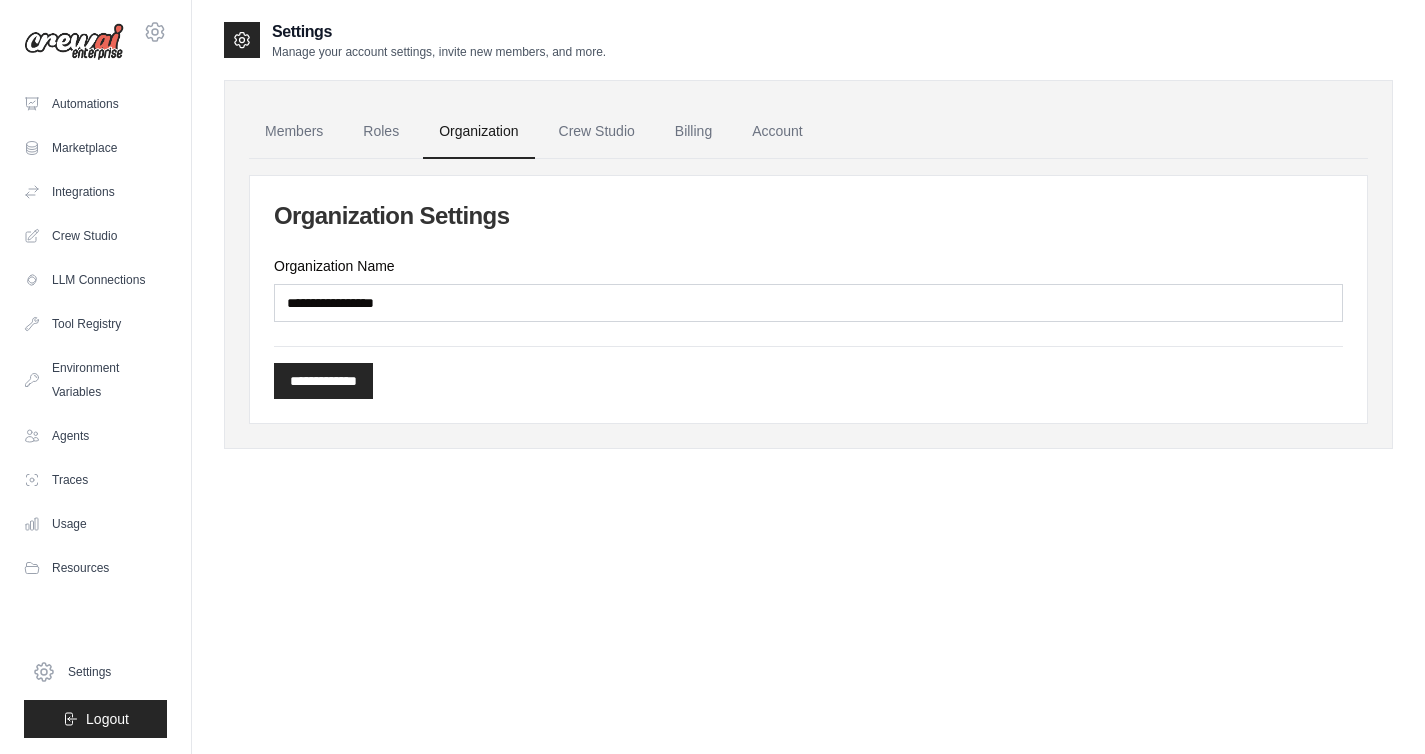click on "**********" at bounding box center (808, 299) 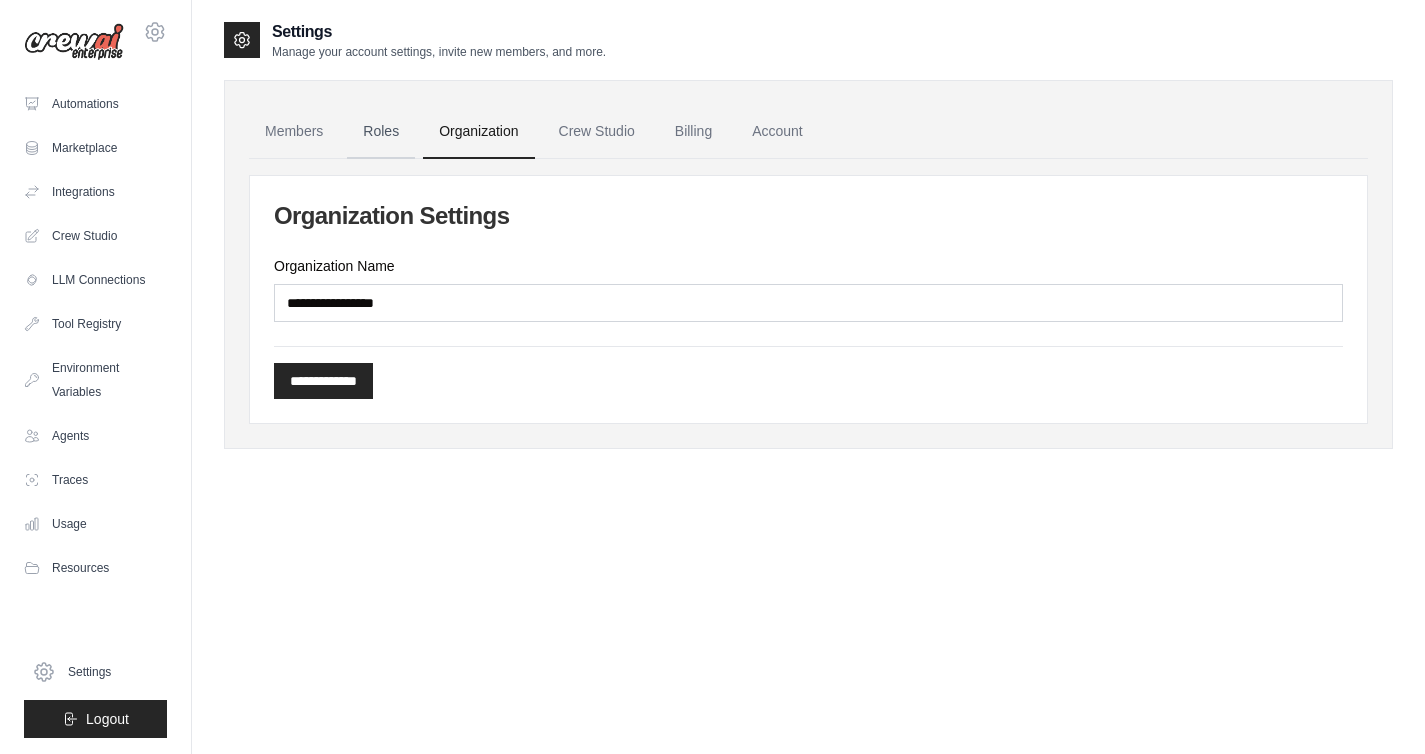 click on "Roles" at bounding box center [381, 132] 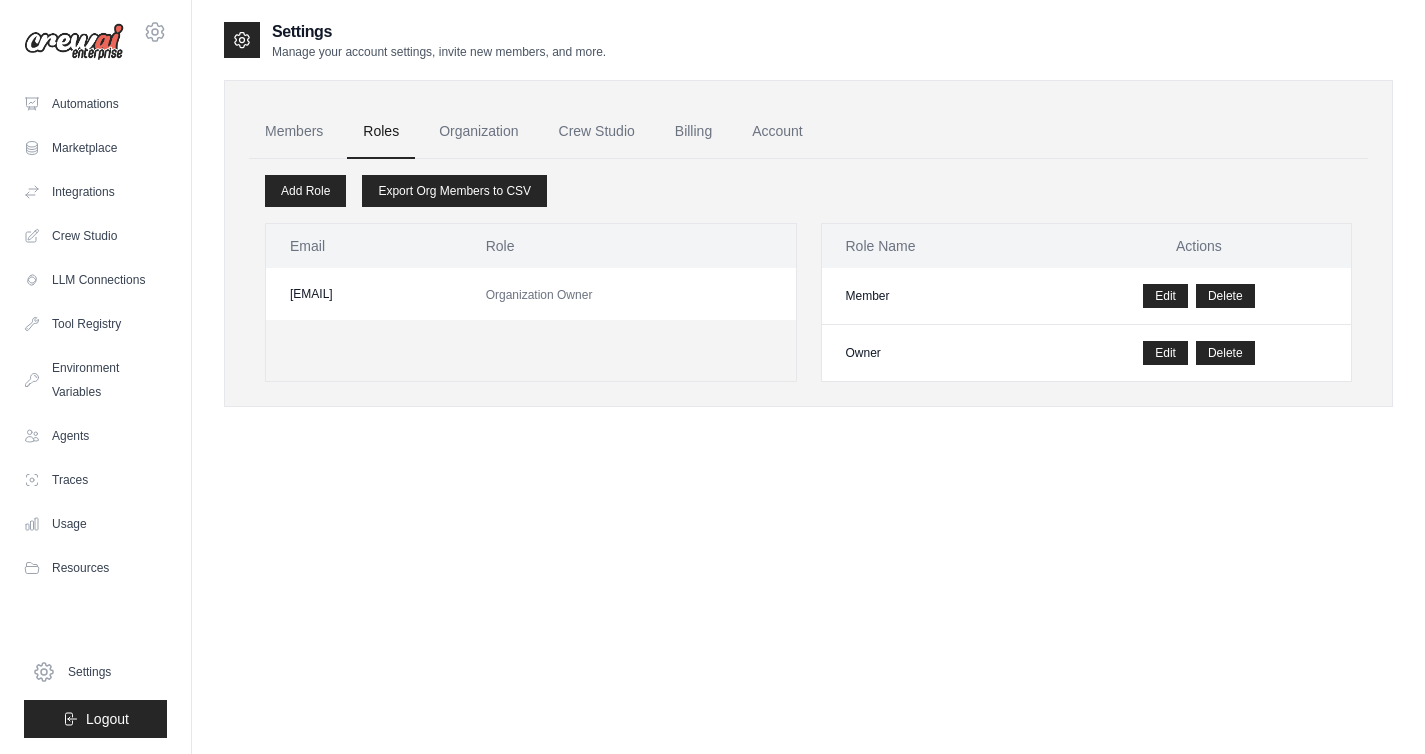 click on "Add Role
Export Org Members to CSV" at bounding box center [808, 191] 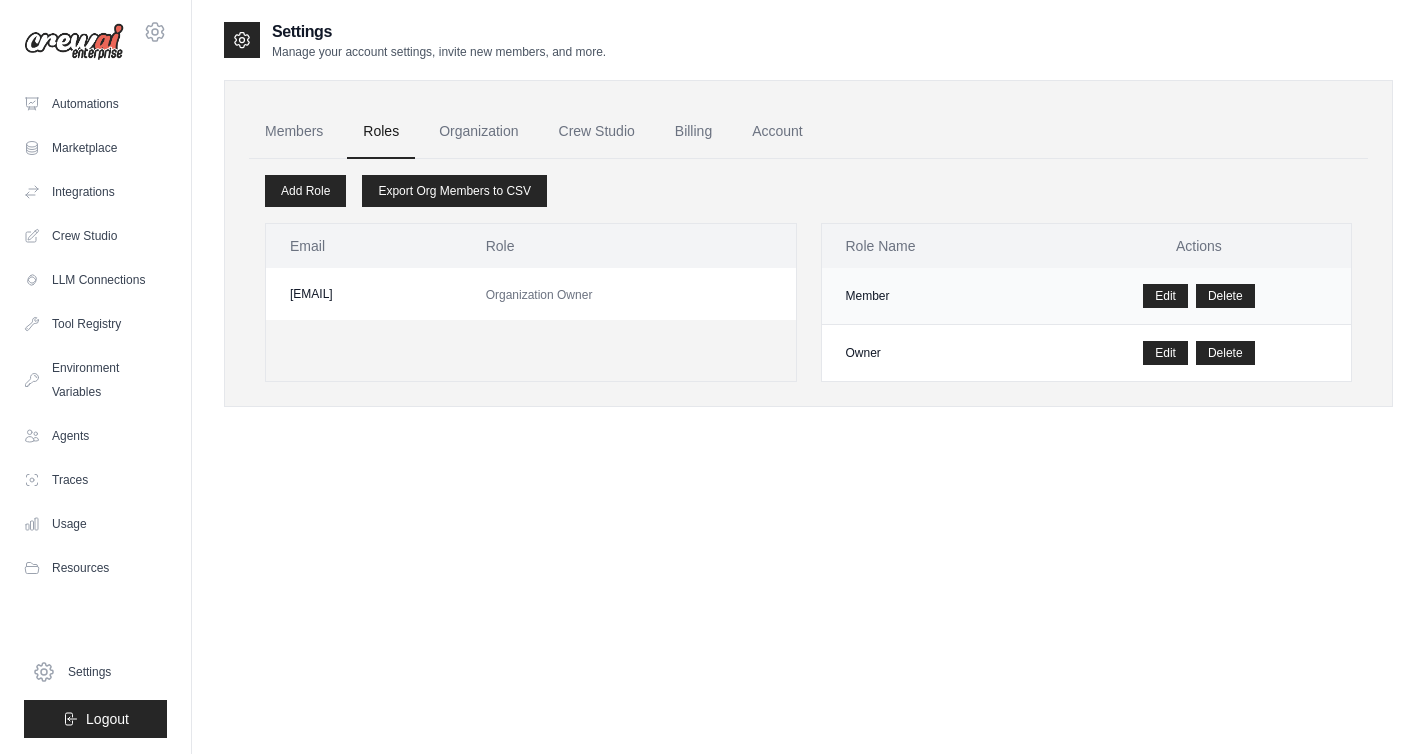 click on "Member" at bounding box center [934, 296] 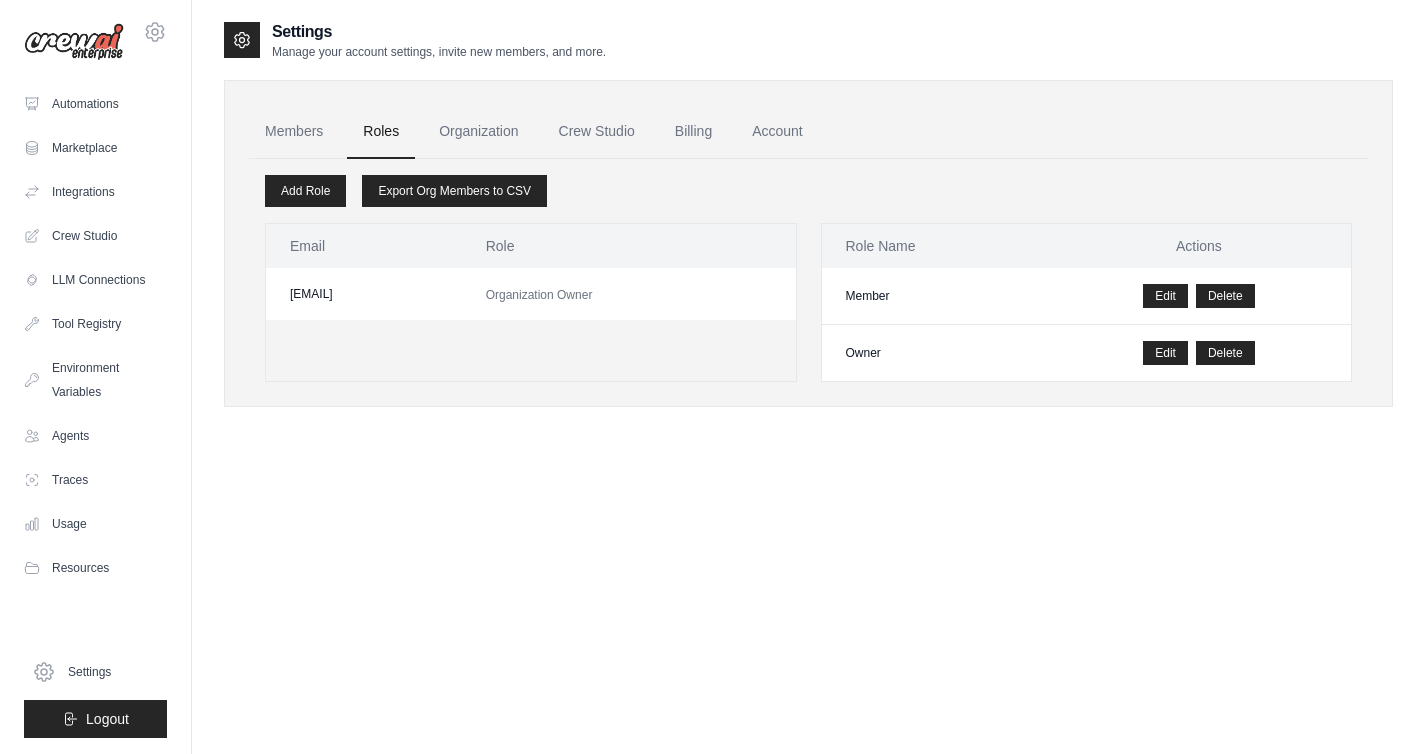click on "Add Role
Export Org Members to CSV
Email
Role
[EMAIL]
Organization Owner
Role Name
Actions
Member
Edit
Delete
Owner
Edit" at bounding box center [808, 278] 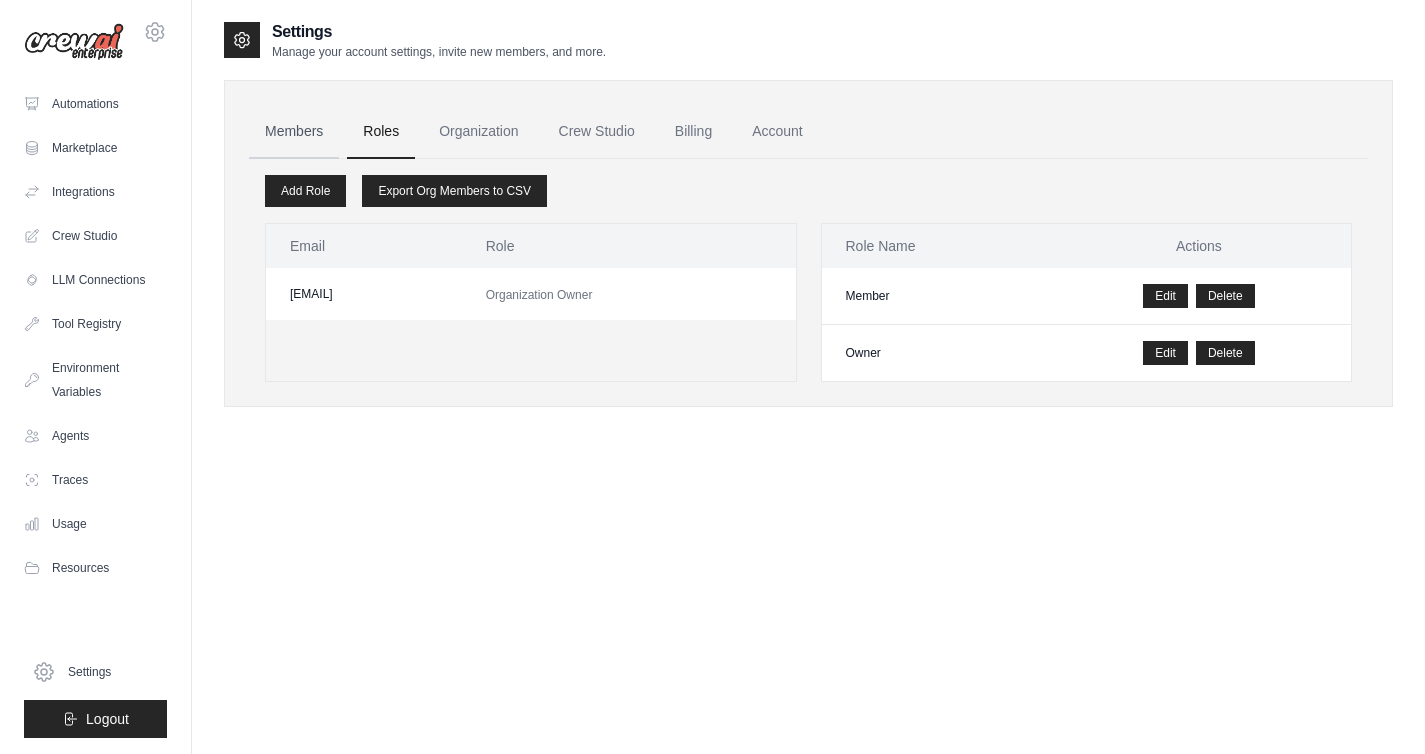 click on "Members" at bounding box center [294, 132] 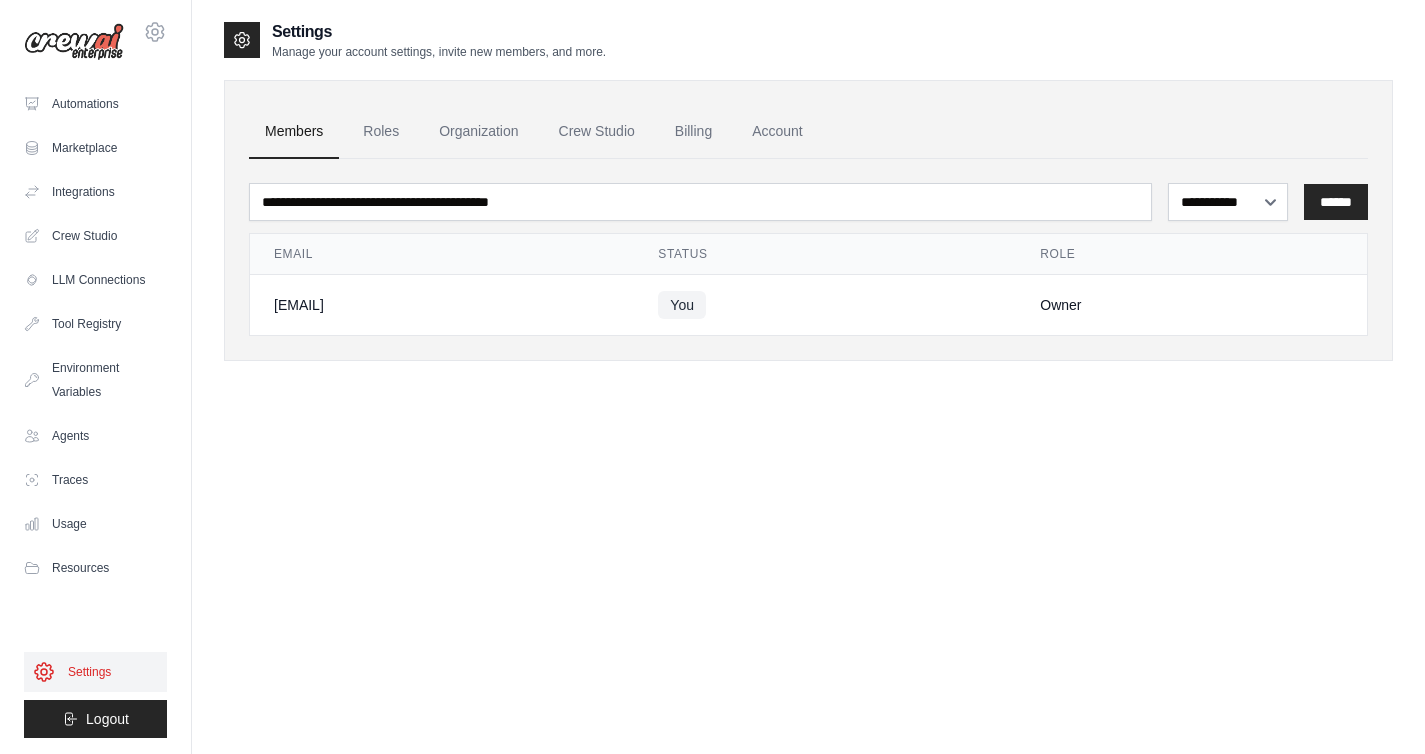 click on "Settings" at bounding box center (95, 672) 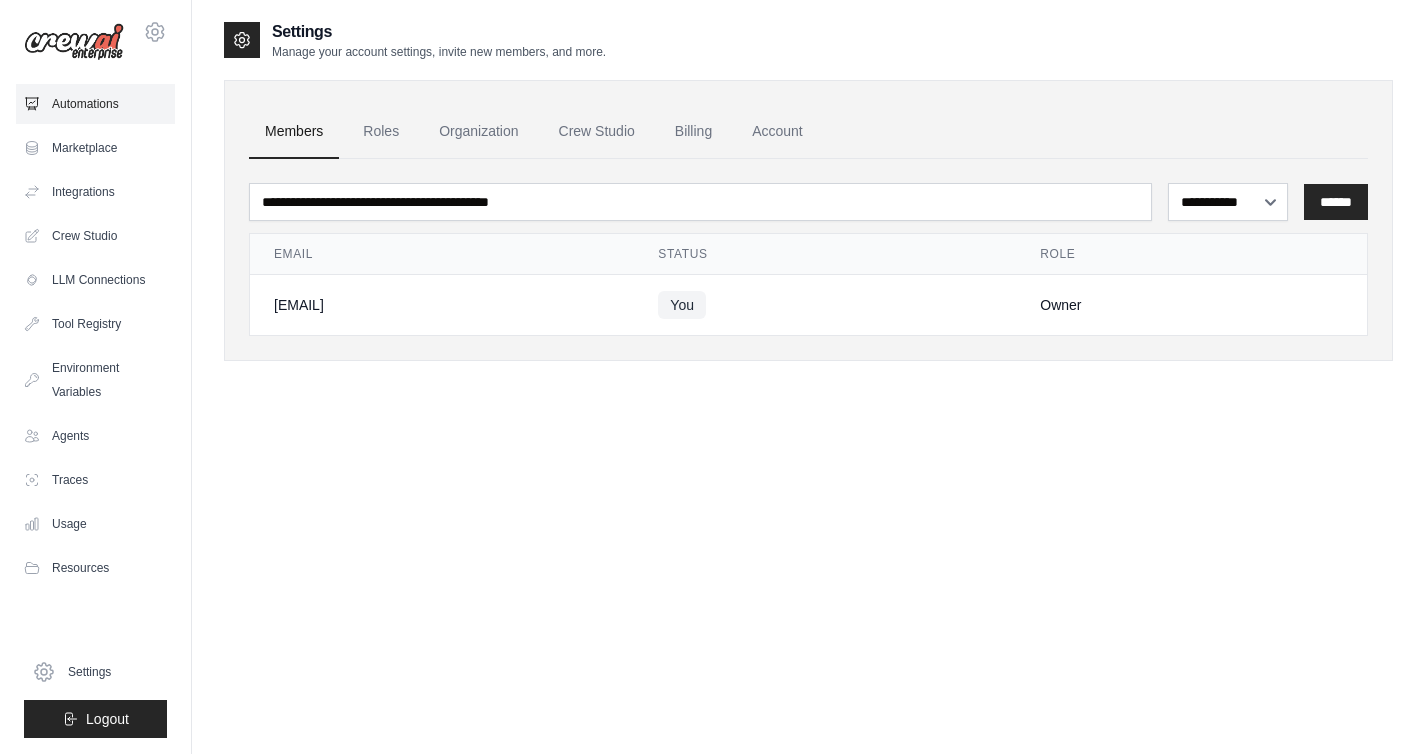 click on "Automations" at bounding box center (95, 104) 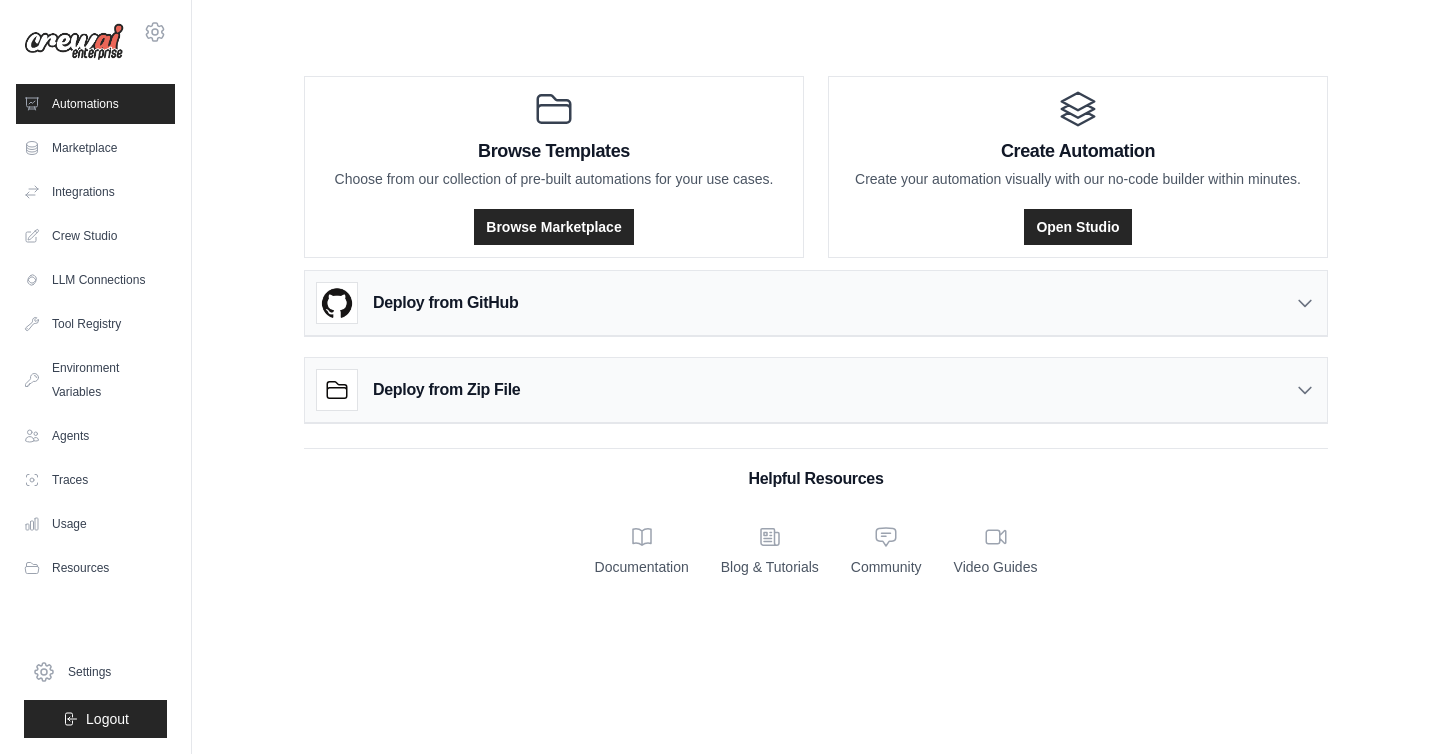 click on "Deploy from Zip File" at bounding box center [446, 390] 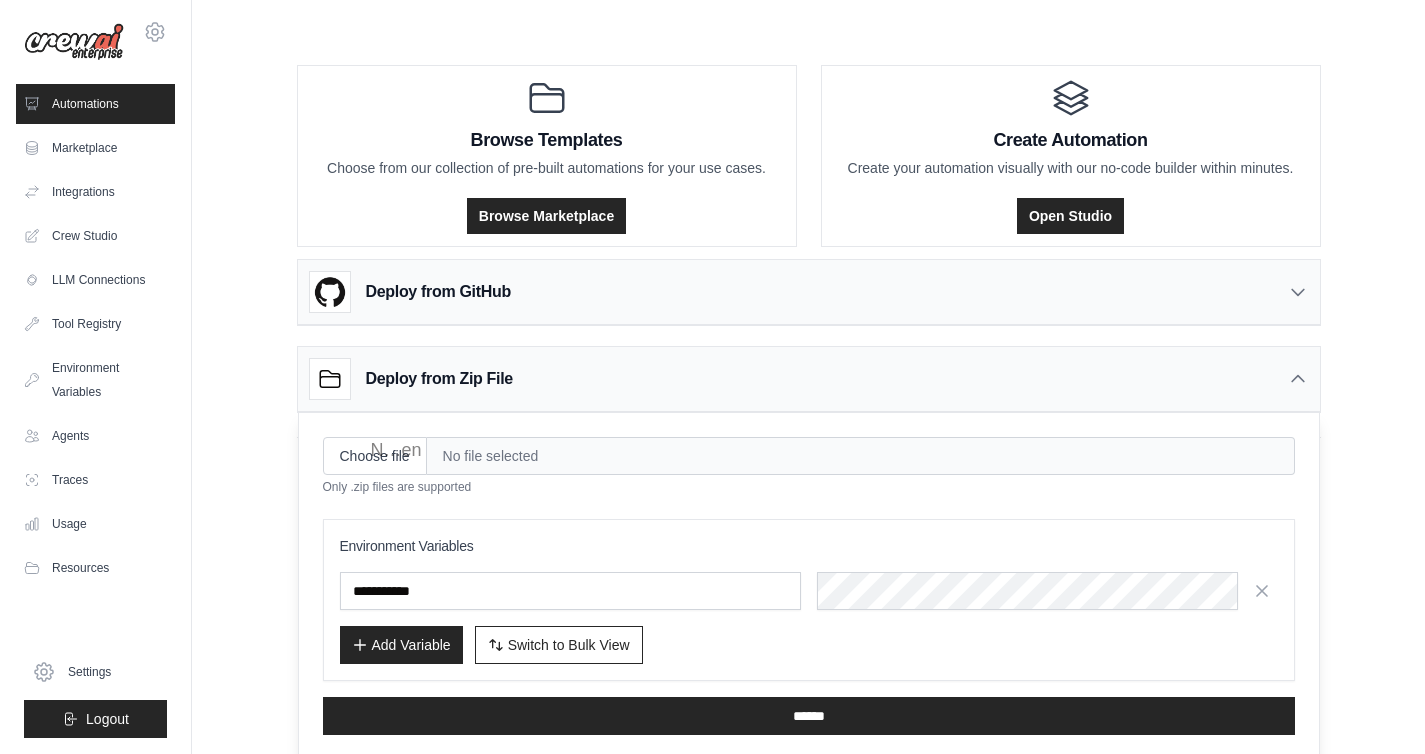 scroll, scrollTop: 17, scrollLeft: 0, axis: vertical 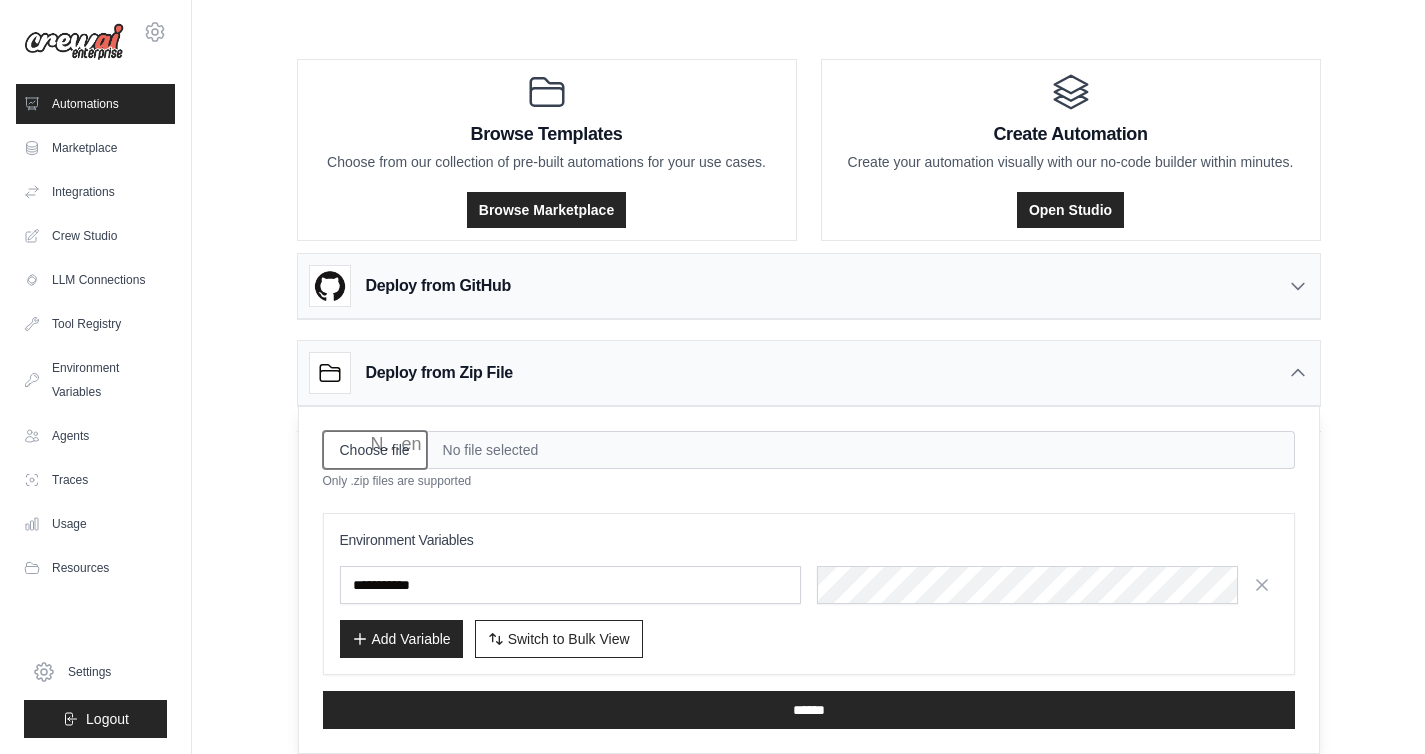 click on "Choose file" at bounding box center [375, 450] 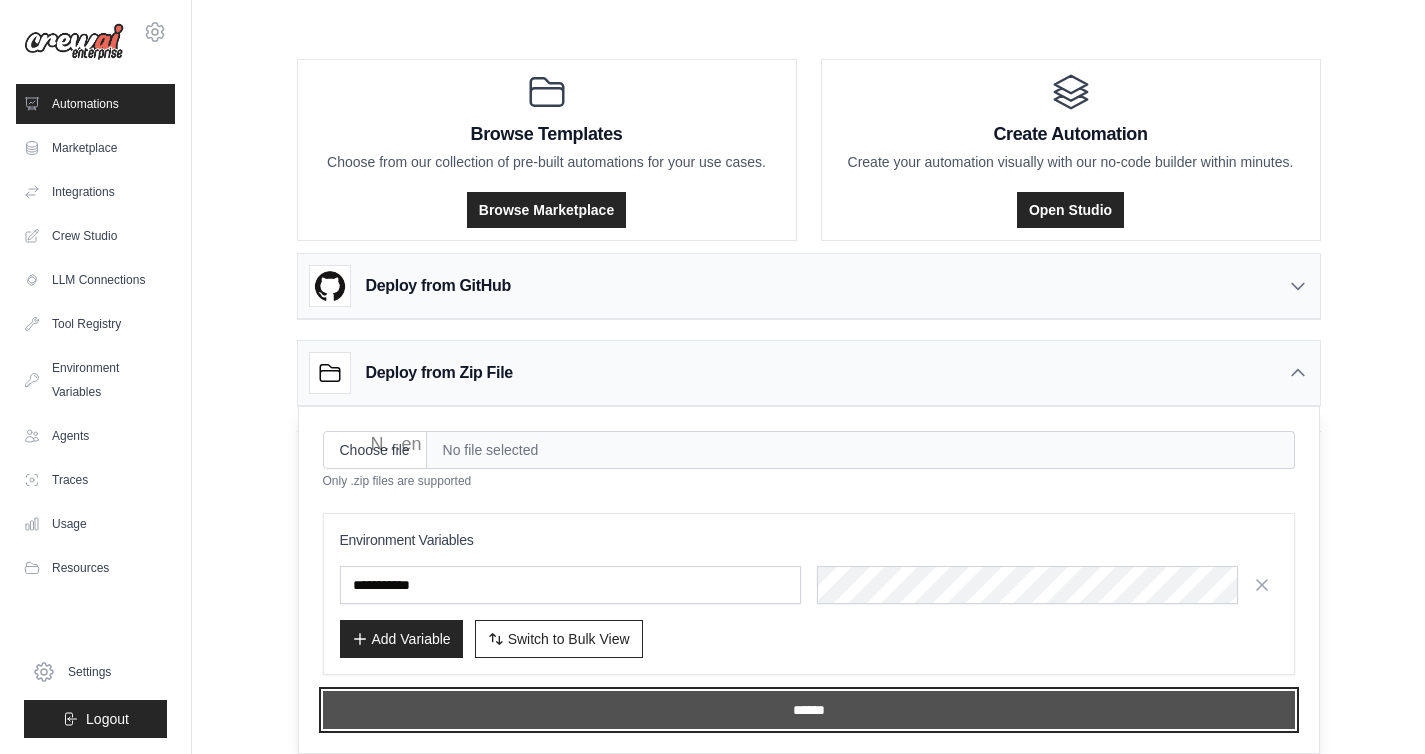 click on "******" at bounding box center [809, 710] 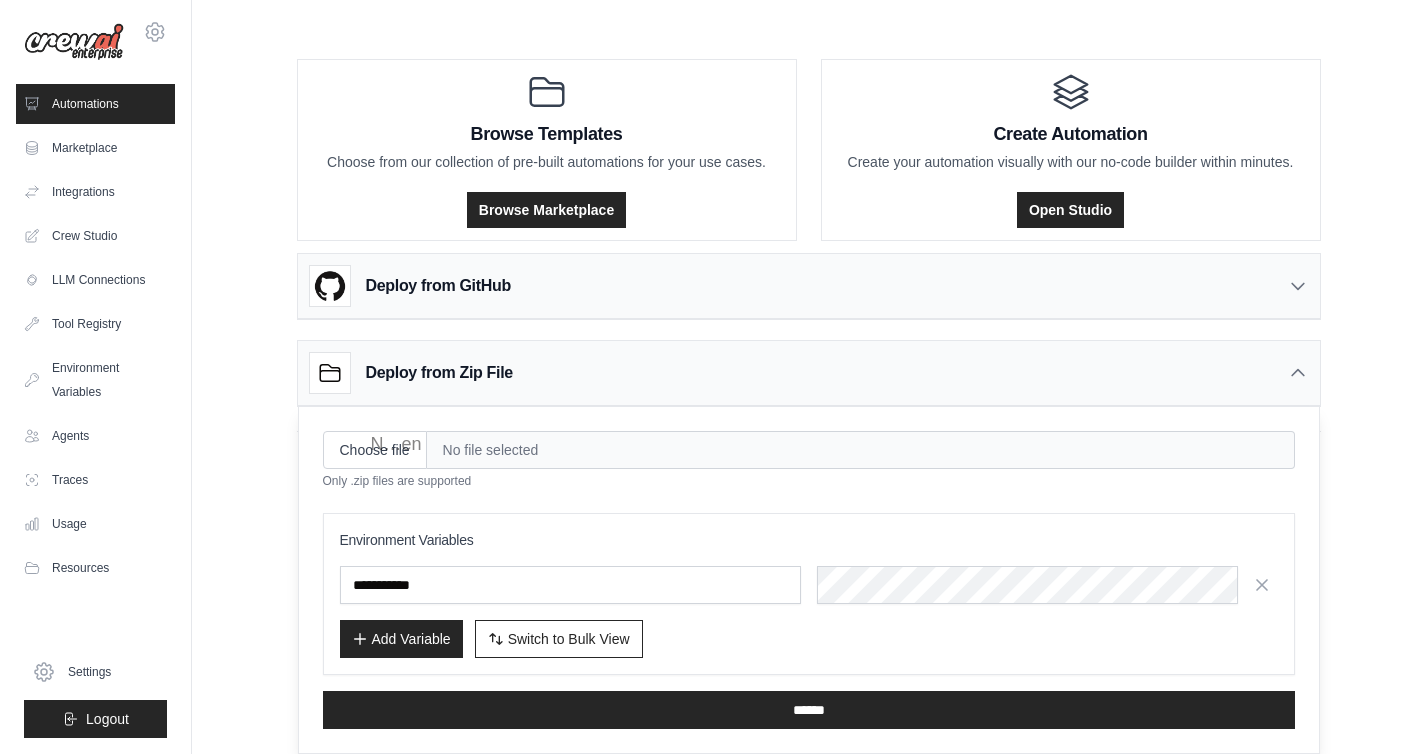 click on "Deploy from GitHub" at bounding box center (809, 286) 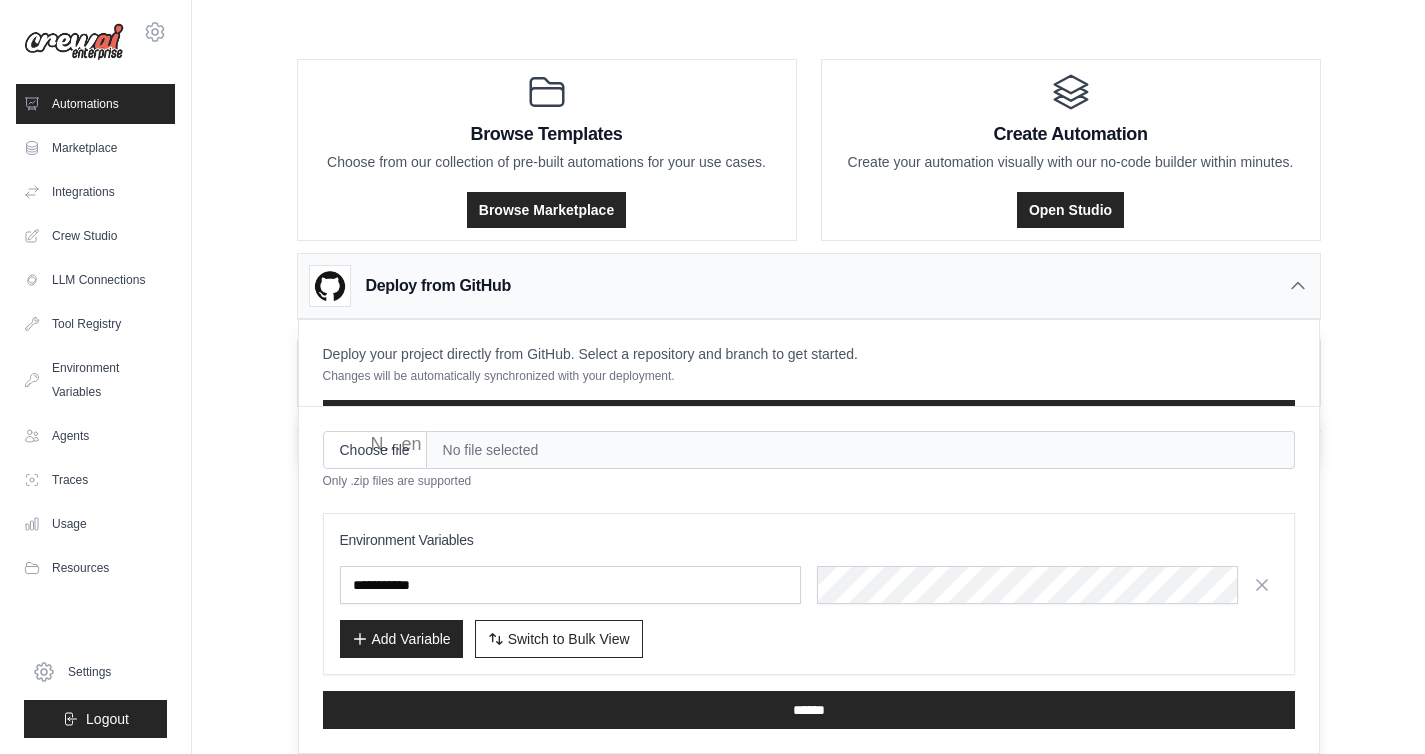 click on "Choose file
No file selected
Only .zip files are supported
Environment Variables
Add Variable
Switch to Bulk View
Switch to Table View" at bounding box center [809, 580] 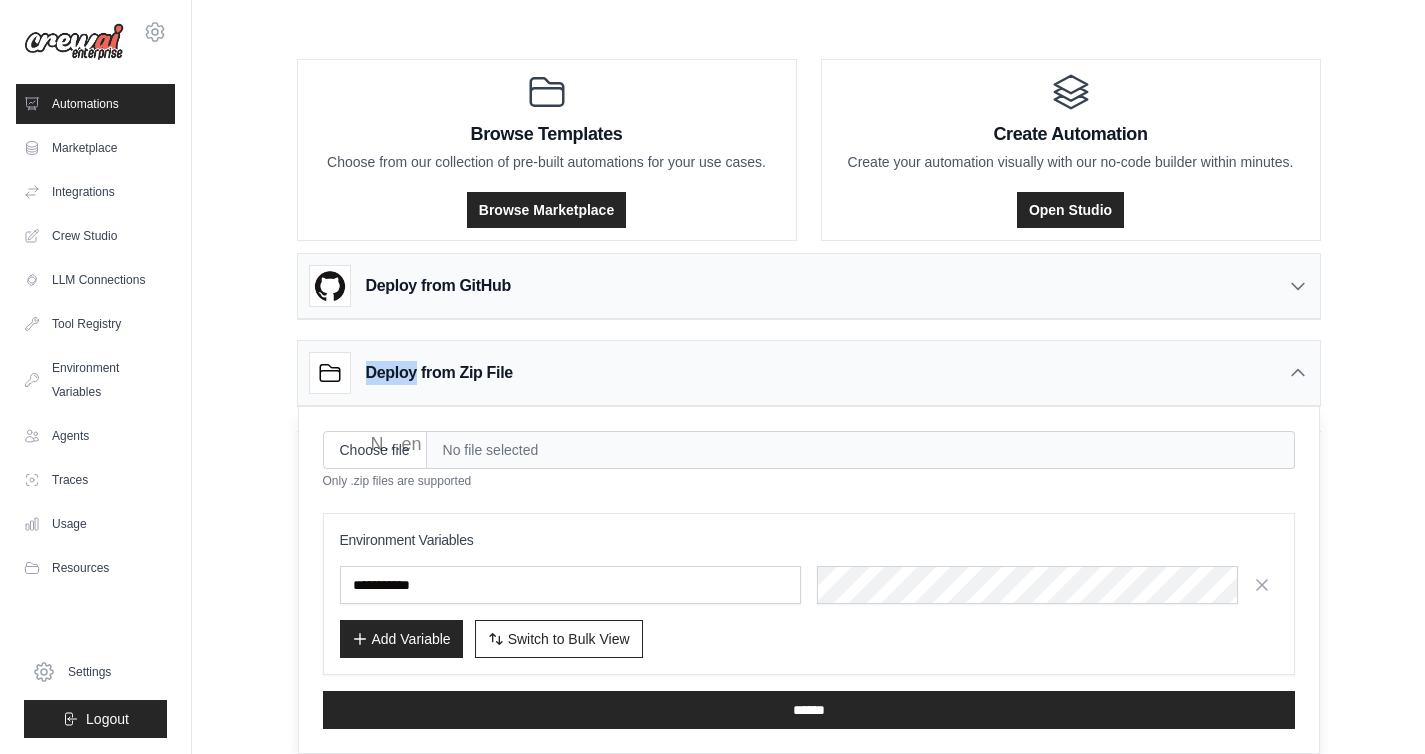 click on "Deploy from Zip File" at bounding box center (411, 373) 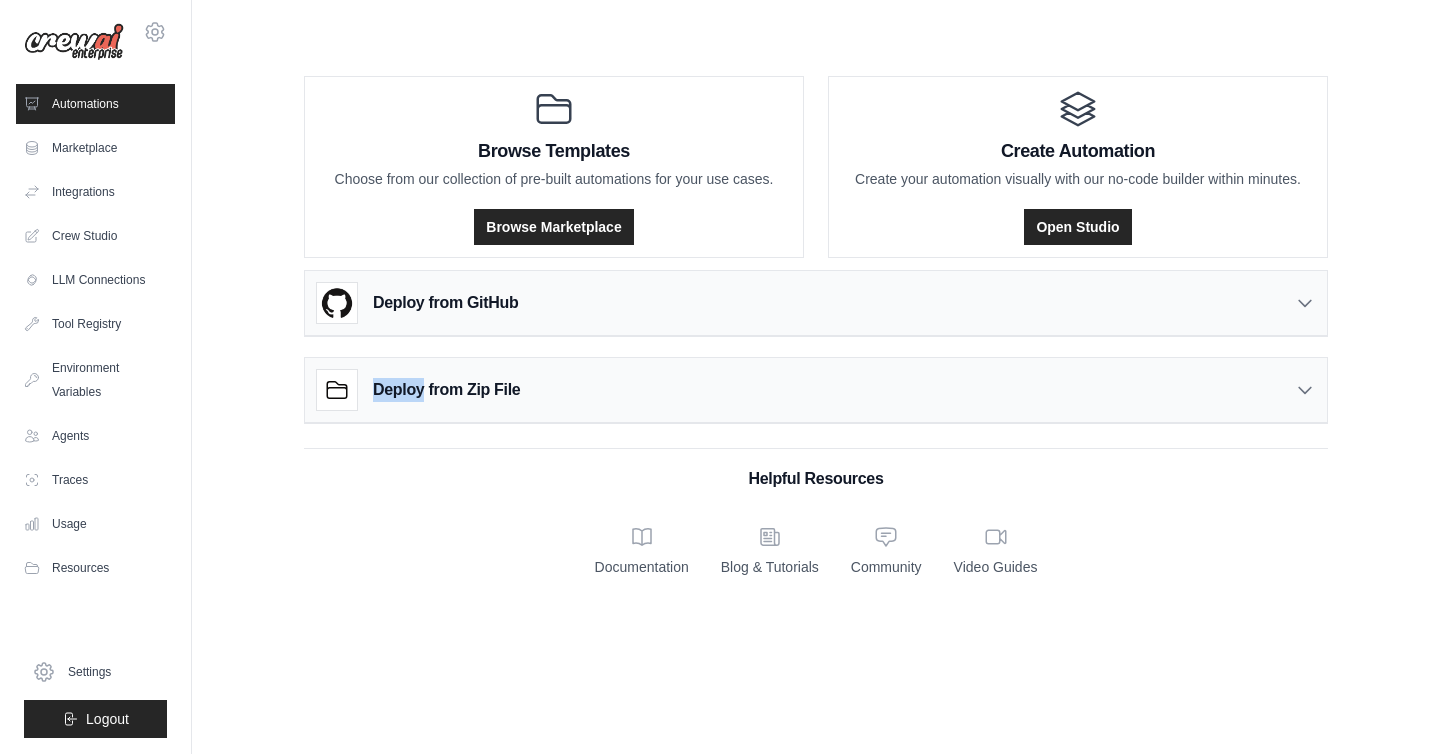 click on "Deploy from GitHub" at bounding box center [445, 303] 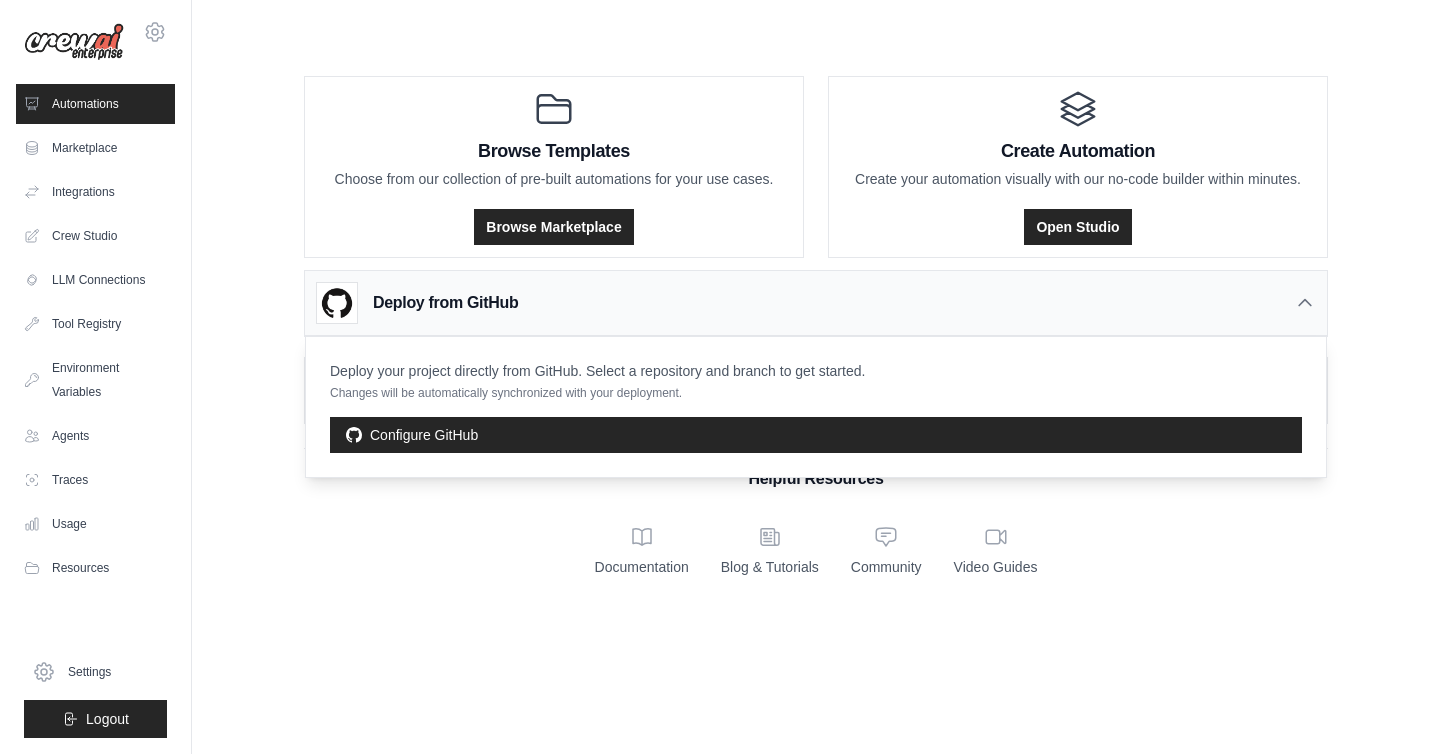 click on "Deploy your project directly from GitHub. Select a repository and
branch to get started.
Changes will be automatically synchronized with your deployment.
Configure GitHub" at bounding box center [816, 407] 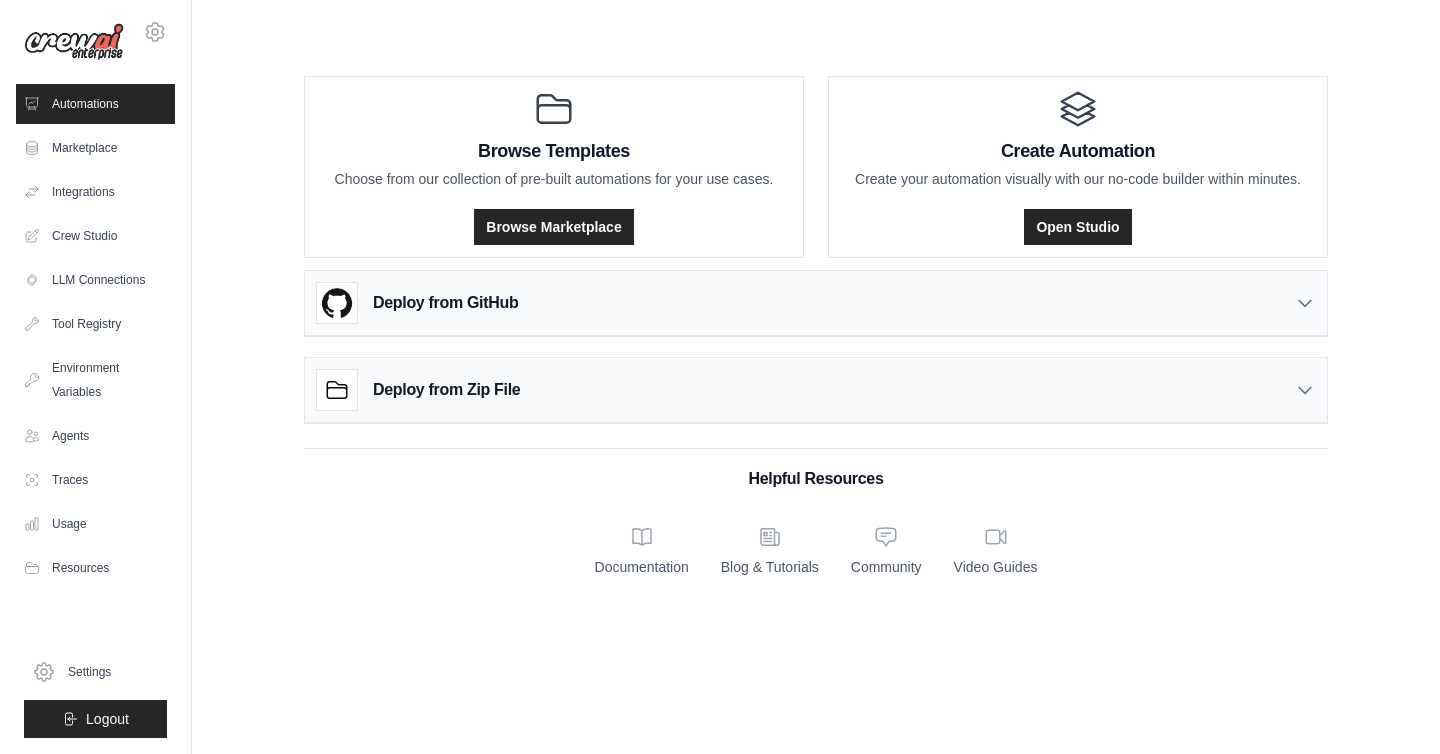 click on "Deploy from GitHub" at bounding box center [445, 303] 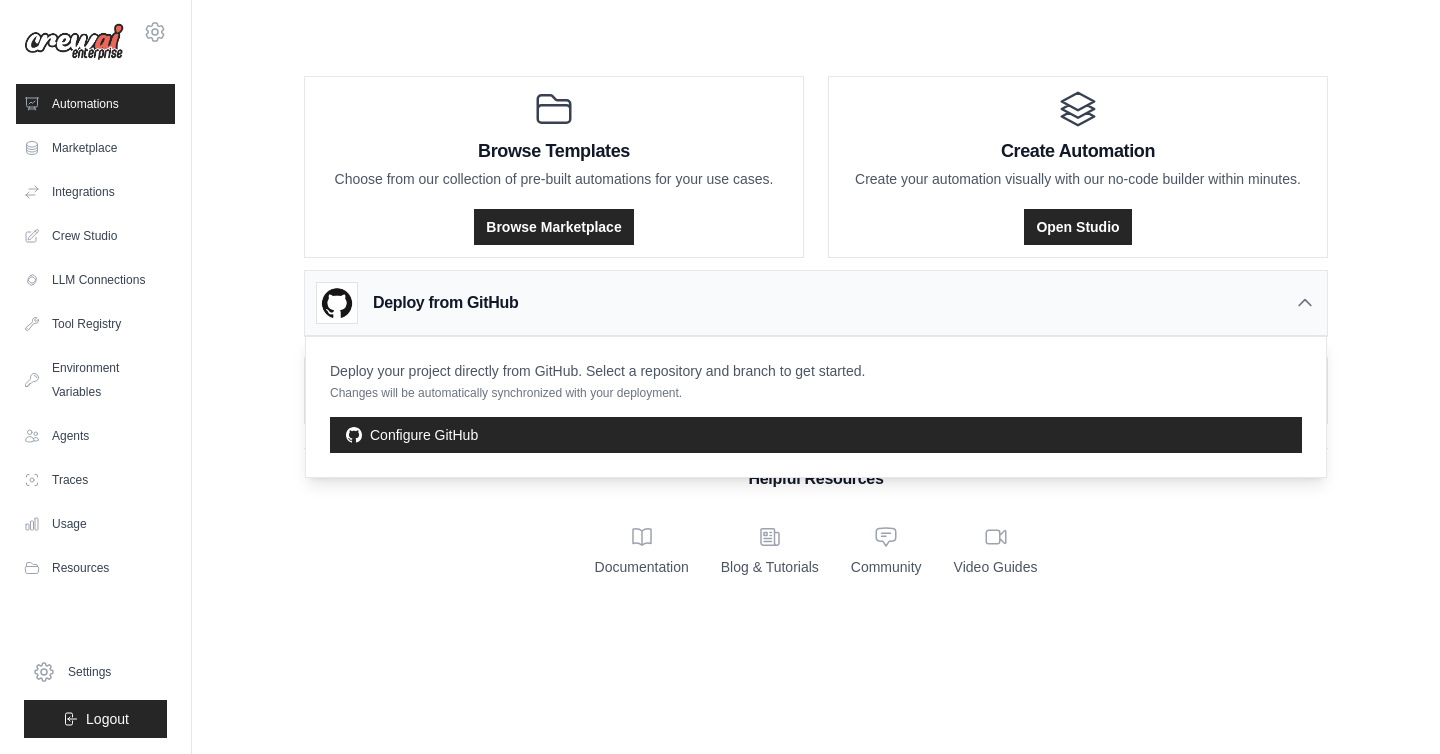 click on "Deploy from GitHub" at bounding box center (417, 303) 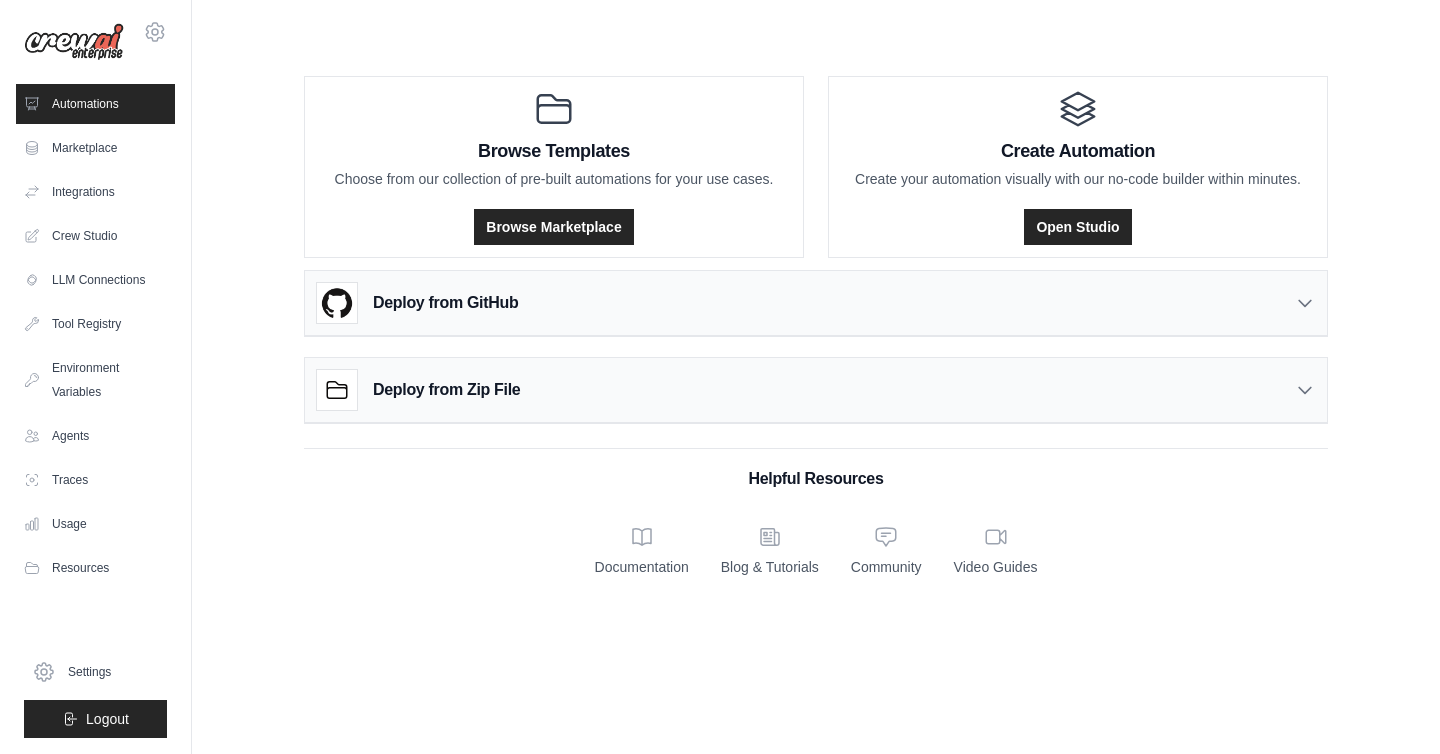 click on "Deploy from Zip File" at bounding box center [446, 390] 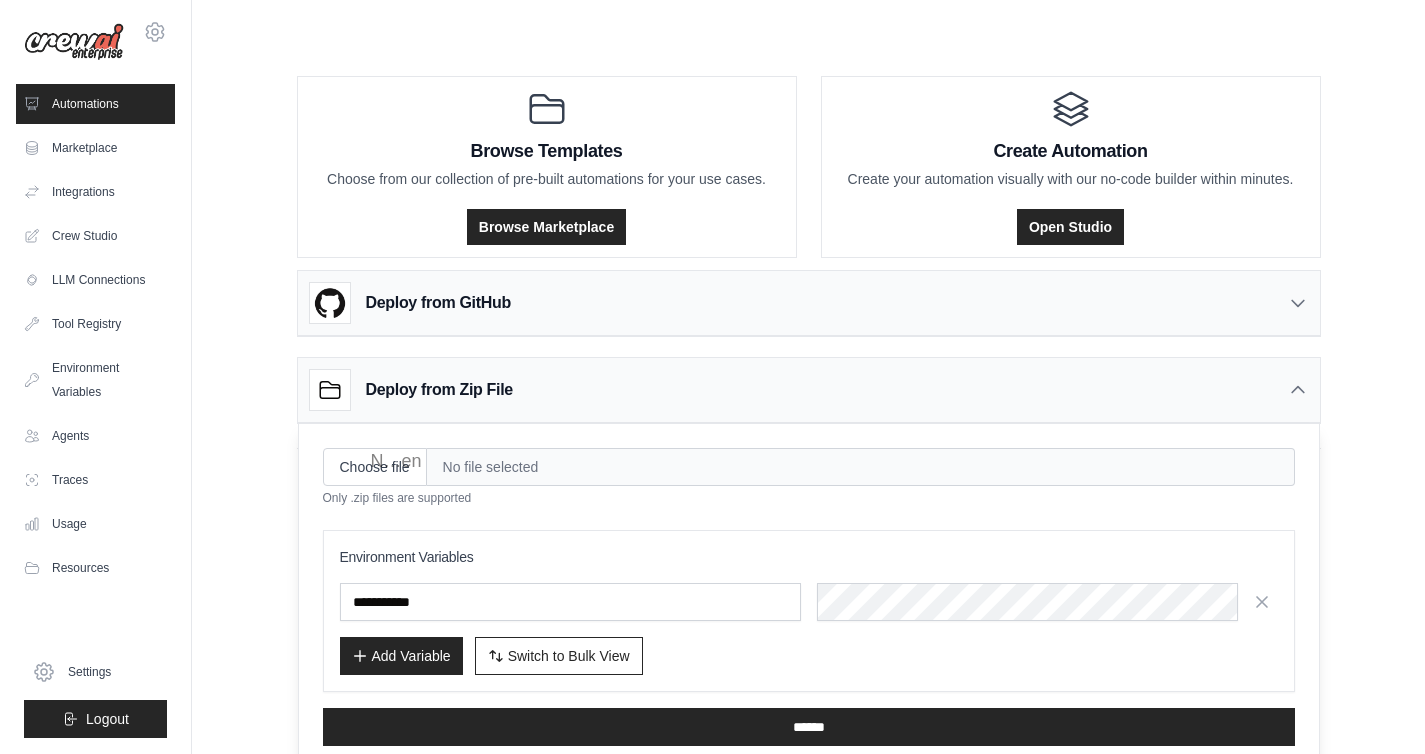 click on "Deploy from Zip File" at bounding box center [809, 390] 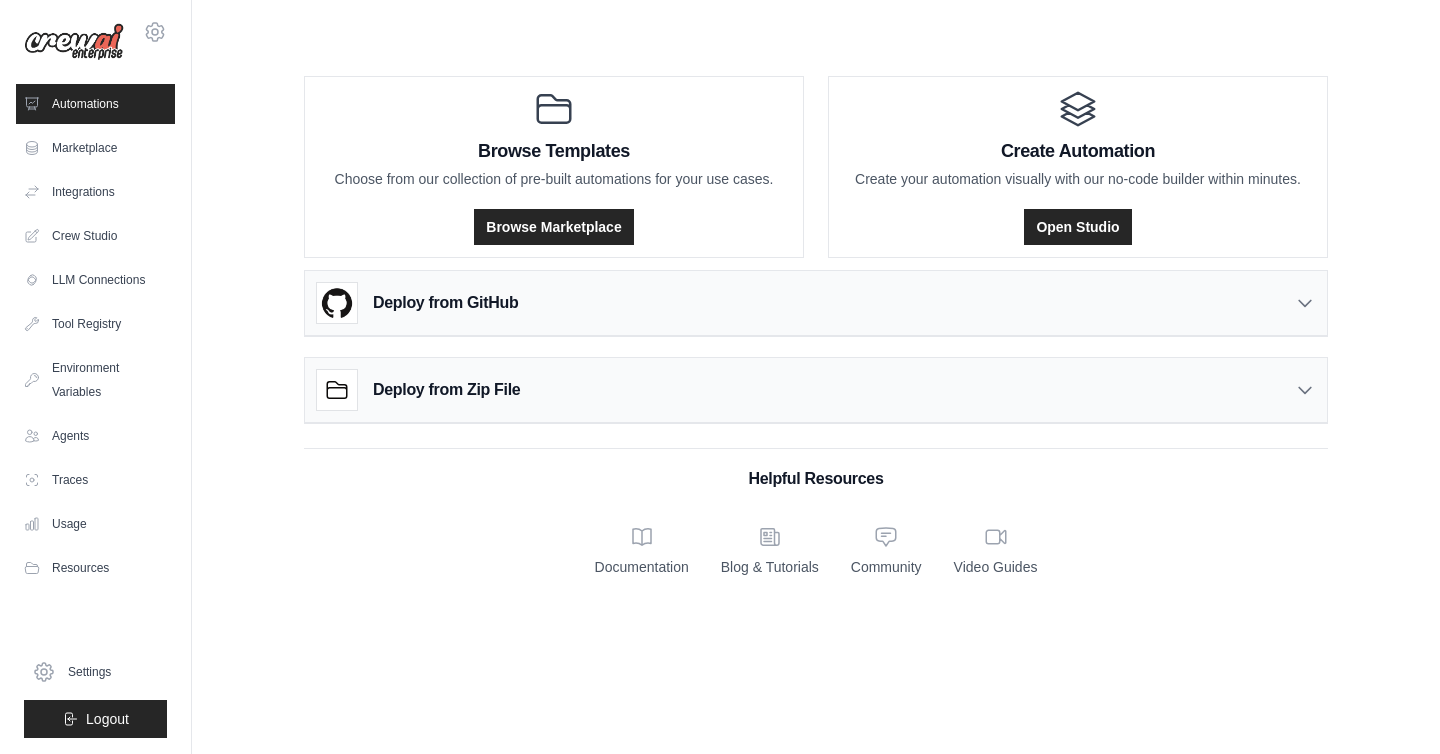 click on "Deploy from GitHub" at bounding box center (445, 303) 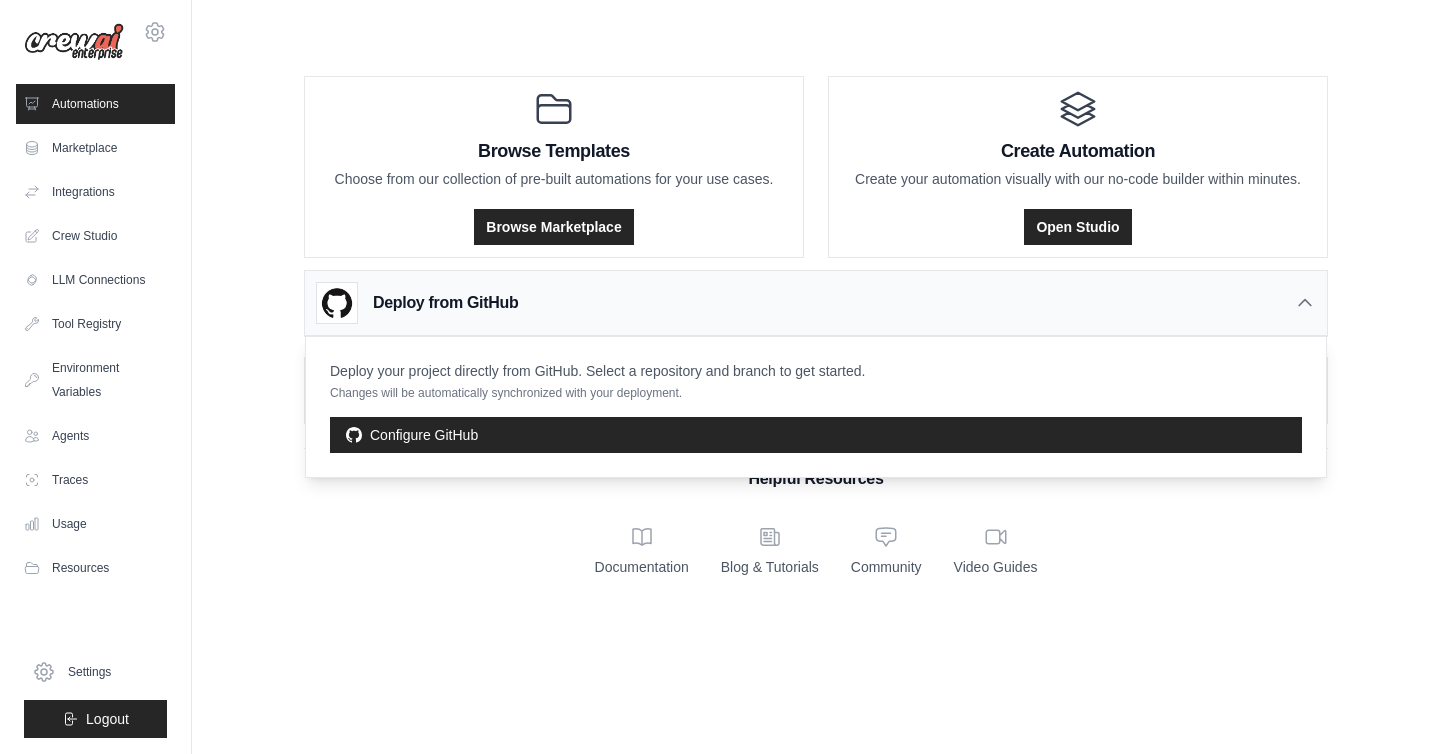 click on "Deploy from GitHub" at bounding box center [417, 303] 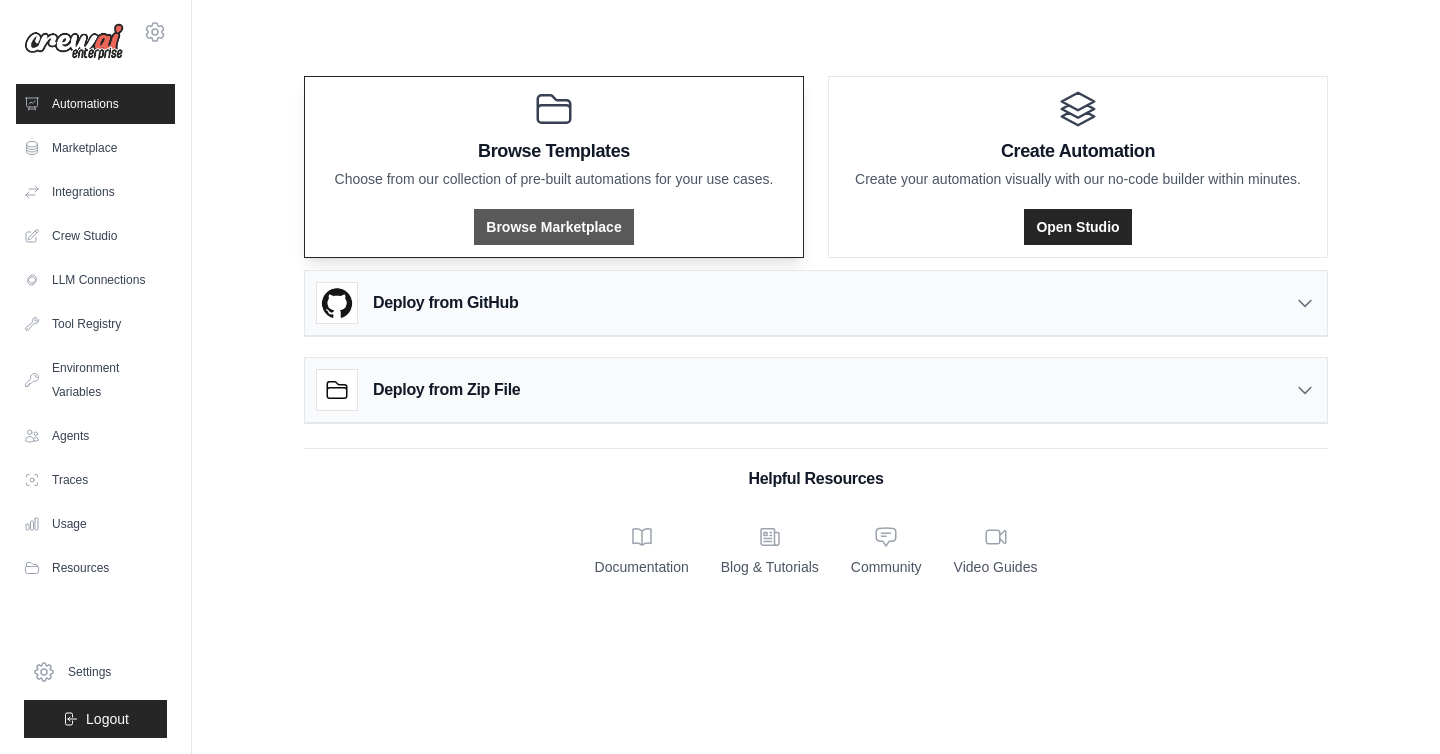 click on "Browse Marketplace" at bounding box center [553, 227] 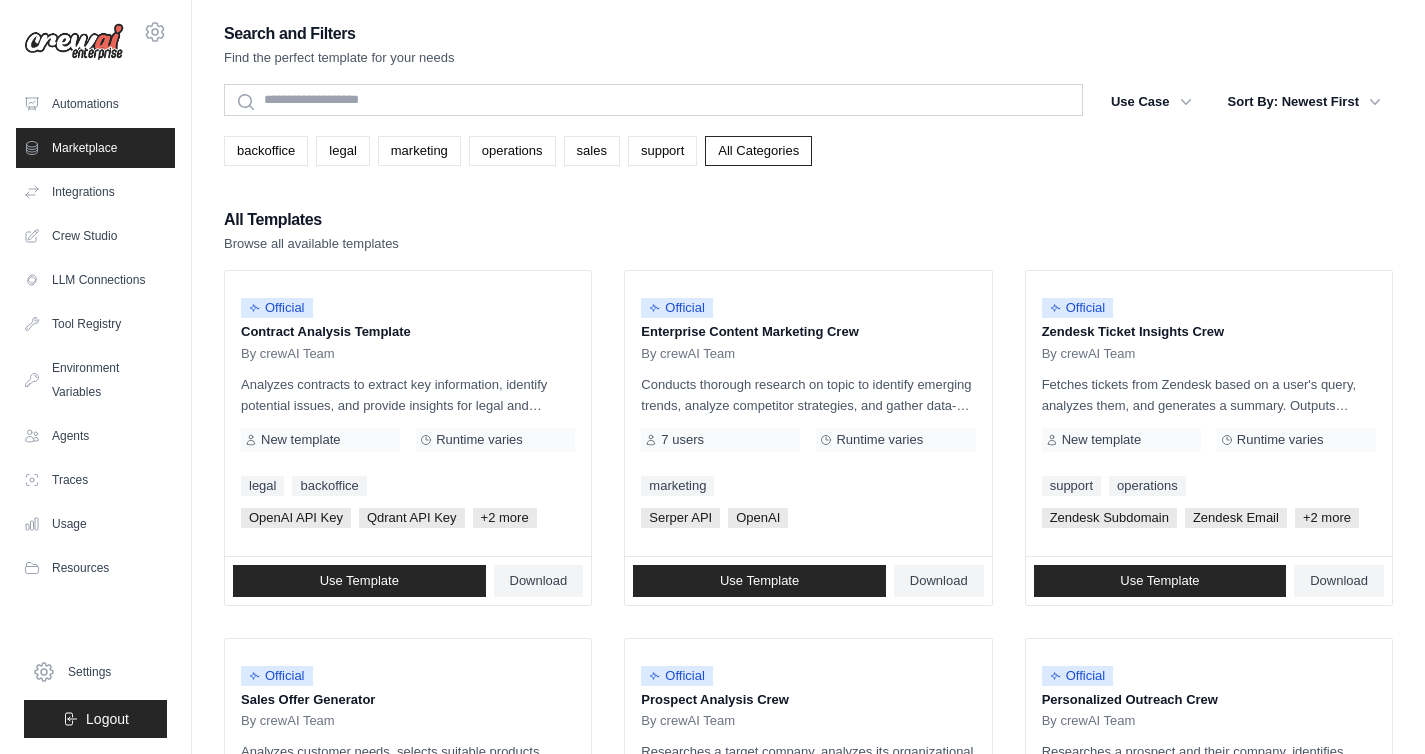 click on "All Templates
Browse all available templates" at bounding box center (808, 230) 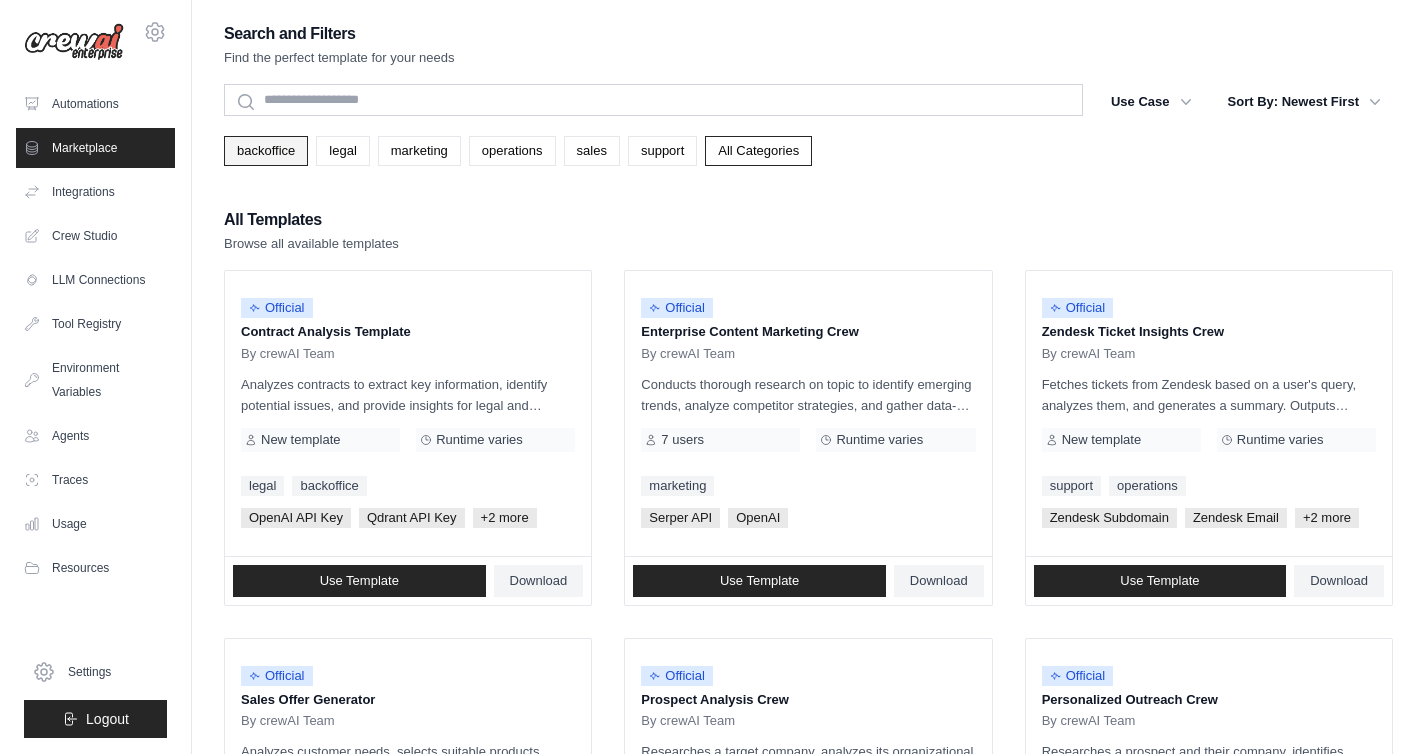 click on "backoffice" at bounding box center [266, 151] 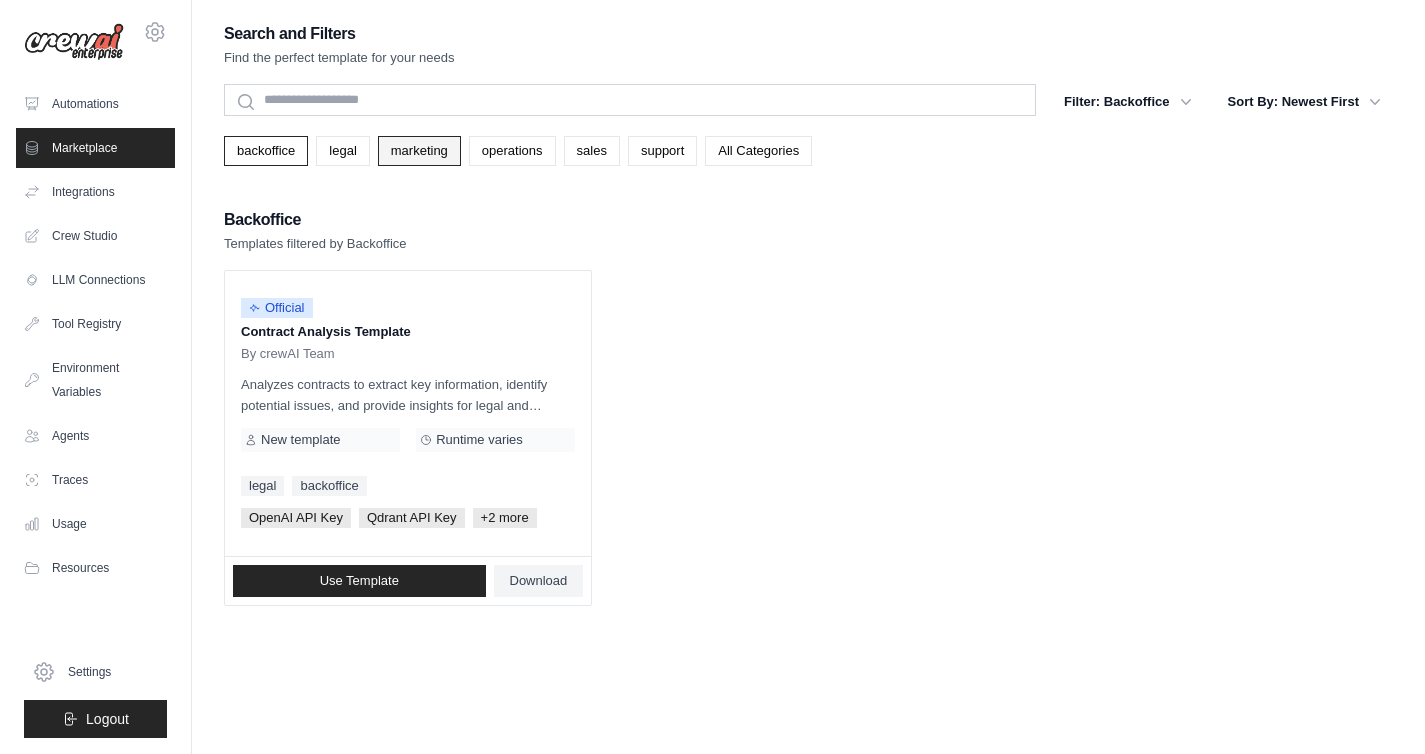 click on "marketing" at bounding box center [419, 151] 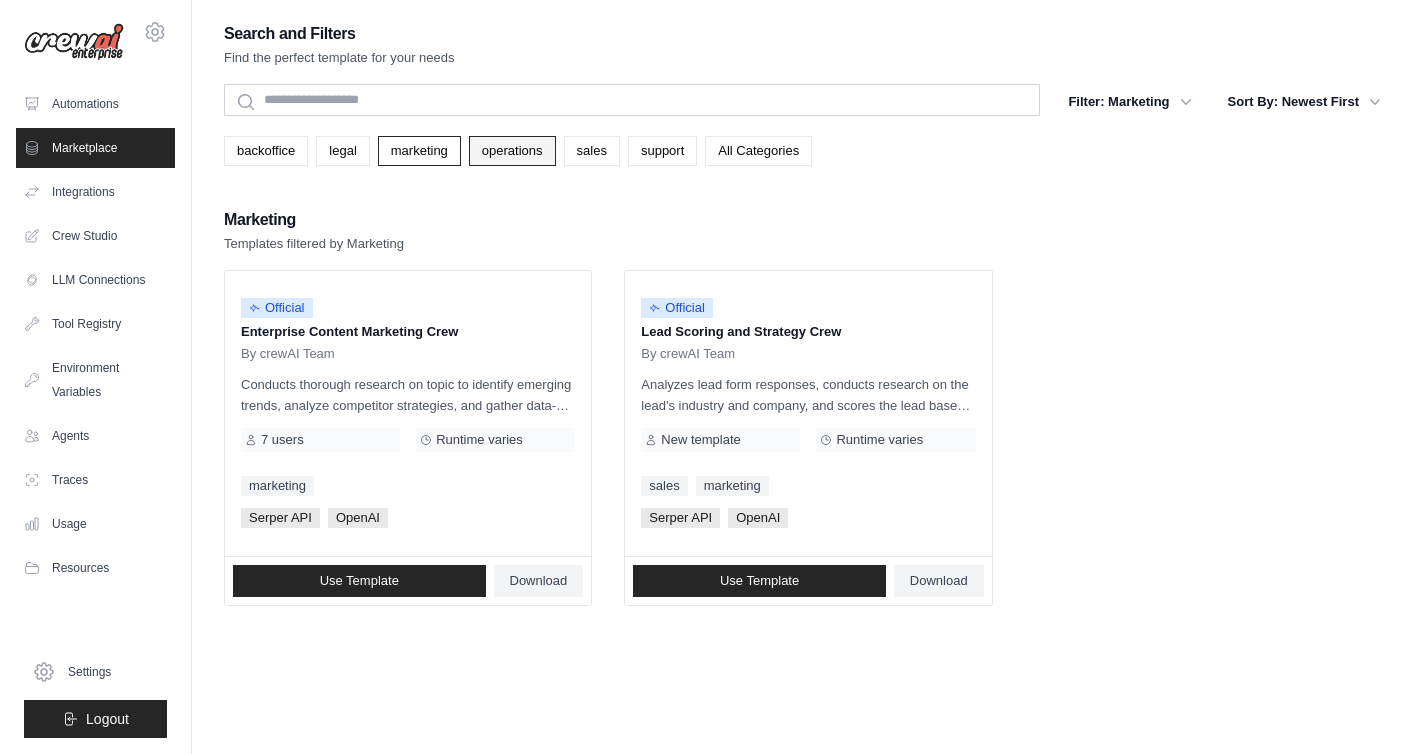 click on "operations" at bounding box center (512, 151) 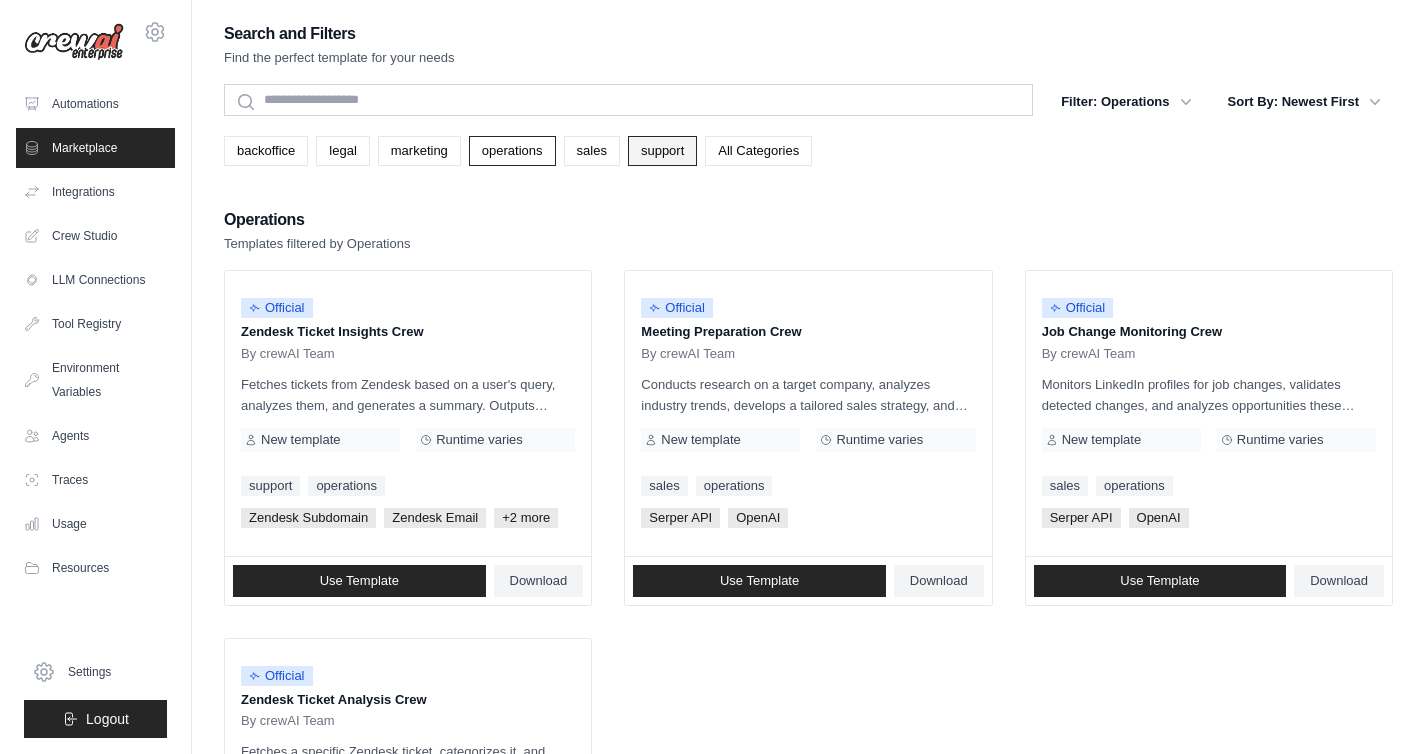 click on "support" at bounding box center (662, 151) 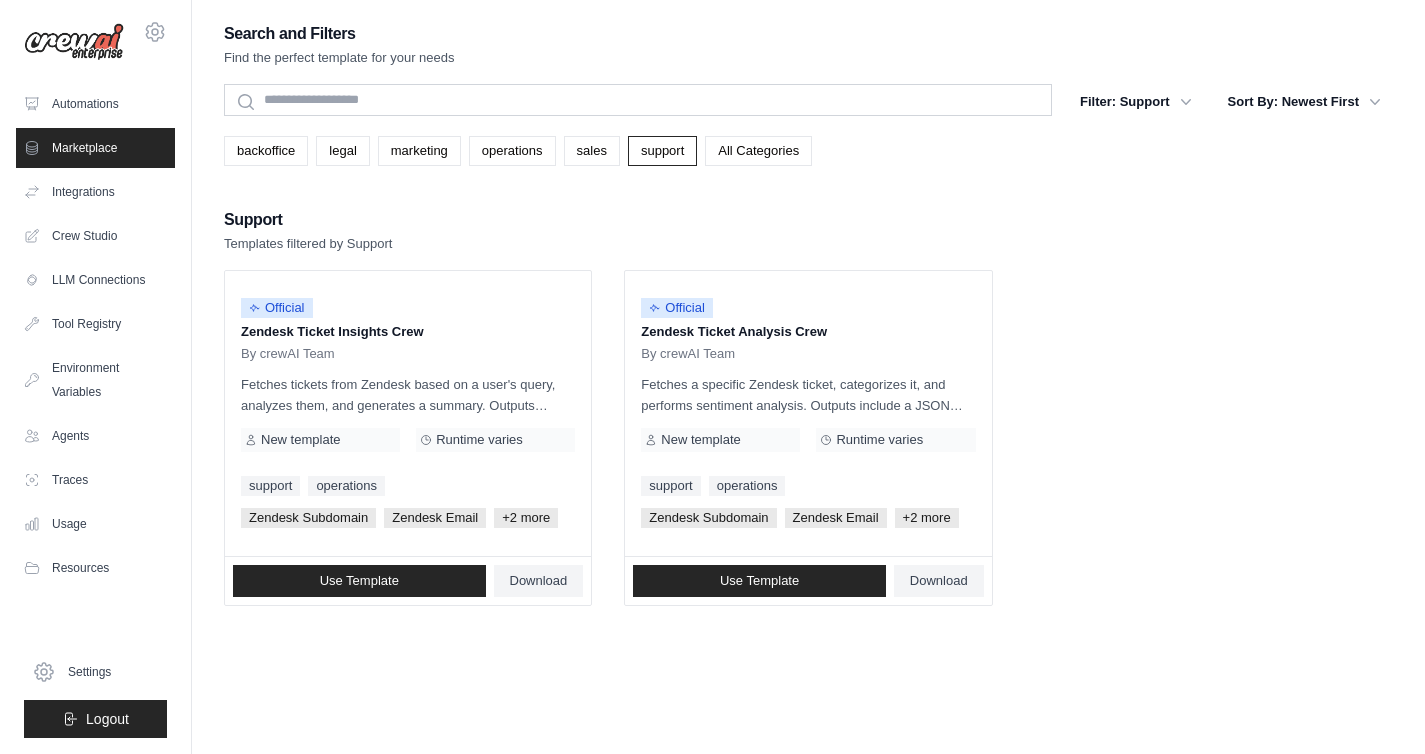 click on "All Categories" at bounding box center (758, 151) 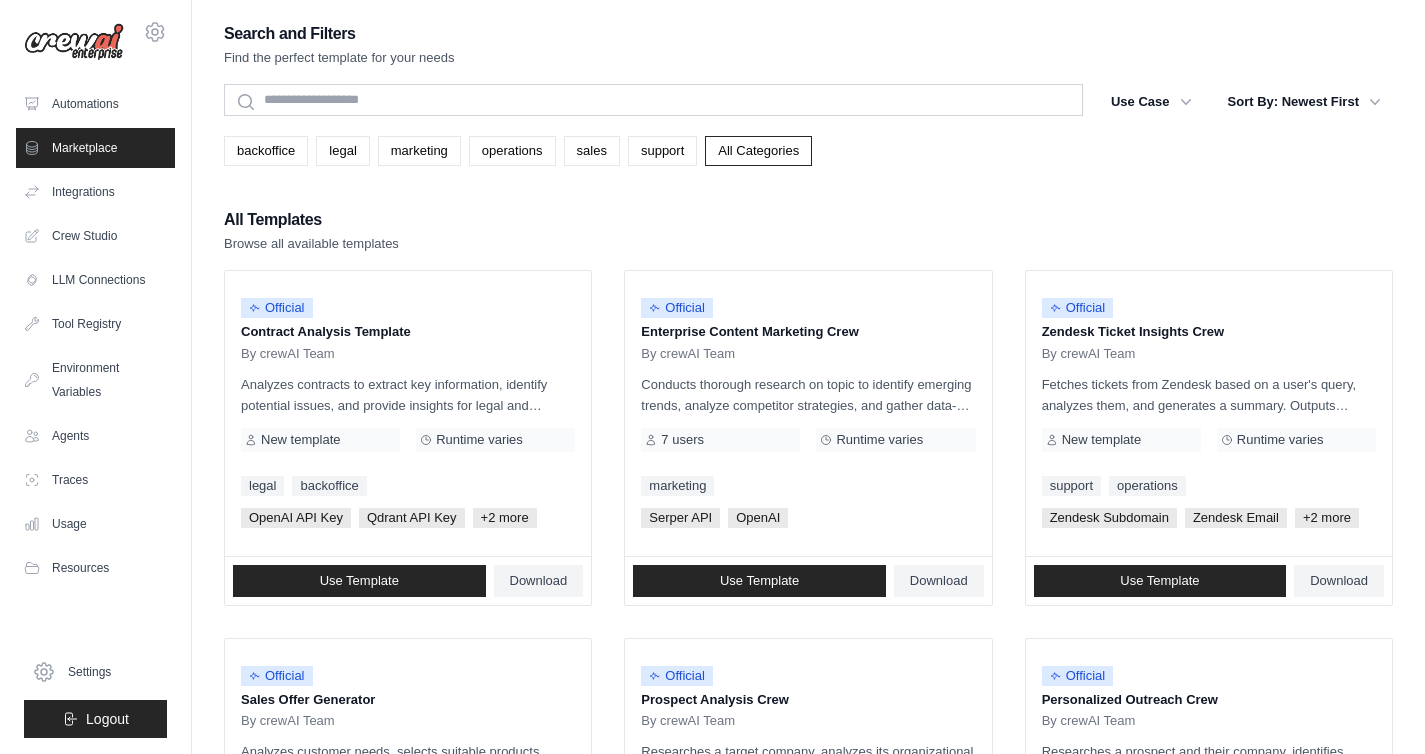 click on "All Templates
Browse all available templates" at bounding box center (808, 230) 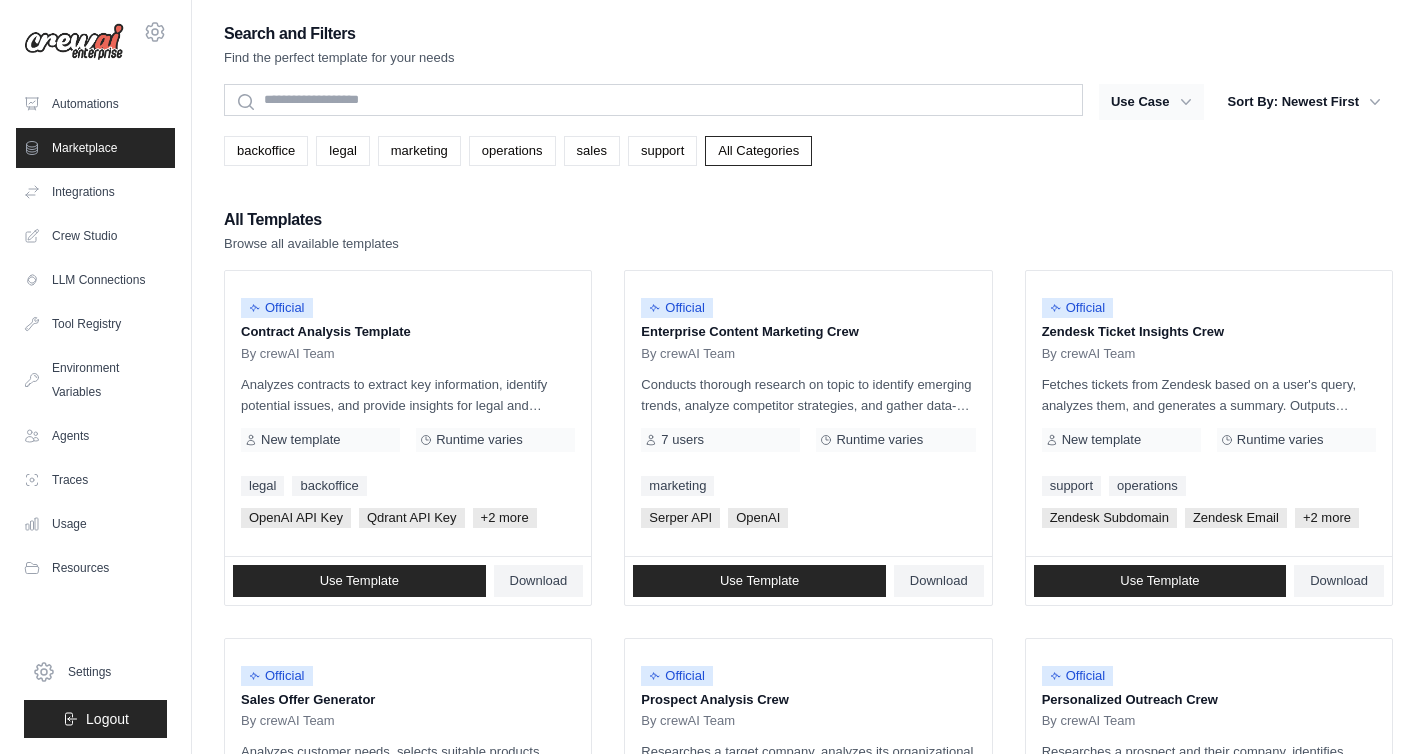 click on "Use Case" at bounding box center (1151, 102) 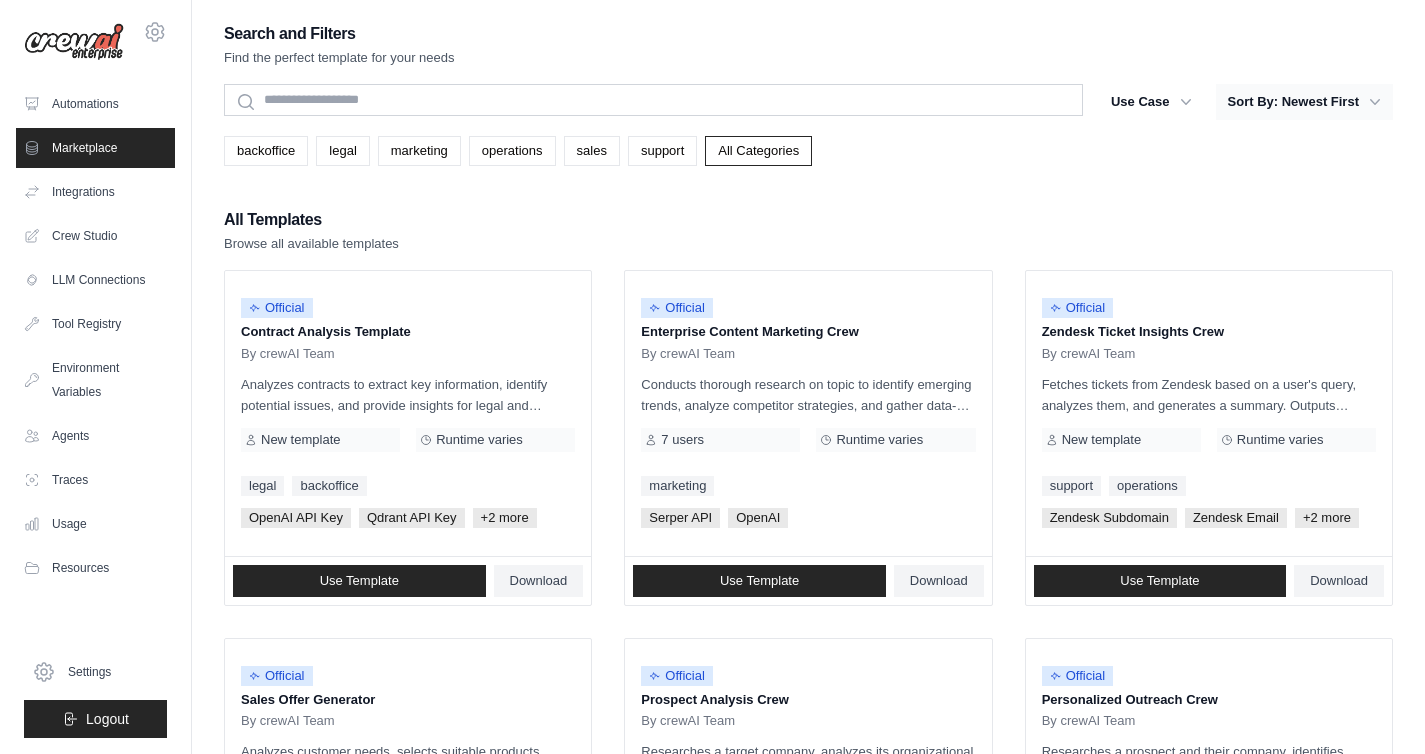 click on "Sort By:
Newest First" at bounding box center (1304, 102) 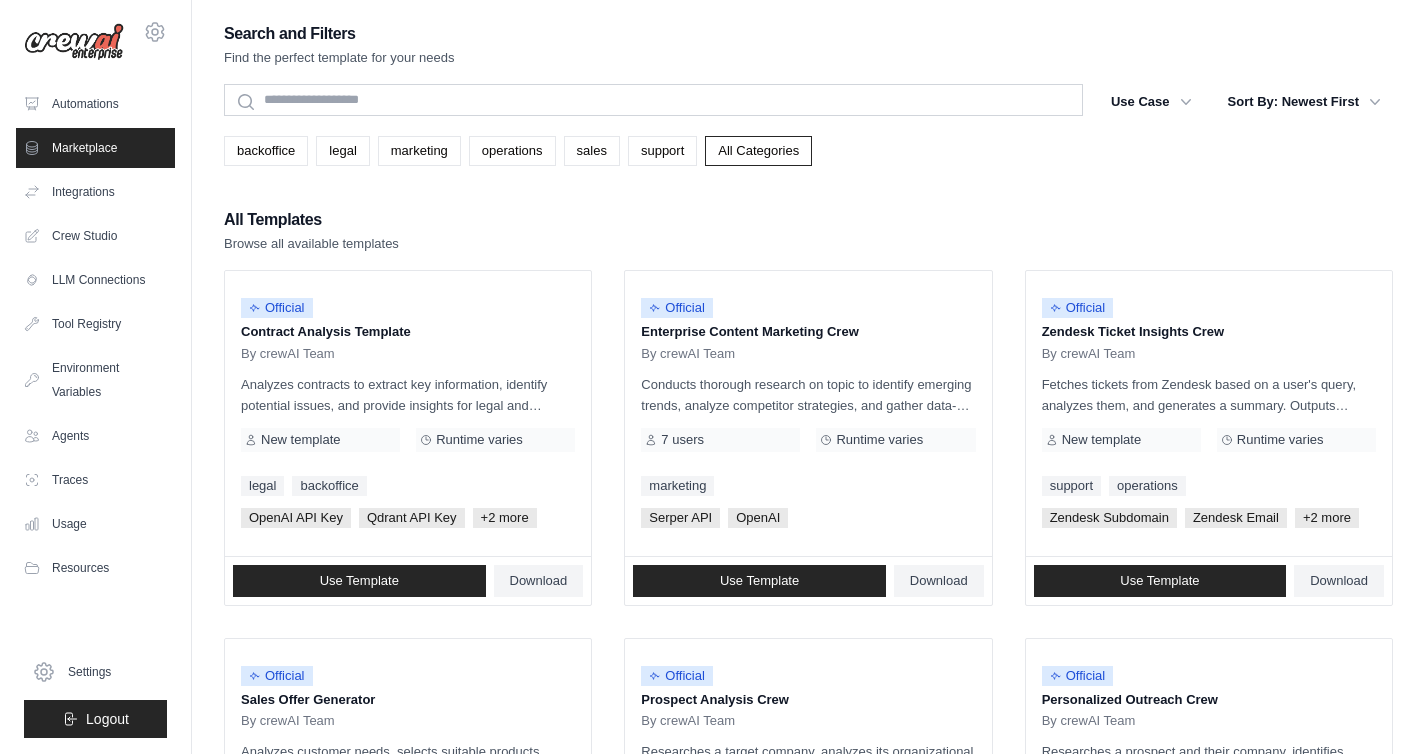 click on "backoffice
legal
marketing
operations
sales
support
All Categories" at bounding box center [808, 143] 